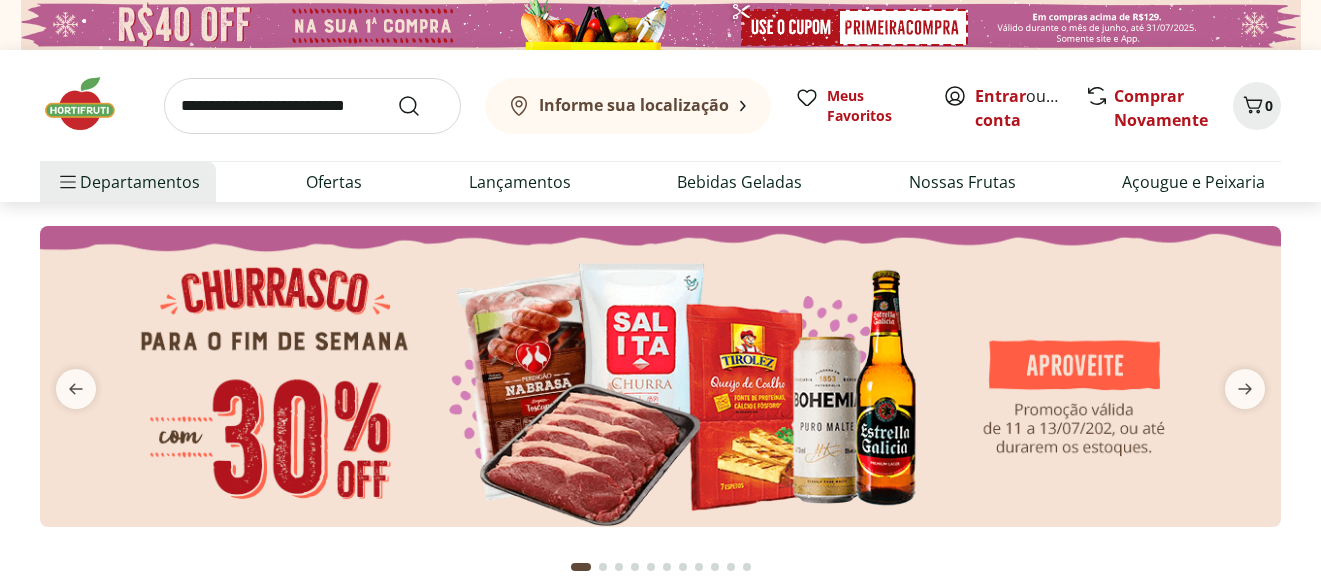scroll, scrollTop: 0, scrollLeft: 0, axis: both 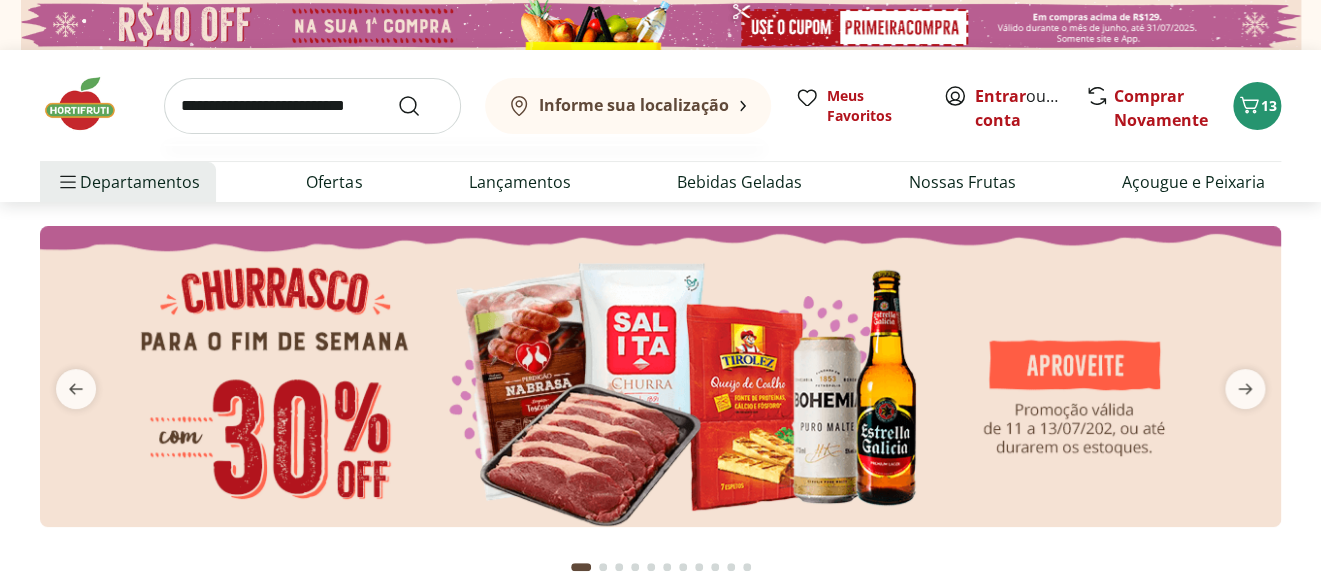 click at bounding box center [312, 106] 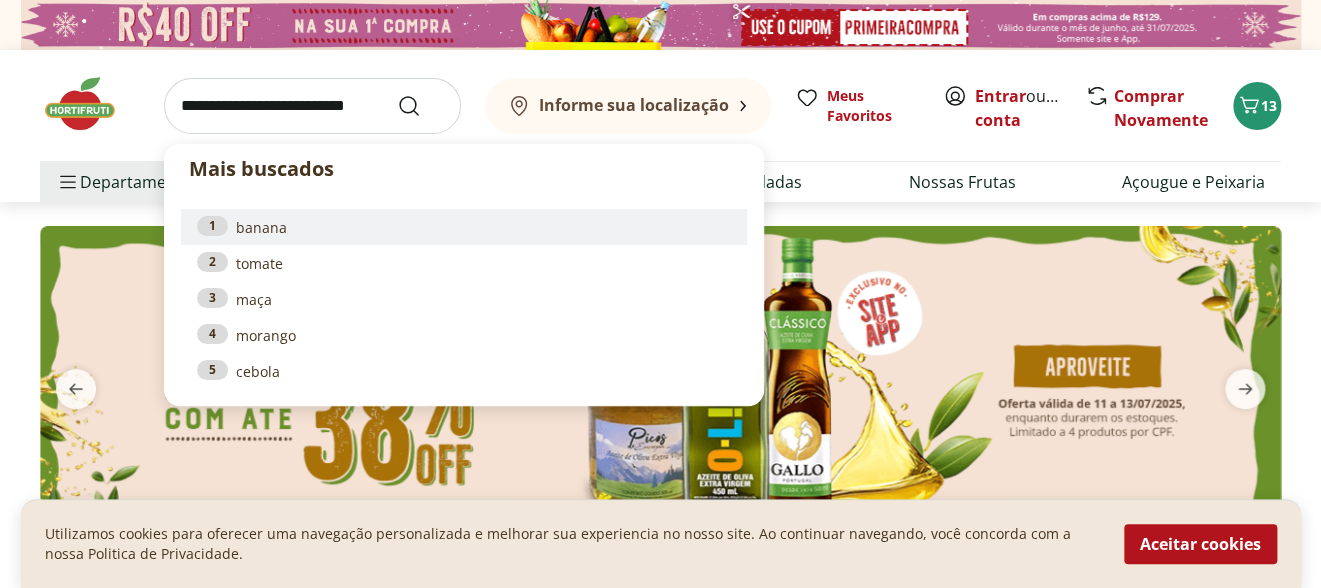 click on "1 banana" at bounding box center [464, 227] 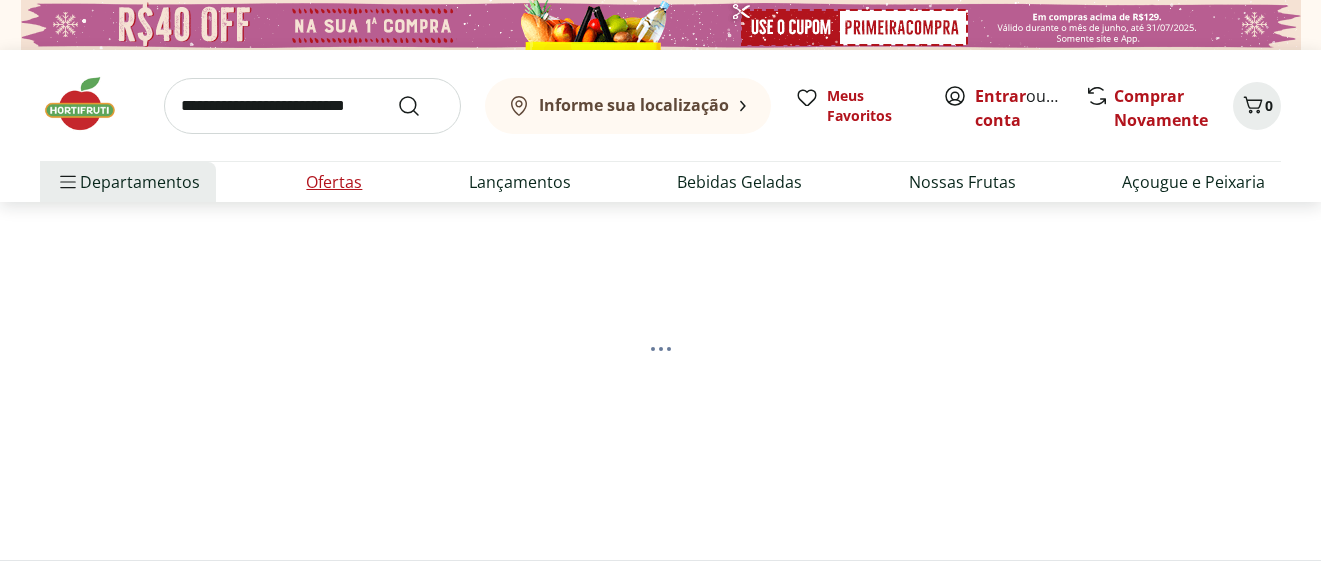 scroll, scrollTop: 0, scrollLeft: 0, axis: both 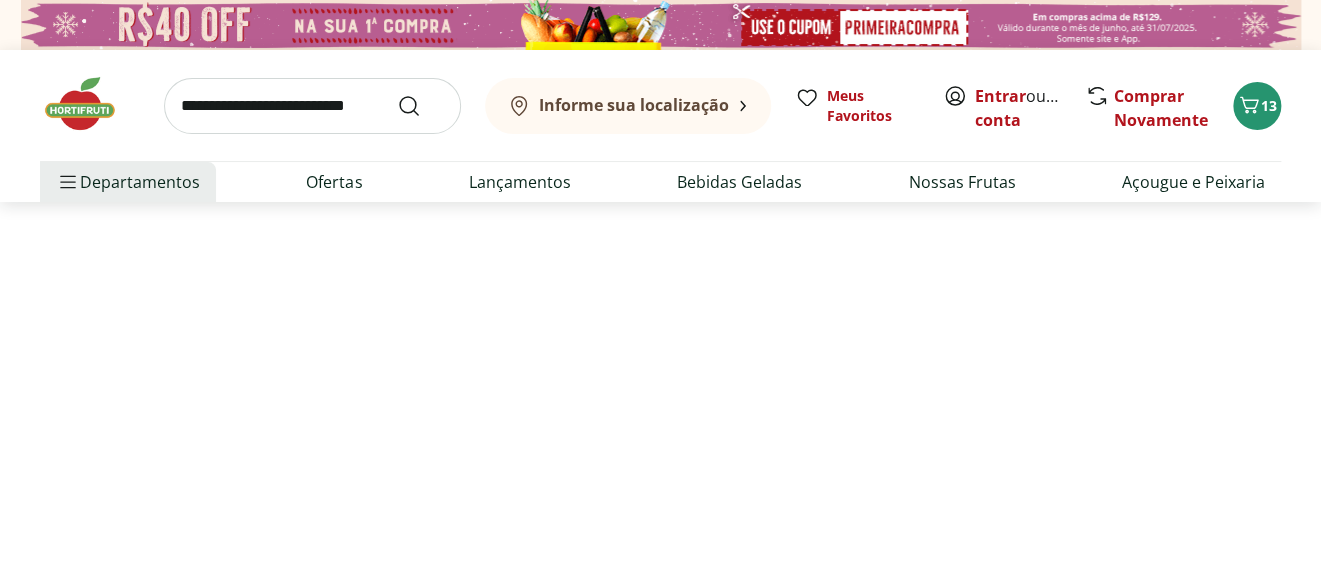 select on "**********" 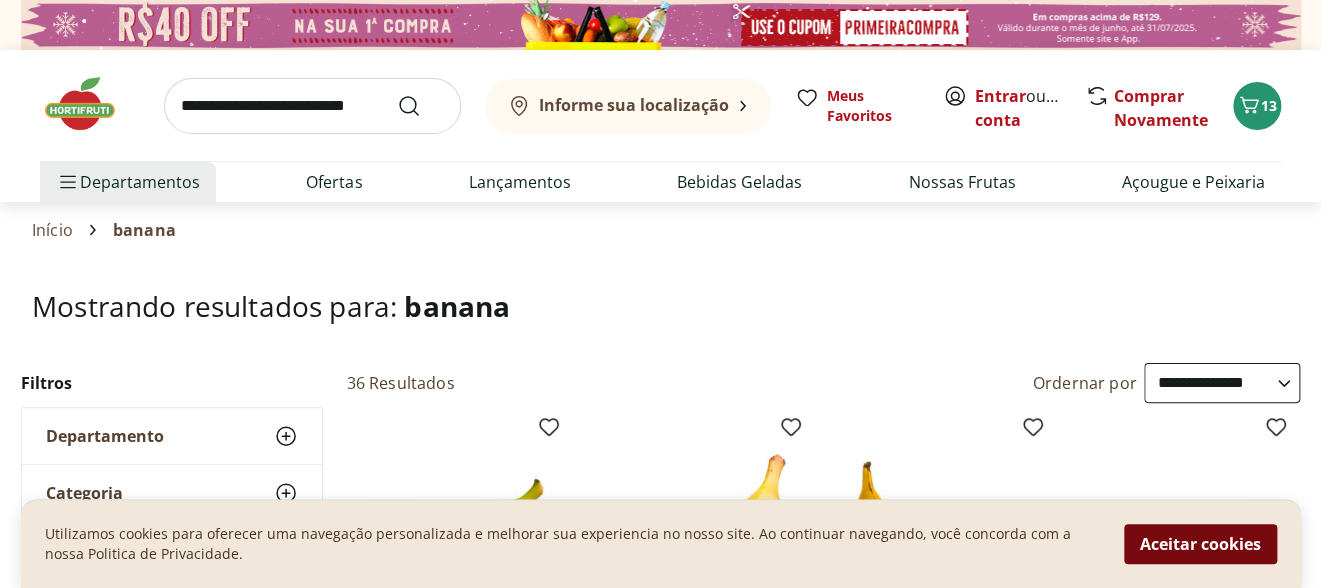 click on "Aceitar cookies" at bounding box center [1200, 544] 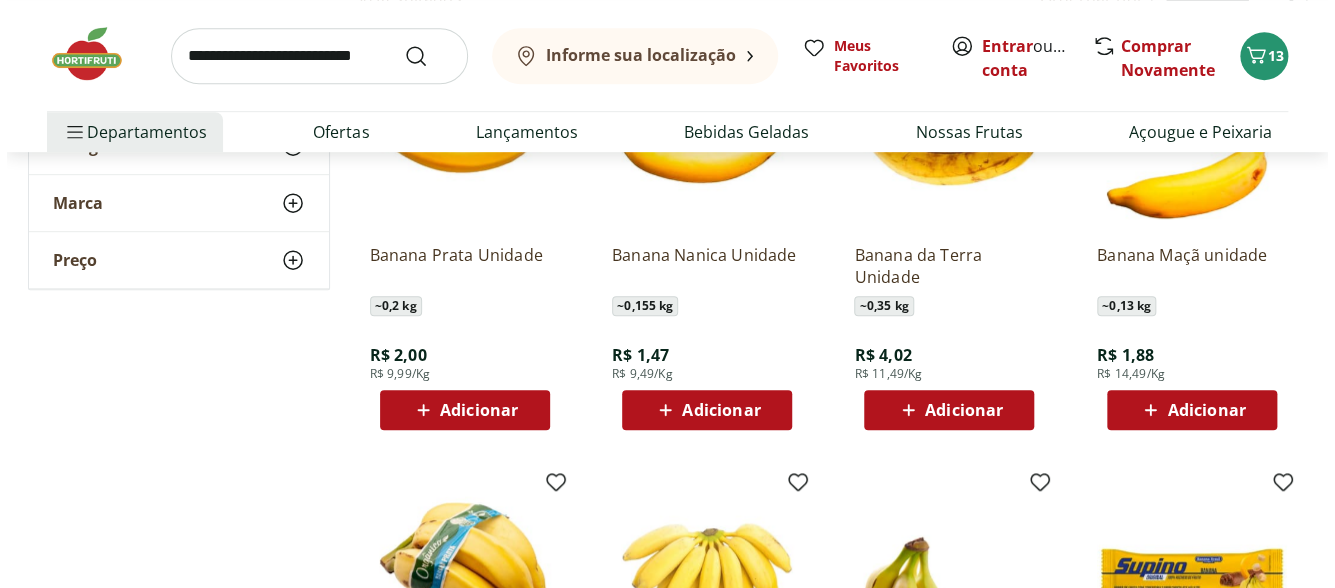 scroll, scrollTop: 402, scrollLeft: 0, axis: vertical 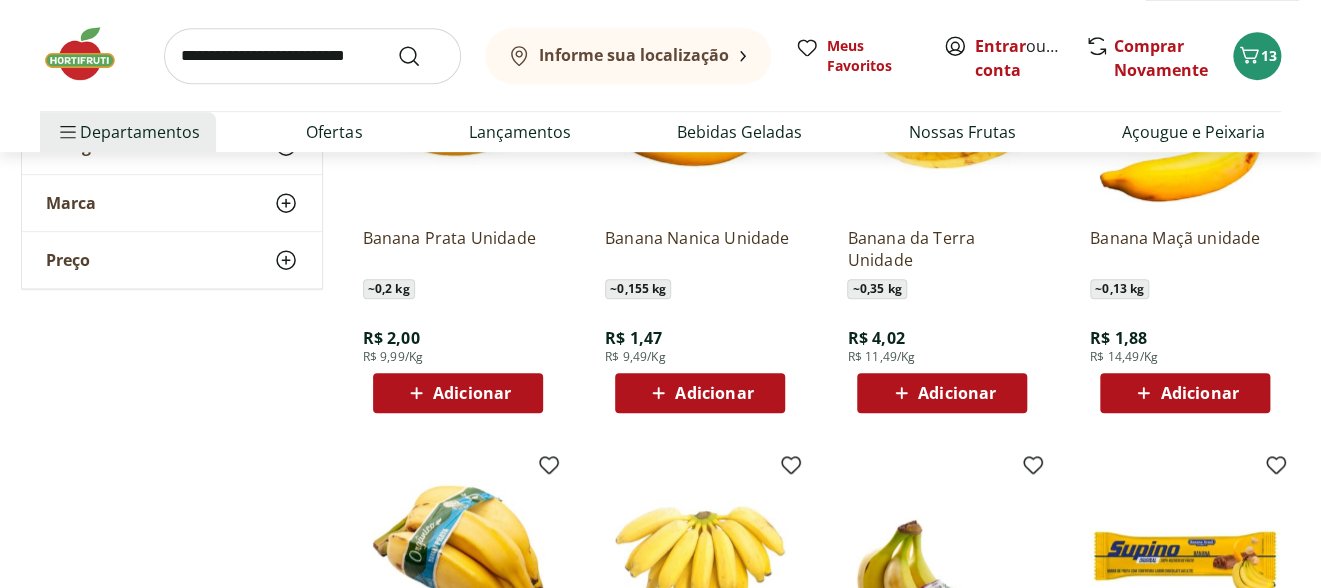click on "Adicionar" at bounding box center [1199, 393] 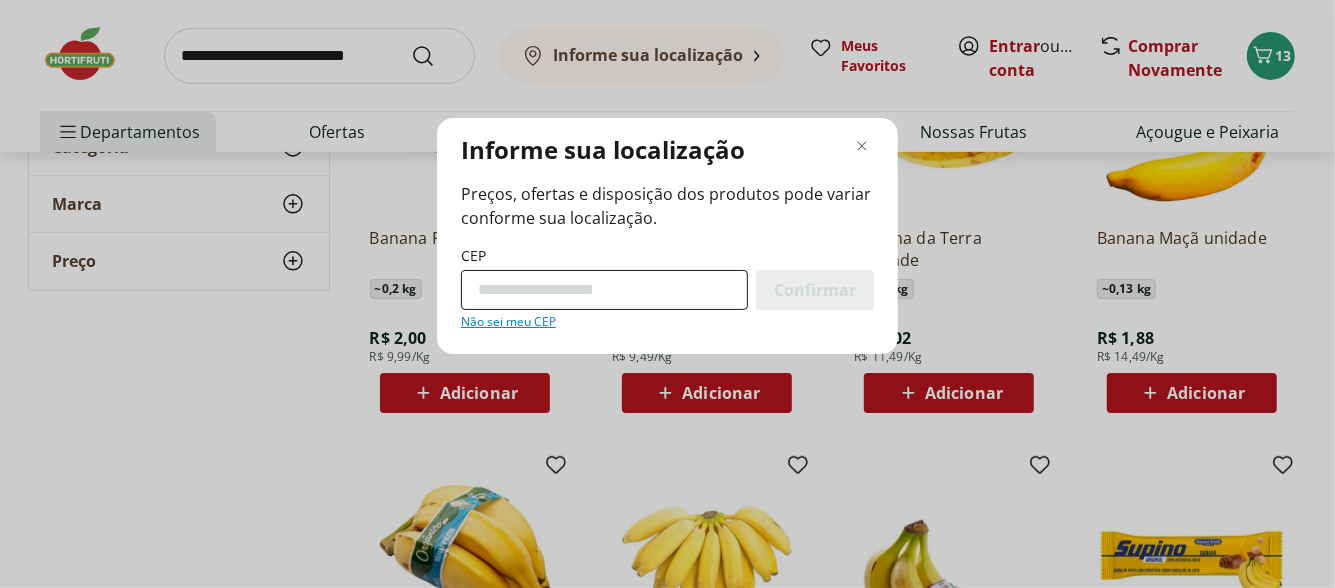 click on "CEP" at bounding box center [604, 290] 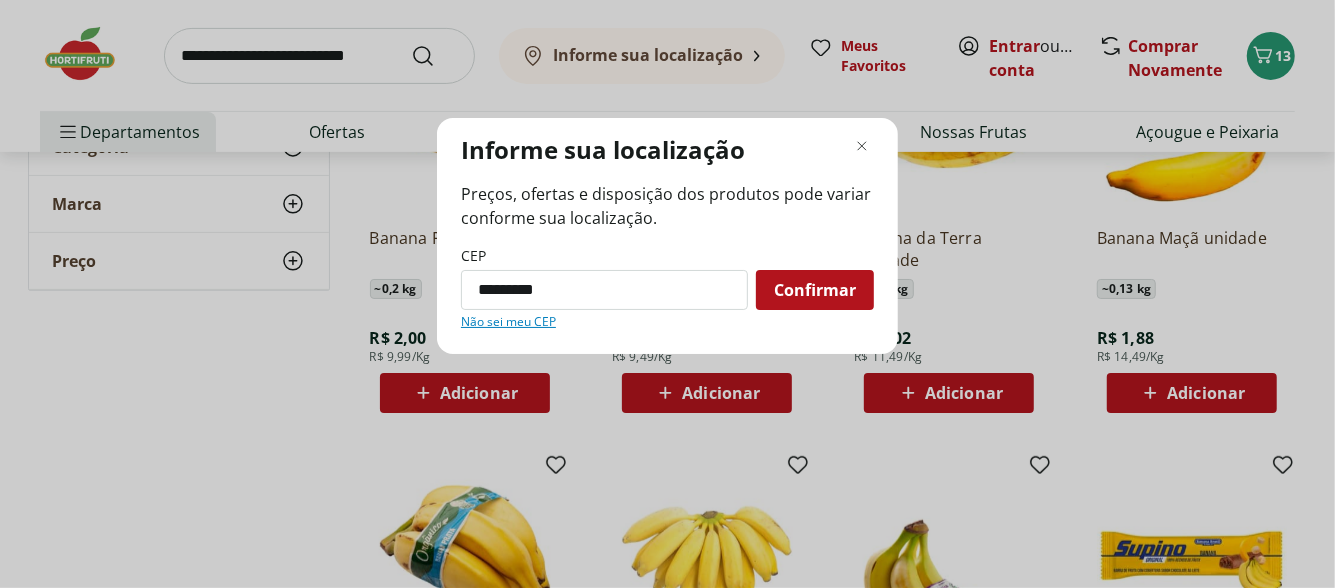 click on "Confirmar" at bounding box center (815, 290) 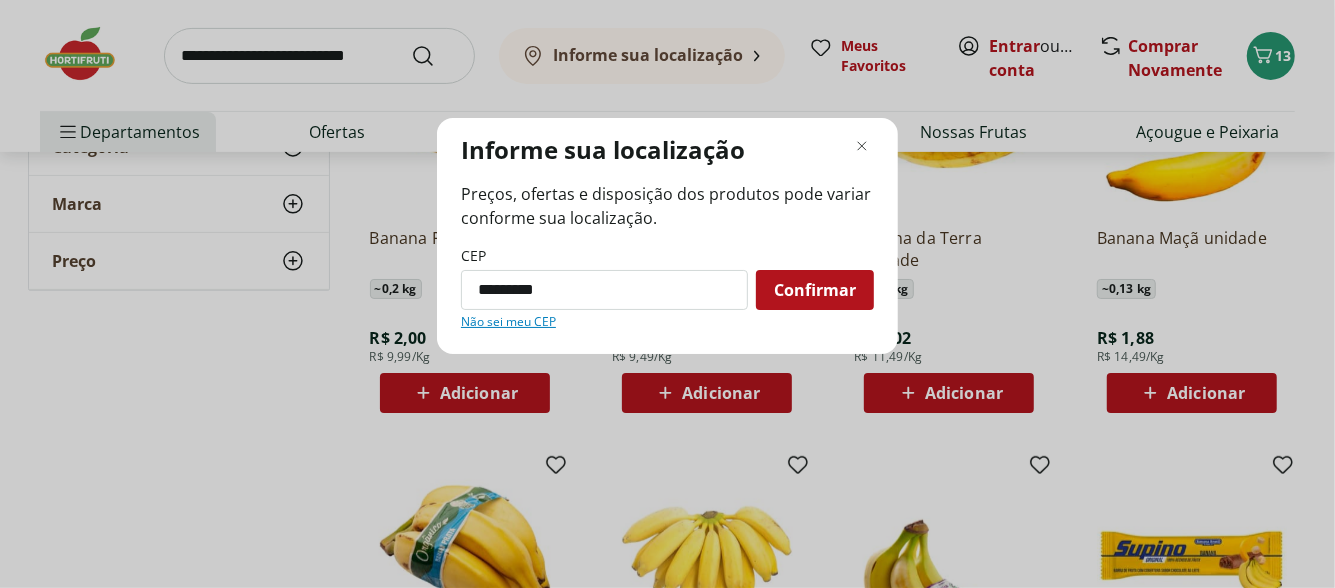 click on "Confirmar" at bounding box center (815, 290) 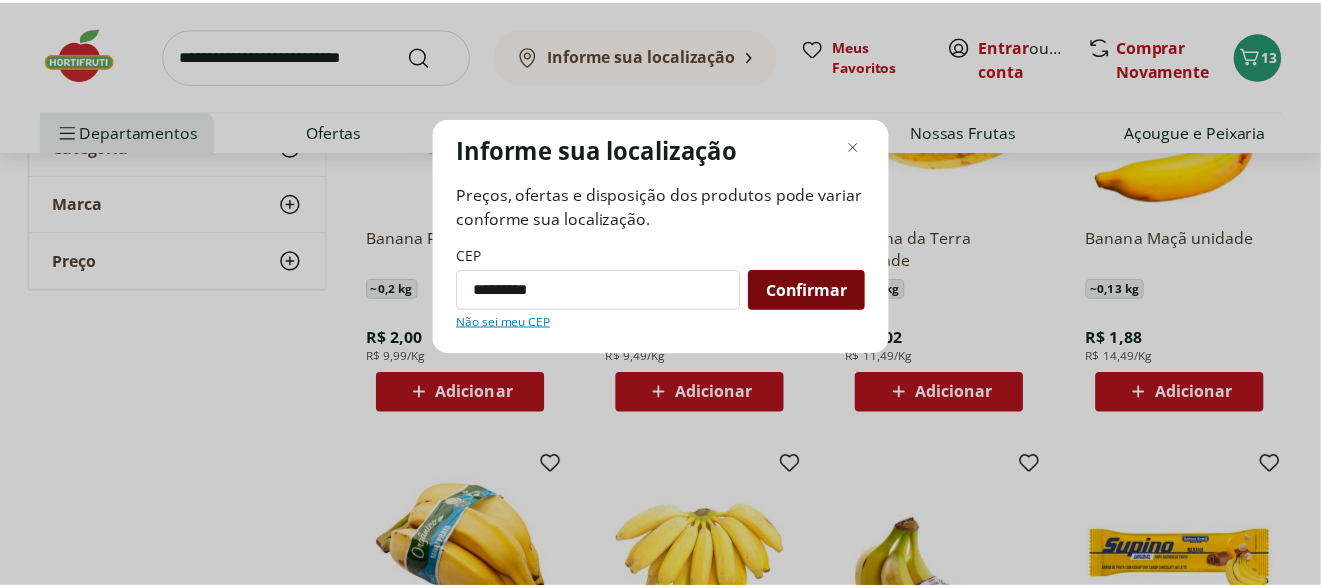 scroll, scrollTop: 200, scrollLeft: 0, axis: vertical 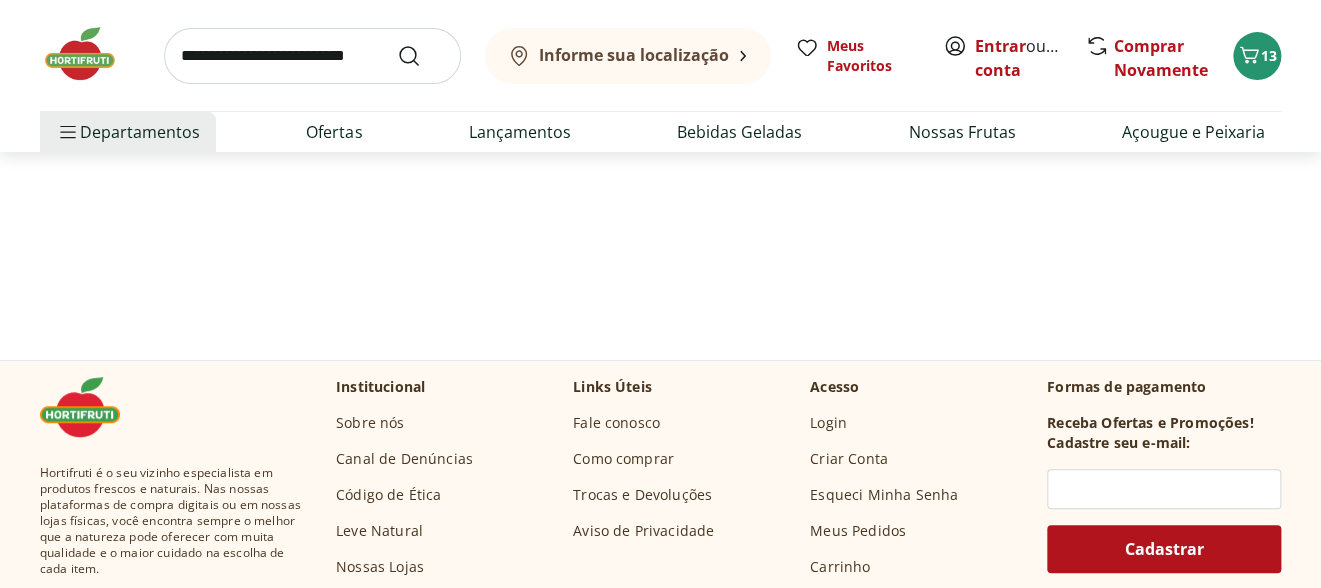 select on "**********" 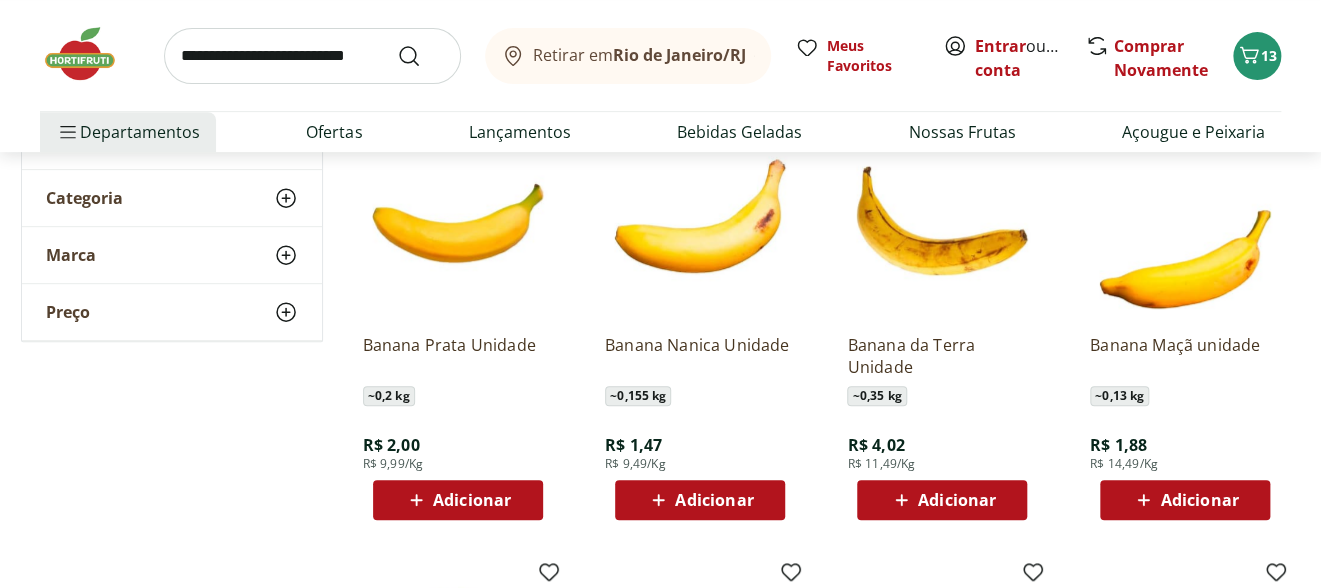 scroll, scrollTop: 303, scrollLeft: 0, axis: vertical 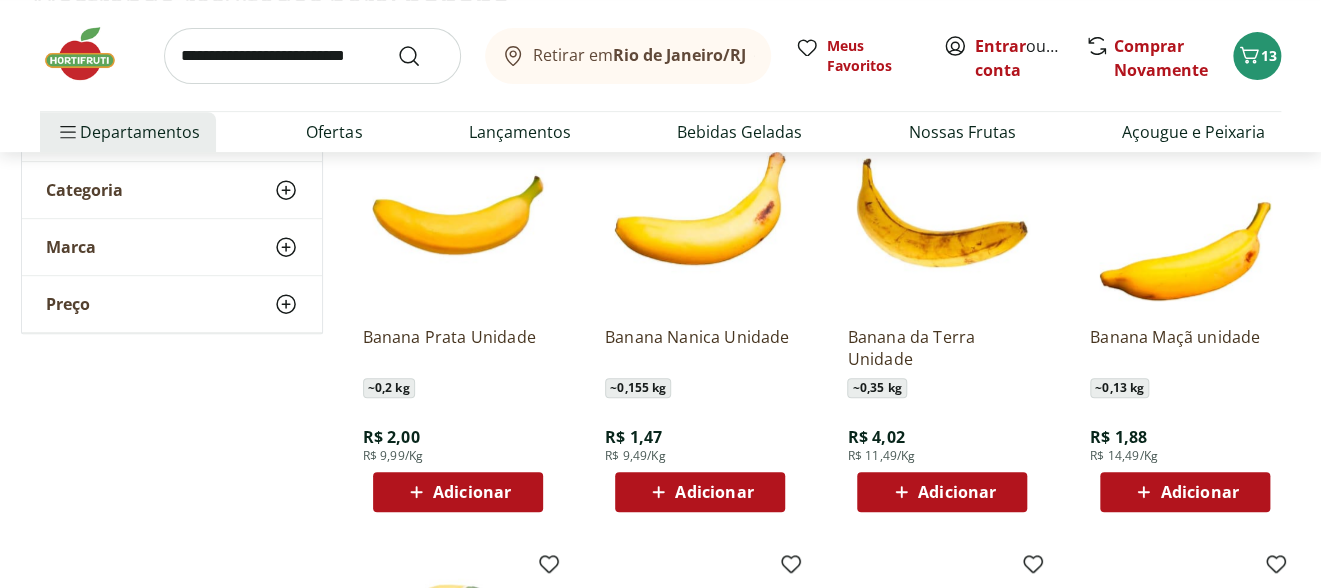 click on "Adicionar" at bounding box center (1199, 492) 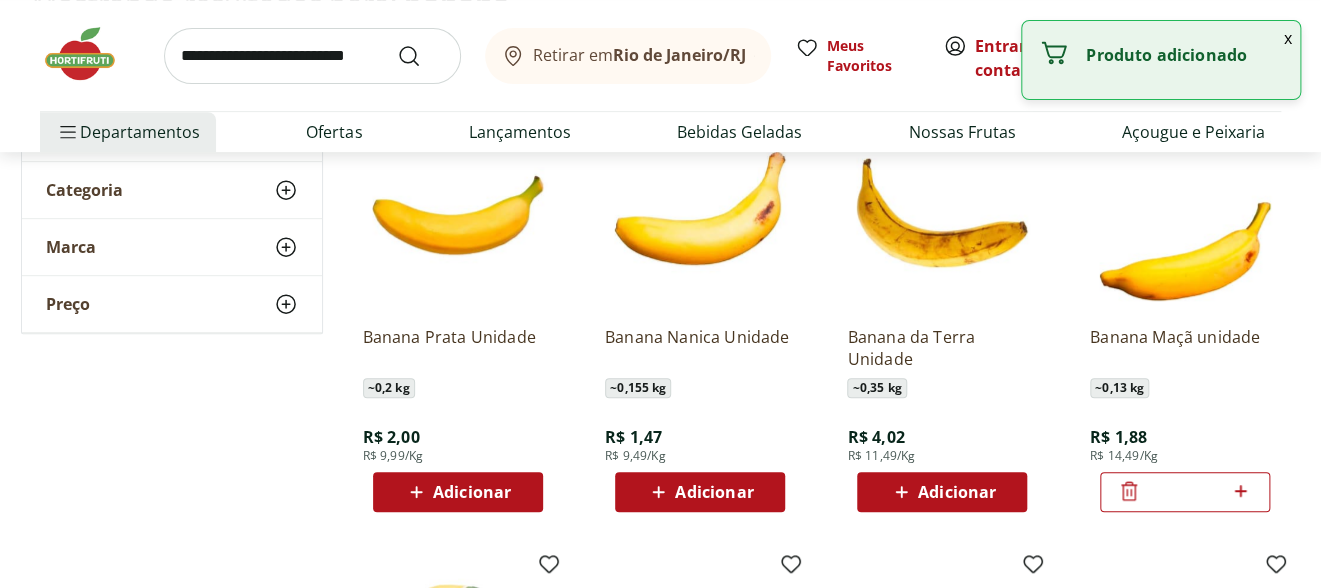 click 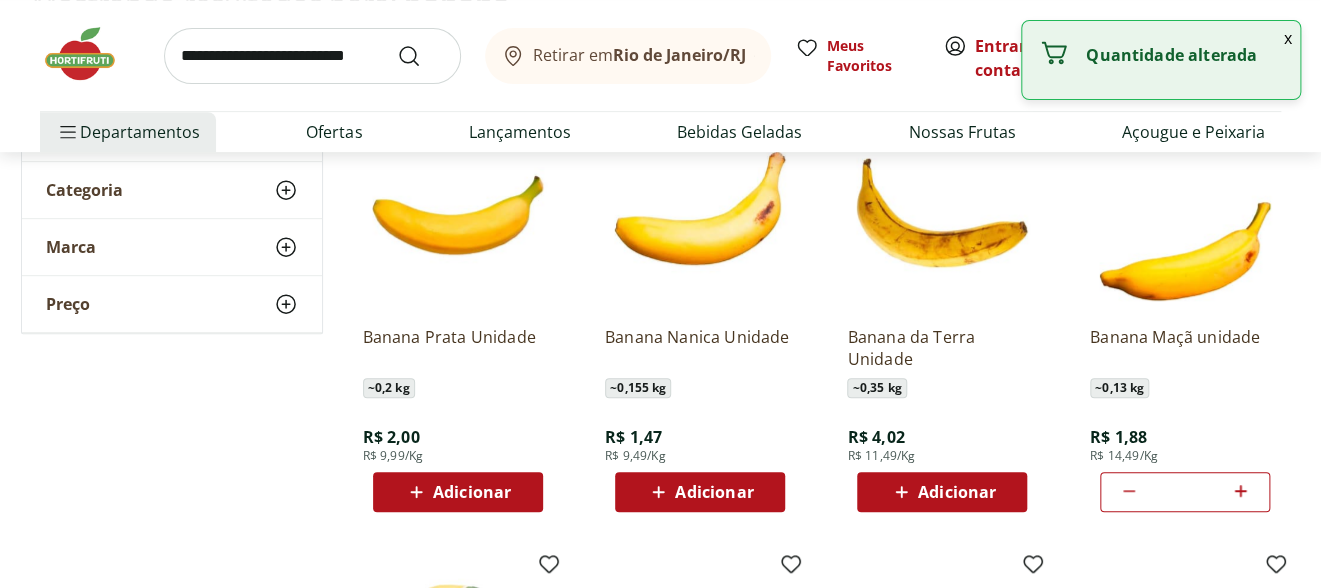 click 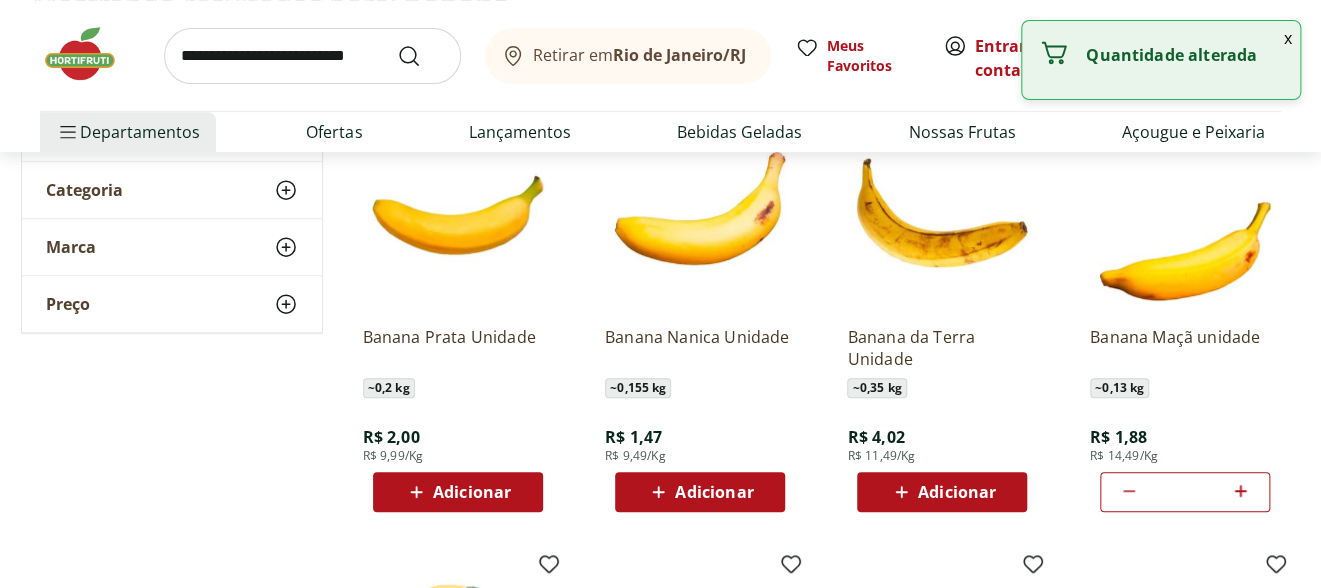 click on "Adicionar" at bounding box center [472, 492] 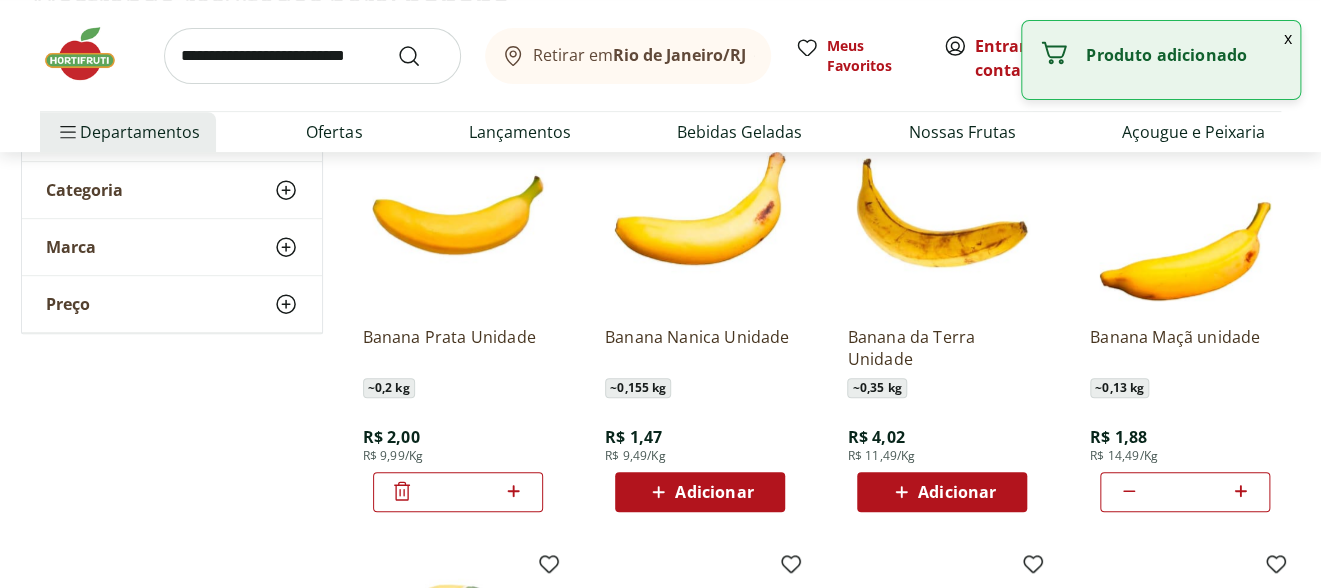 click 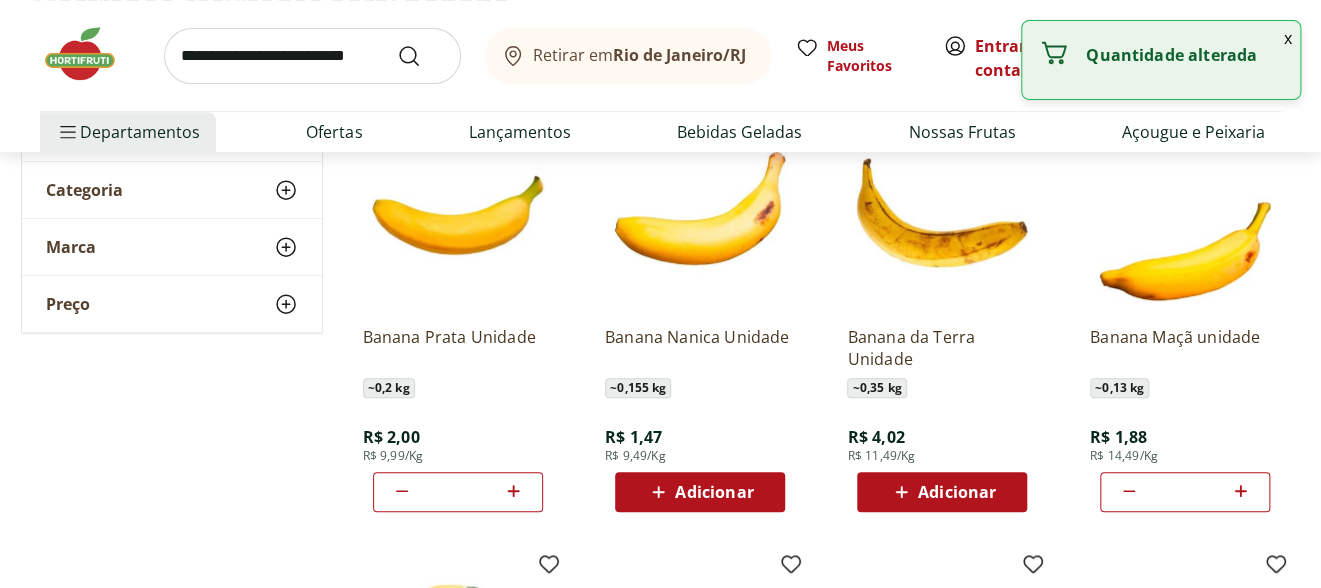 click 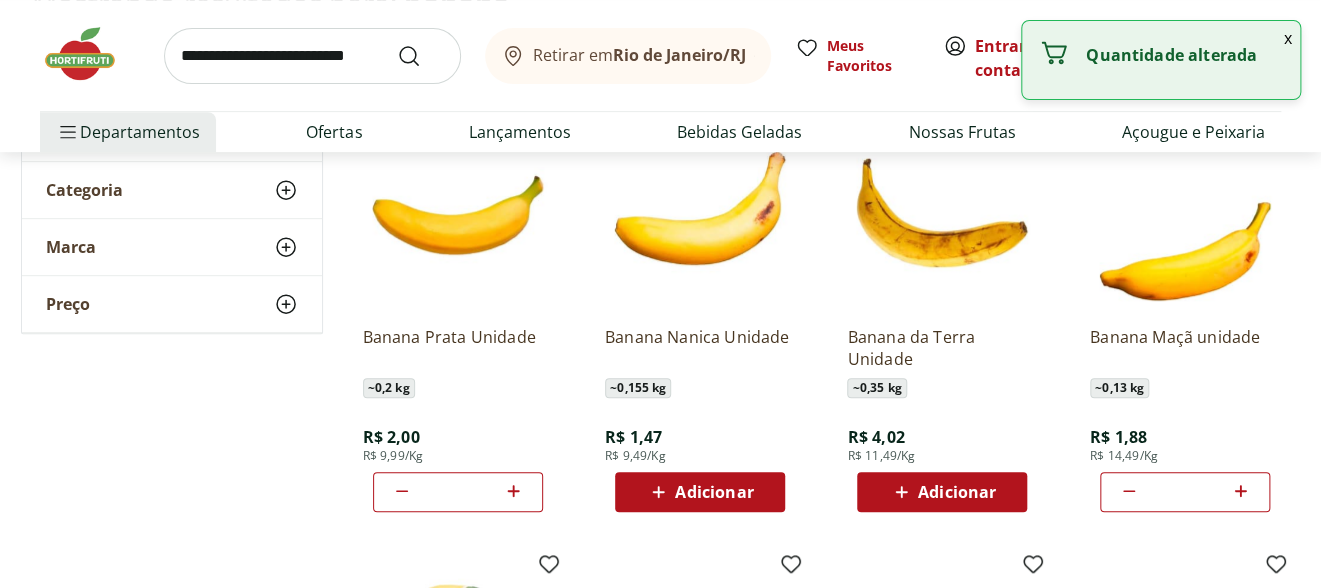 click 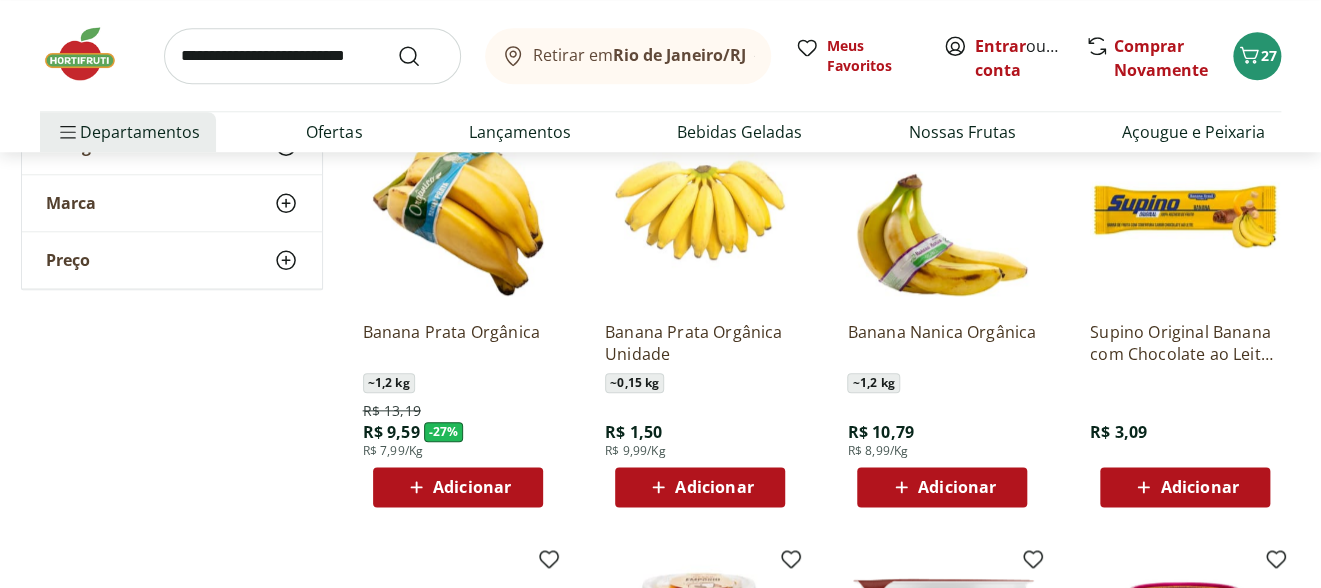 scroll, scrollTop: 756, scrollLeft: 0, axis: vertical 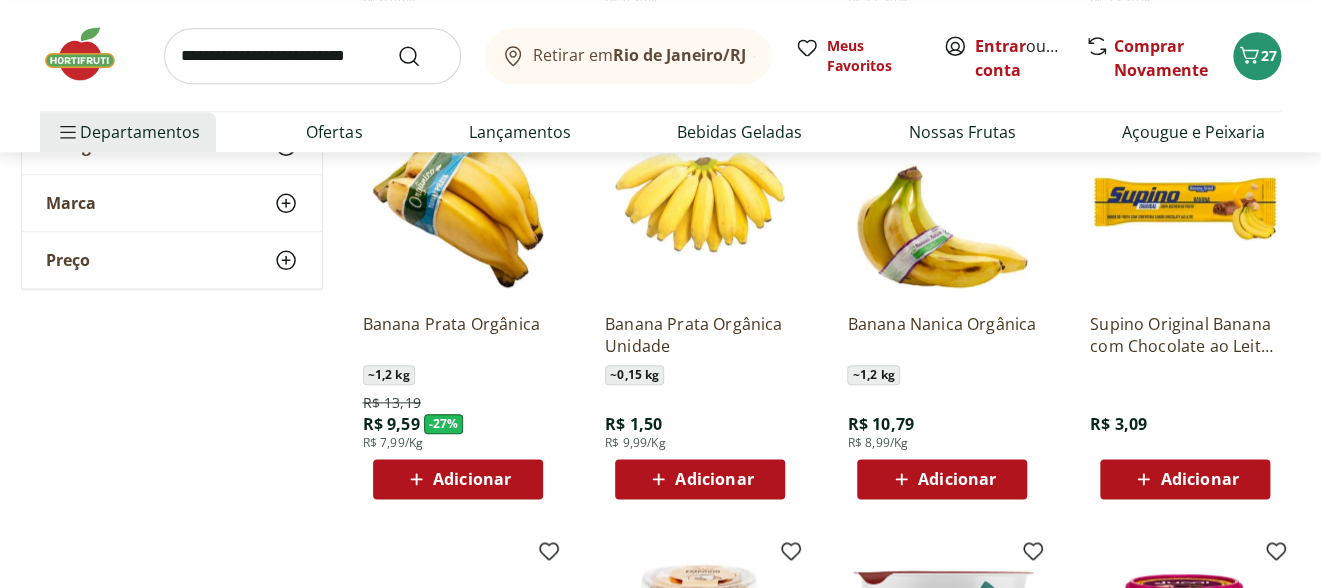 click on "Adicionar" at bounding box center (472, 479) 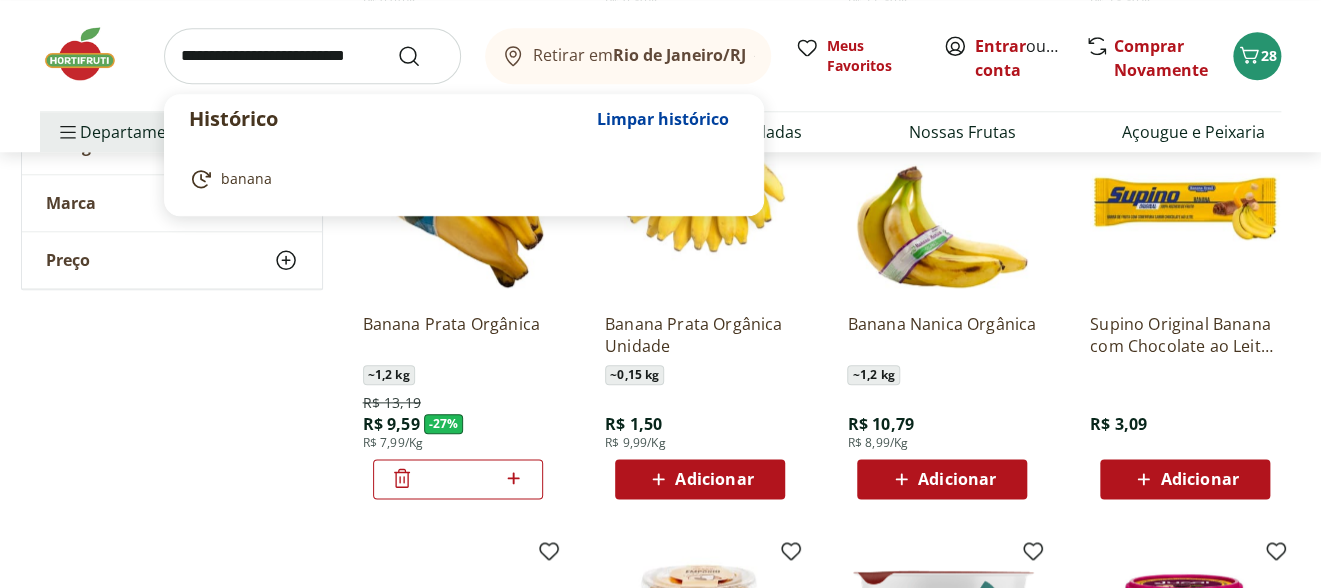 click at bounding box center (312, 56) 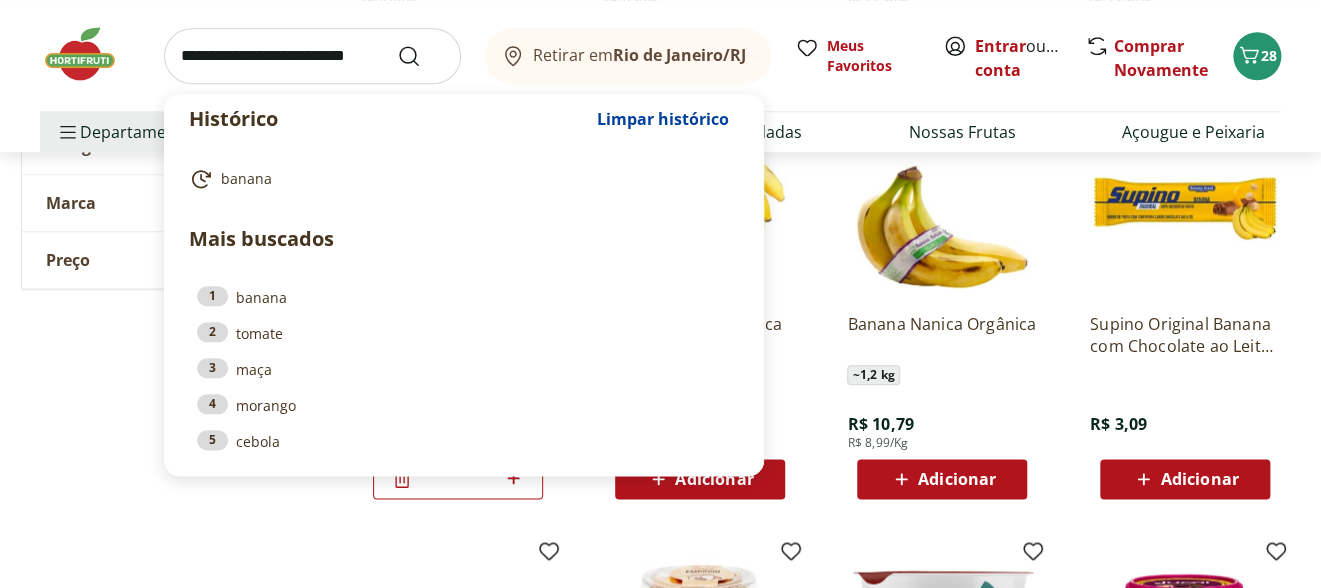 click at bounding box center (312, 56) 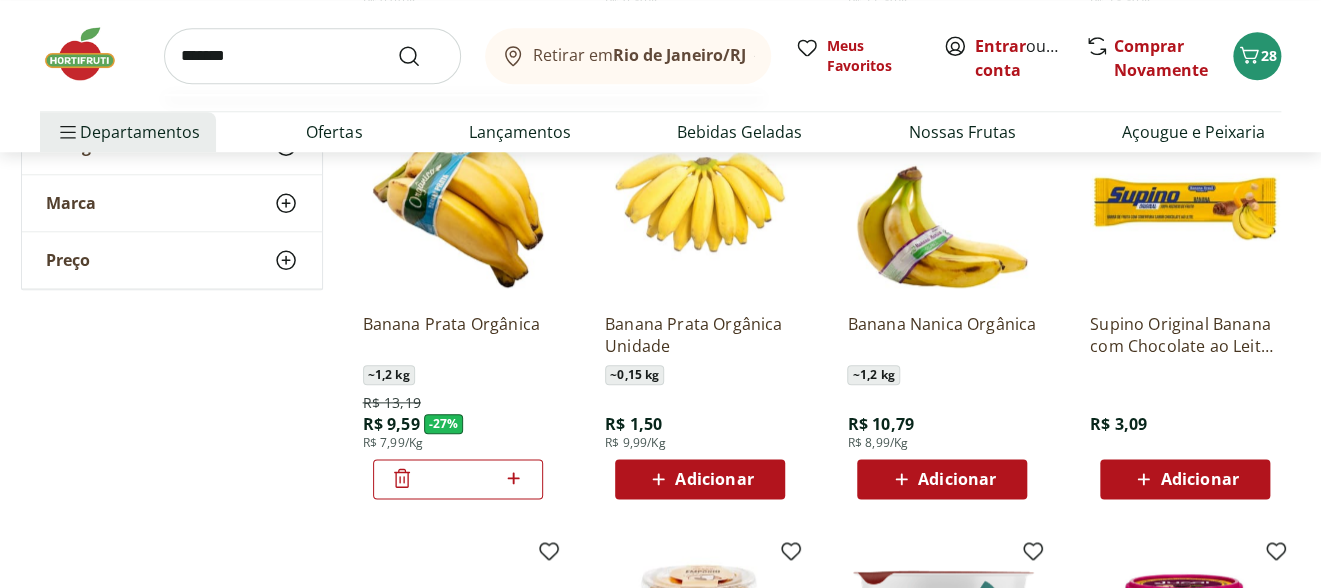 type on "*******" 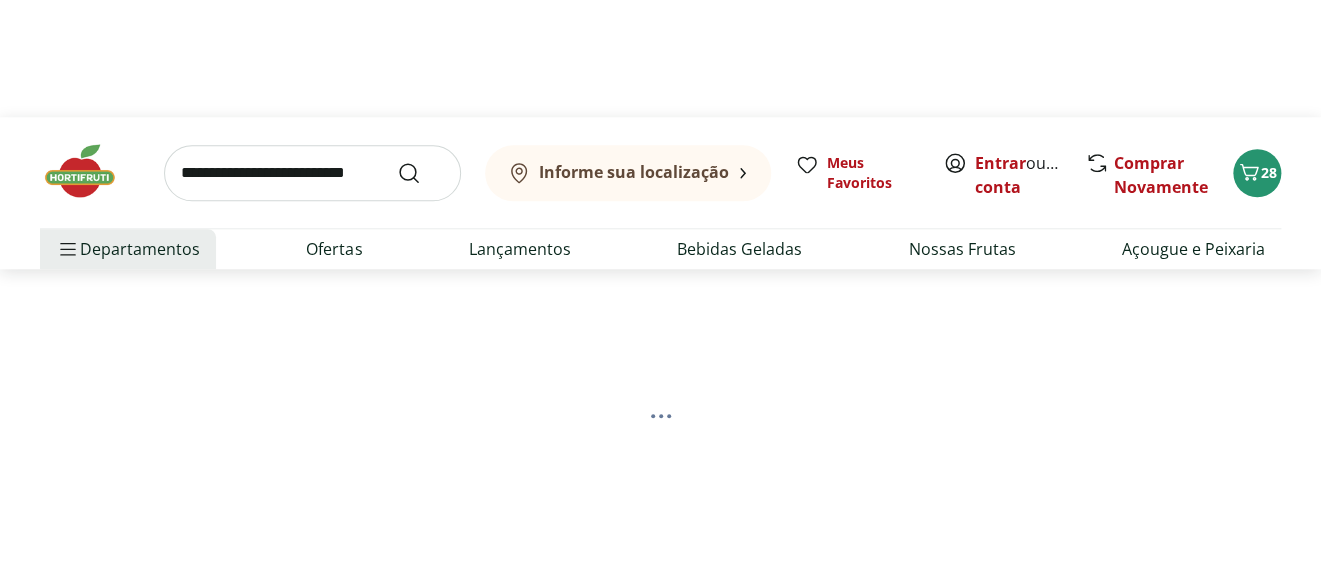 scroll, scrollTop: 0, scrollLeft: 0, axis: both 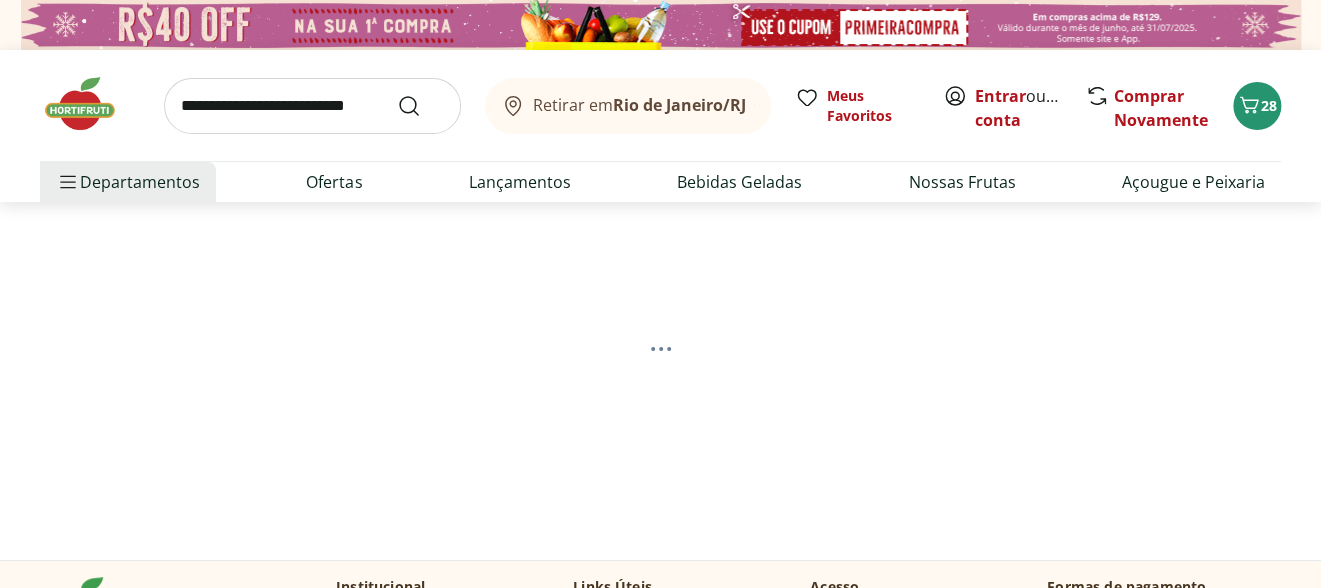 select on "**********" 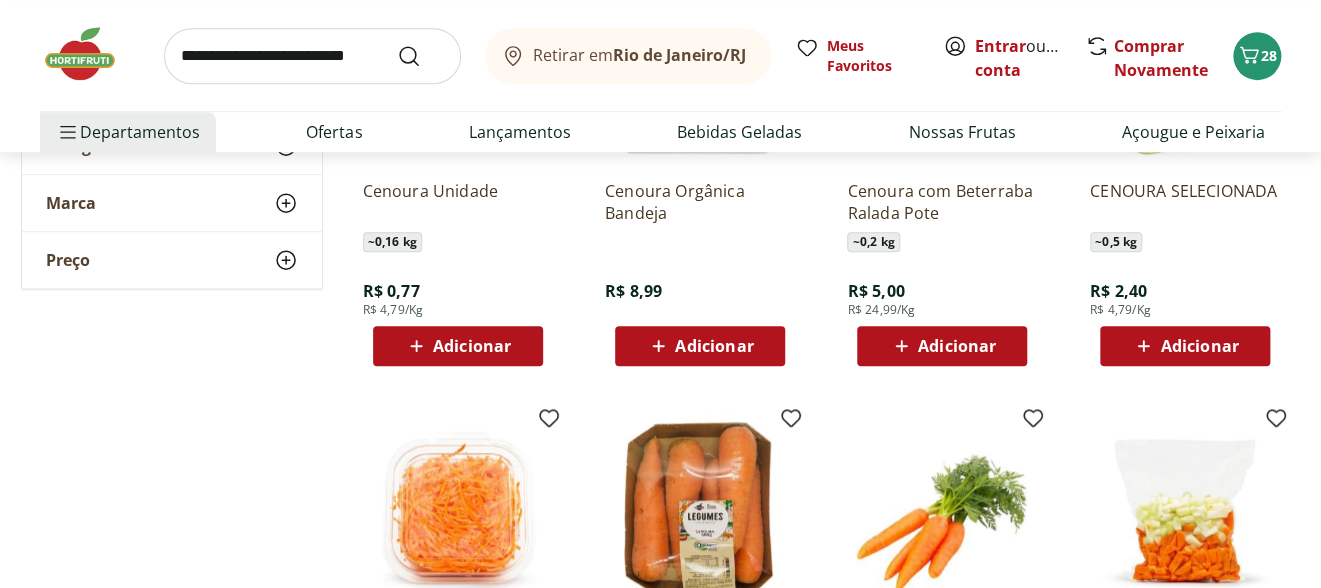 scroll, scrollTop: 439, scrollLeft: 0, axis: vertical 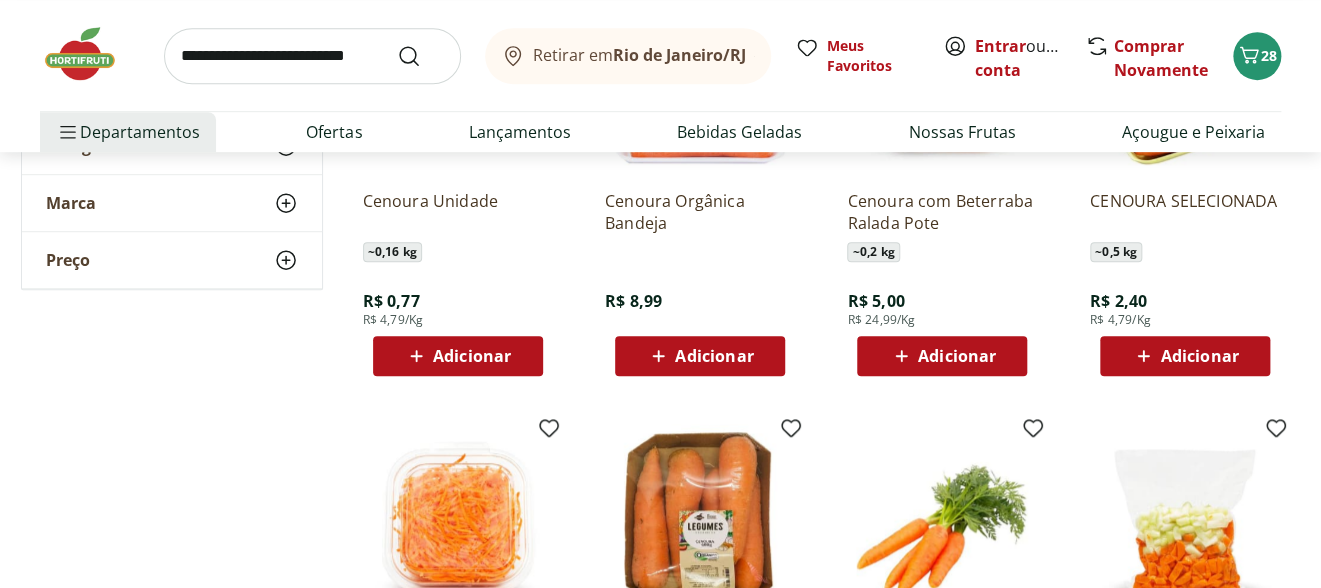 click on "Adicionar" at bounding box center [472, 356] 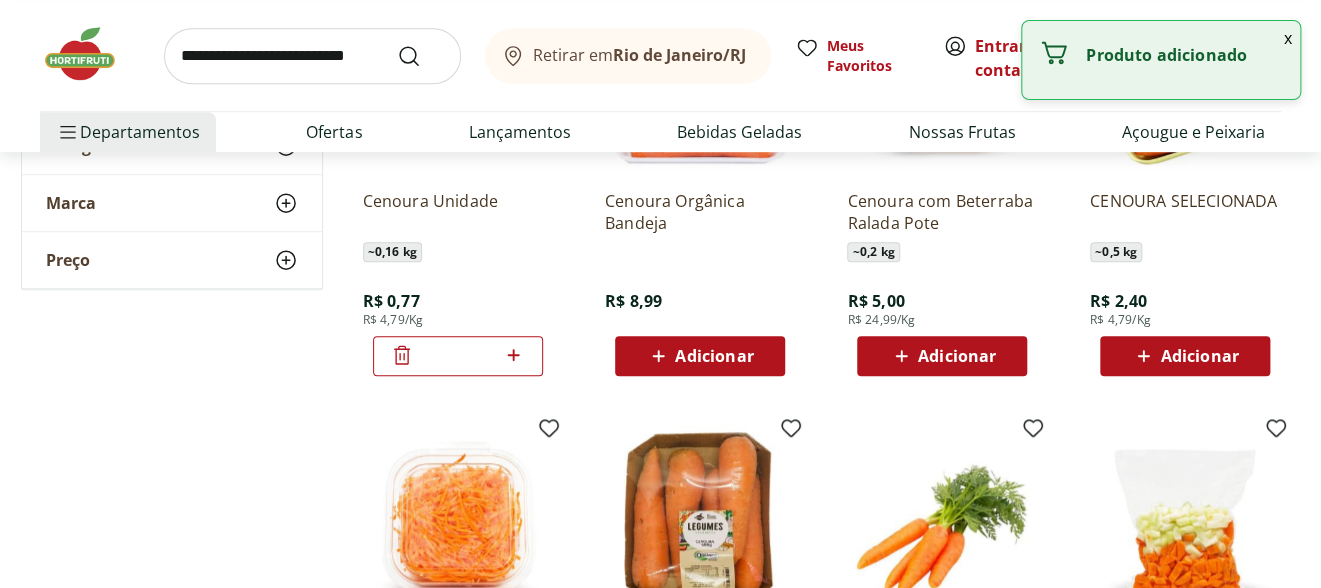 click 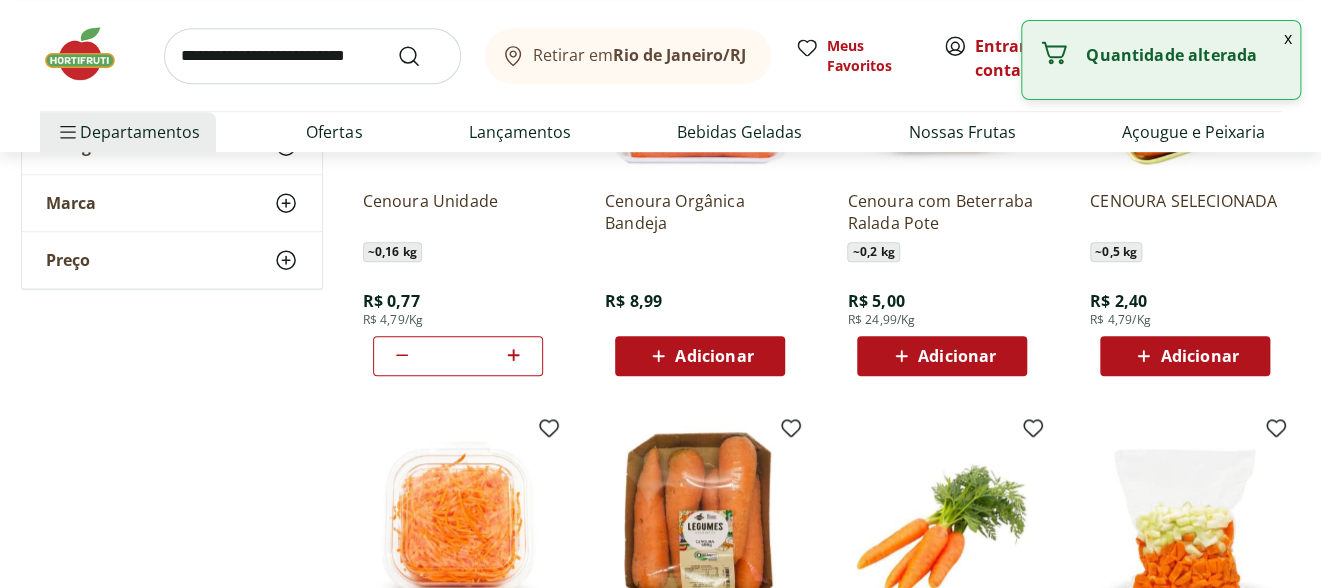 click 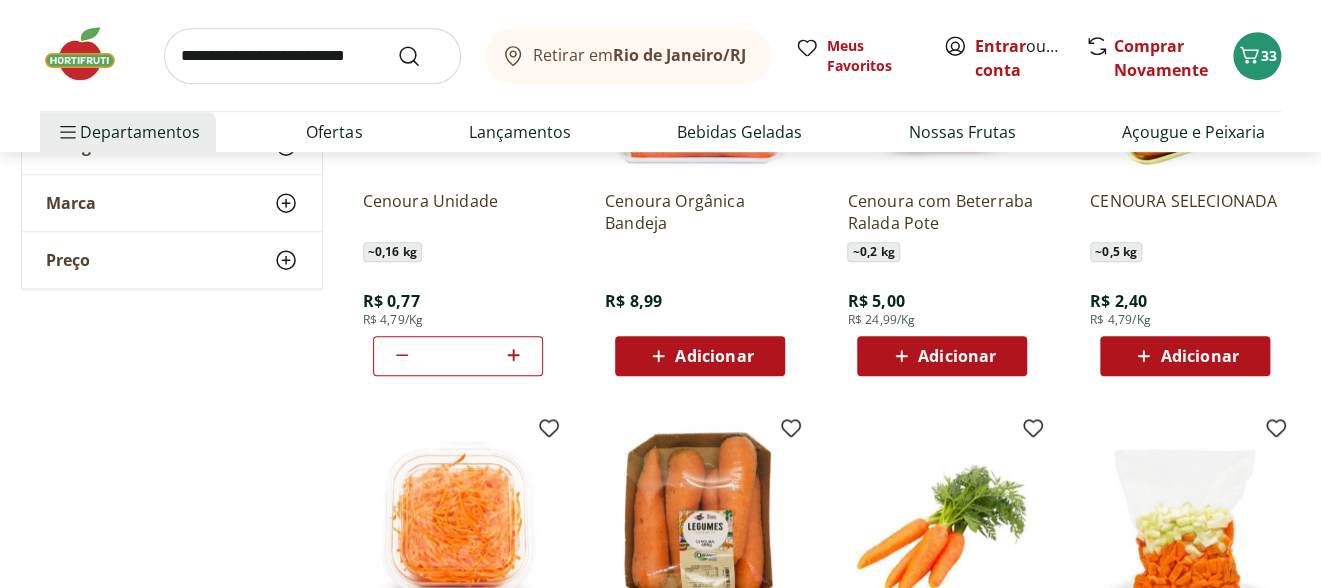 click on "*" at bounding box center [458, 356] 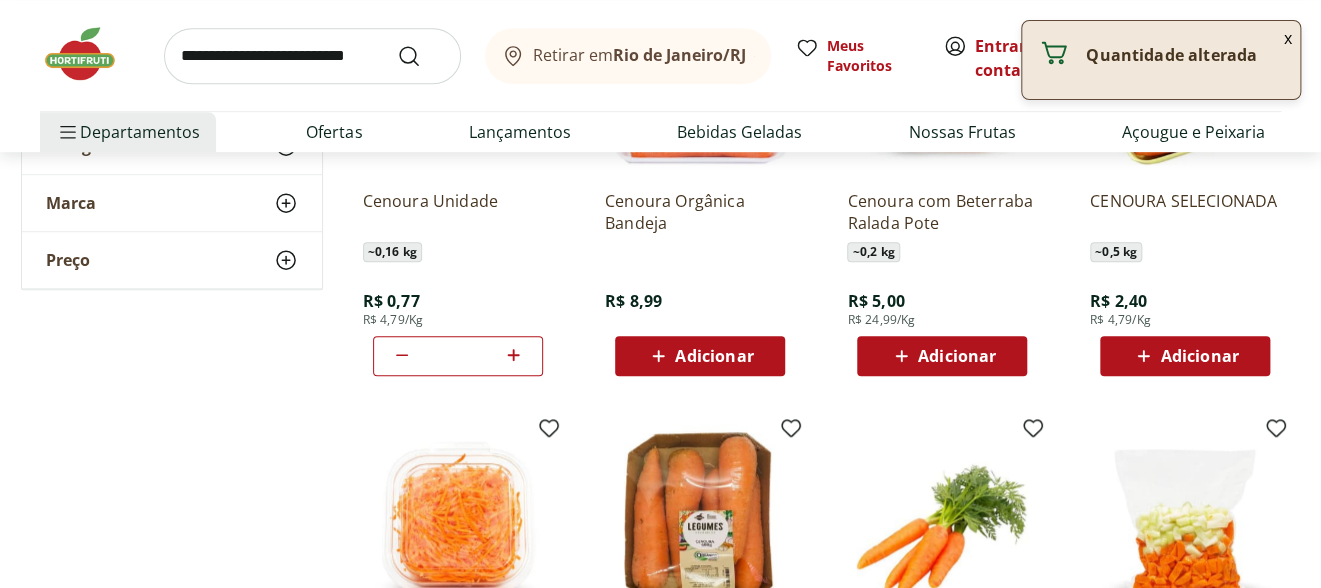 click on "**********" at bounding box center (661, 650) 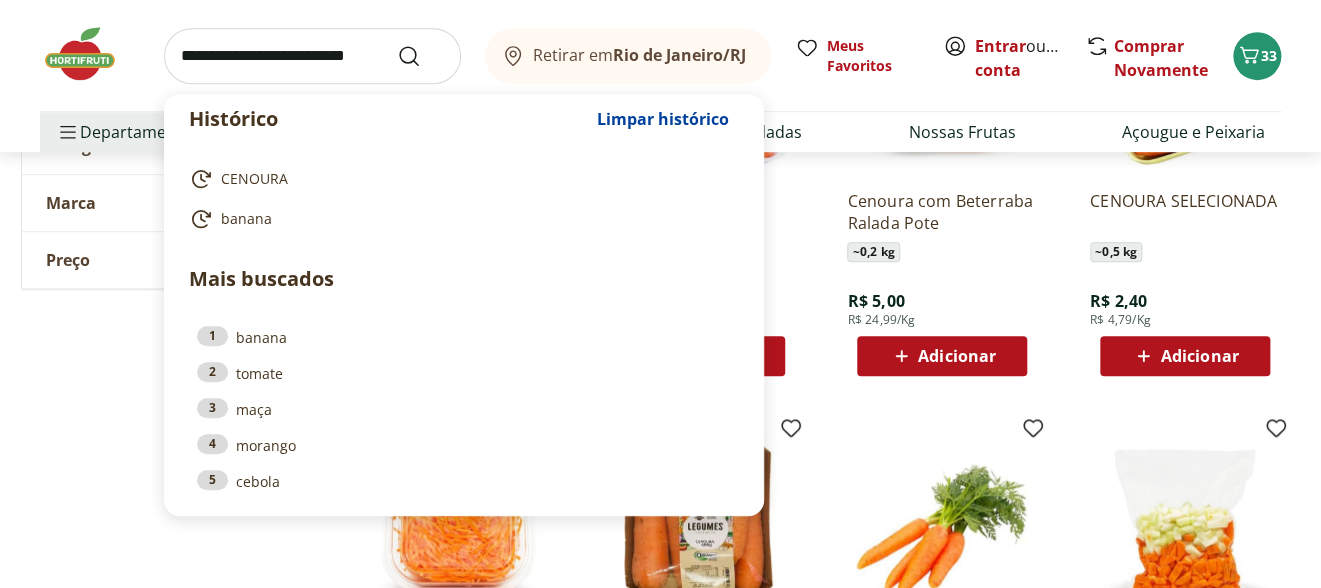 click at bounding box center [312, 56] 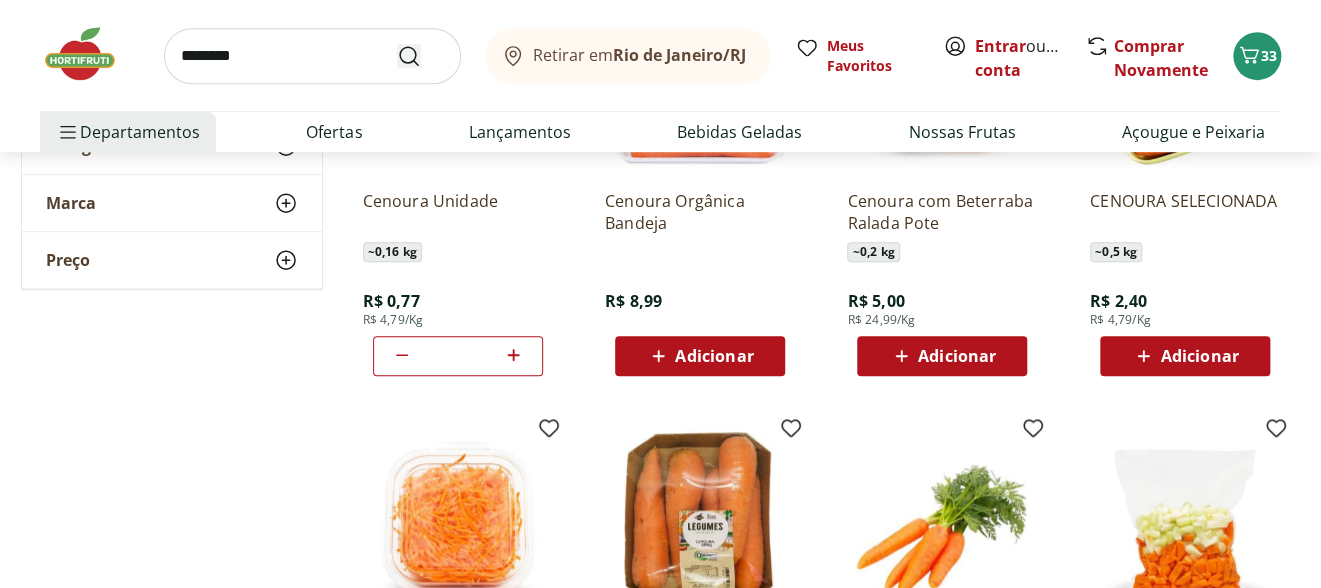 type on "********" 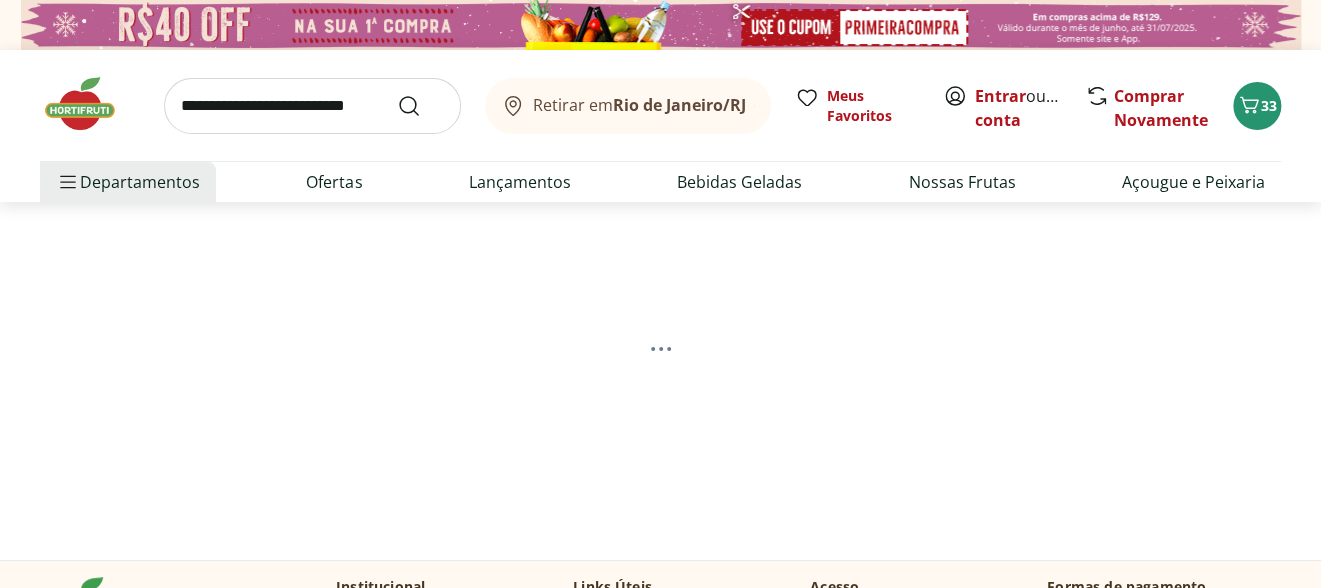 select on "**********" 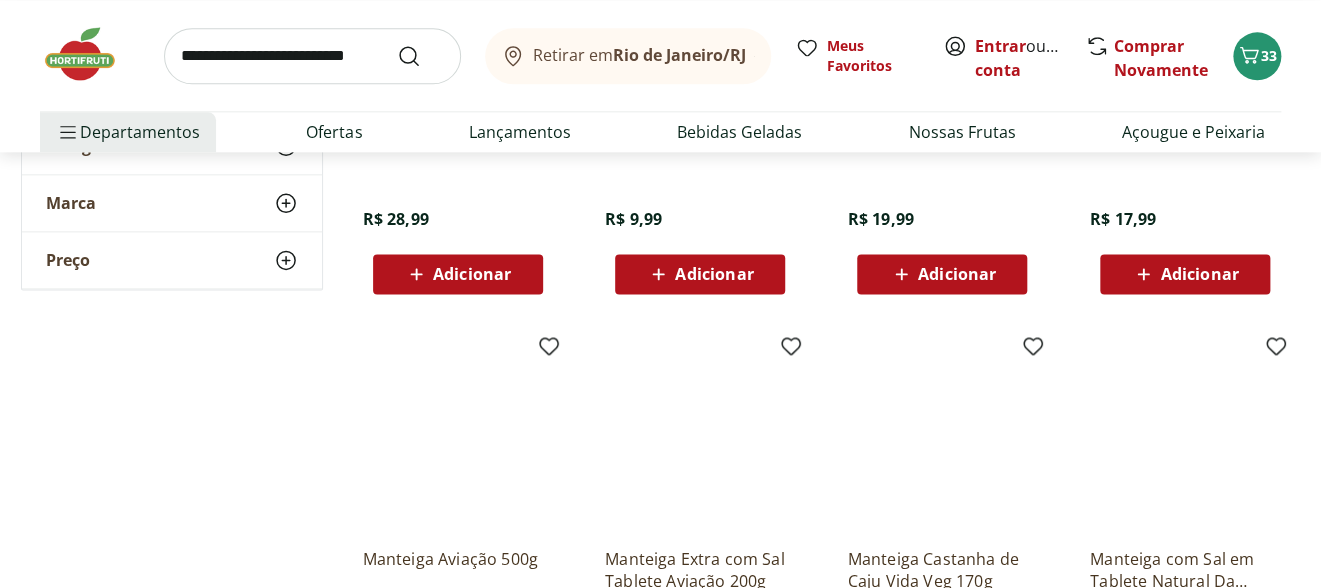 scroll, scrollTop: 967, scrollLeft: 0, axis: vertical 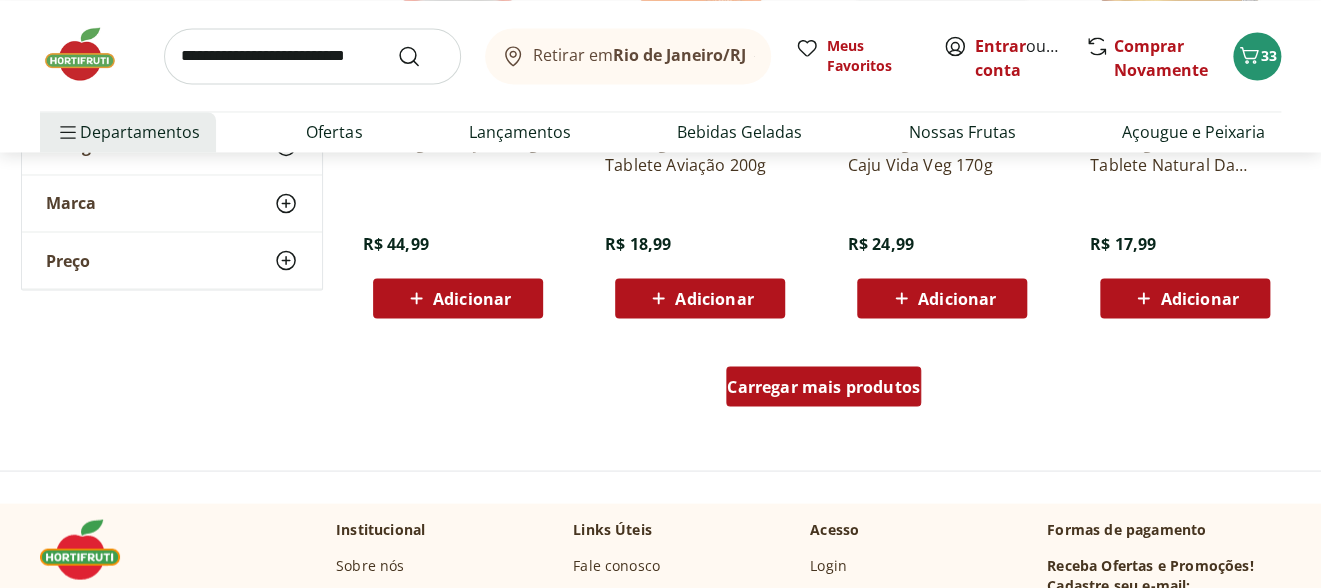 click on "Carregar mais produtos" at bounding box center [823, 386] 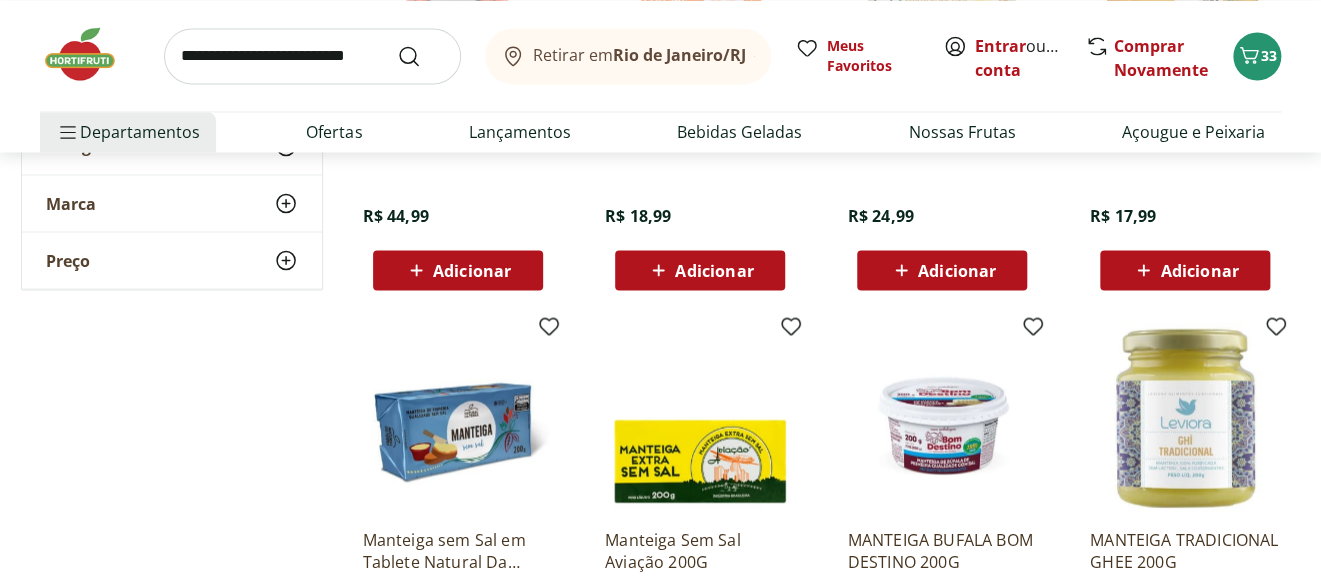 scroll, scrollTop: 1414, scrollLeft: 0, axis: vertical 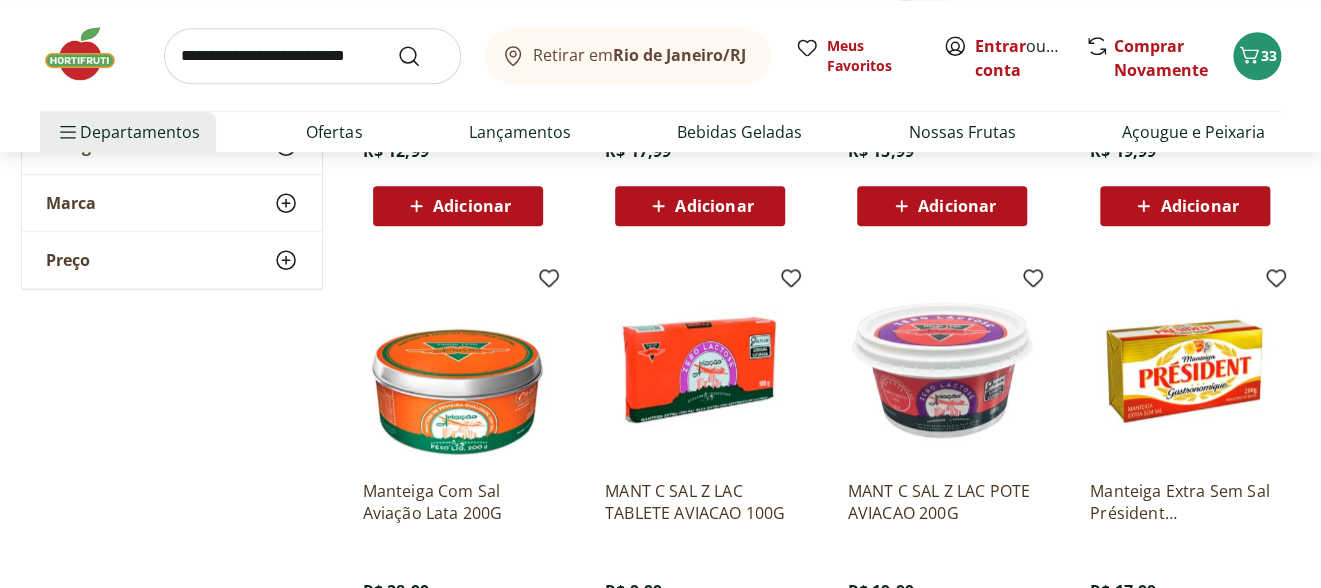 drag, startPoint x: 1318, startPoint y: 124, endPoint x: 1313, endPoint y: 146, distance: 22.561028 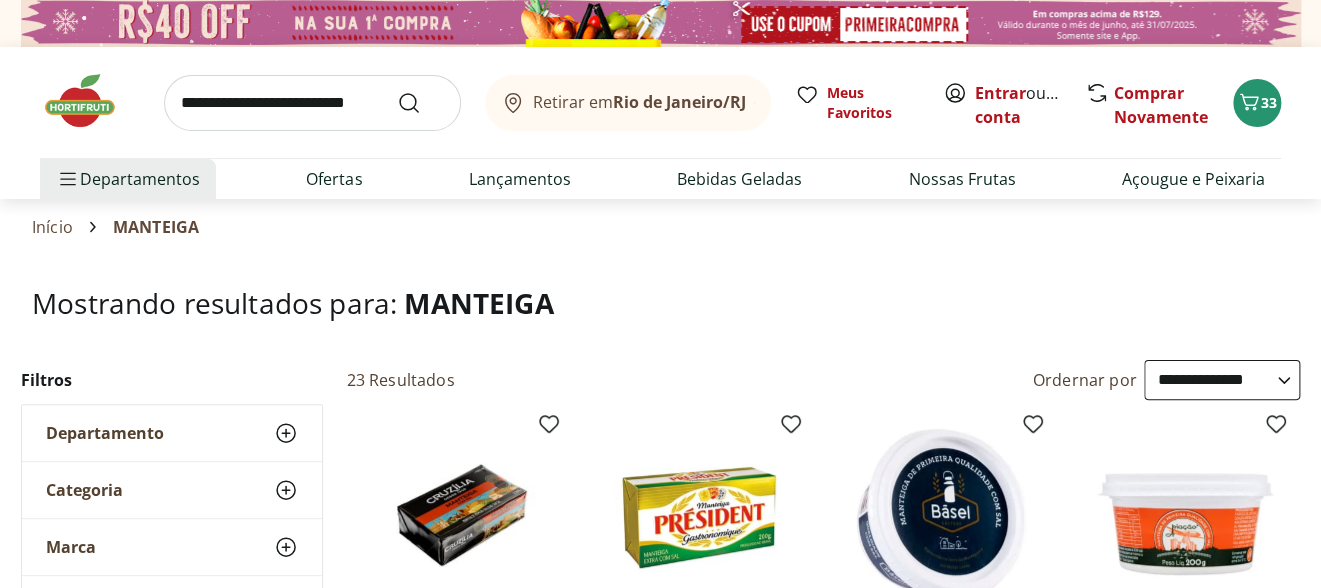 scroll, scrollTop: 12, scrollLeft: 0, axis: vertical 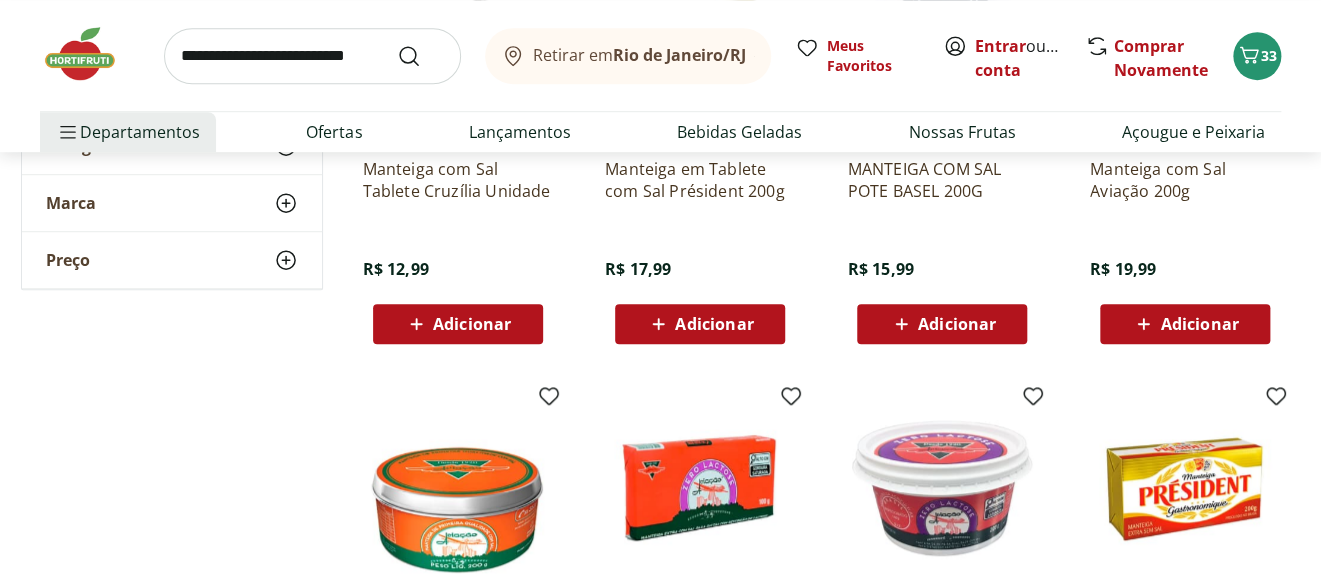 click on "Adicionar" at bounding box center (1199, 324) 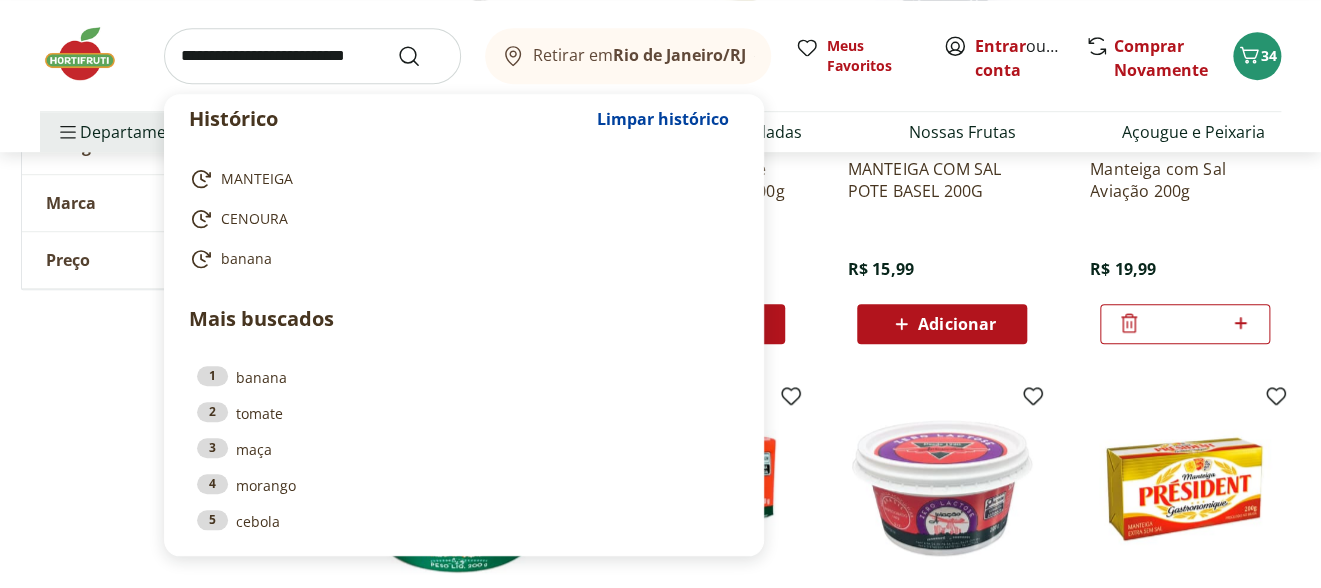 click at bounding box center (312, 56) 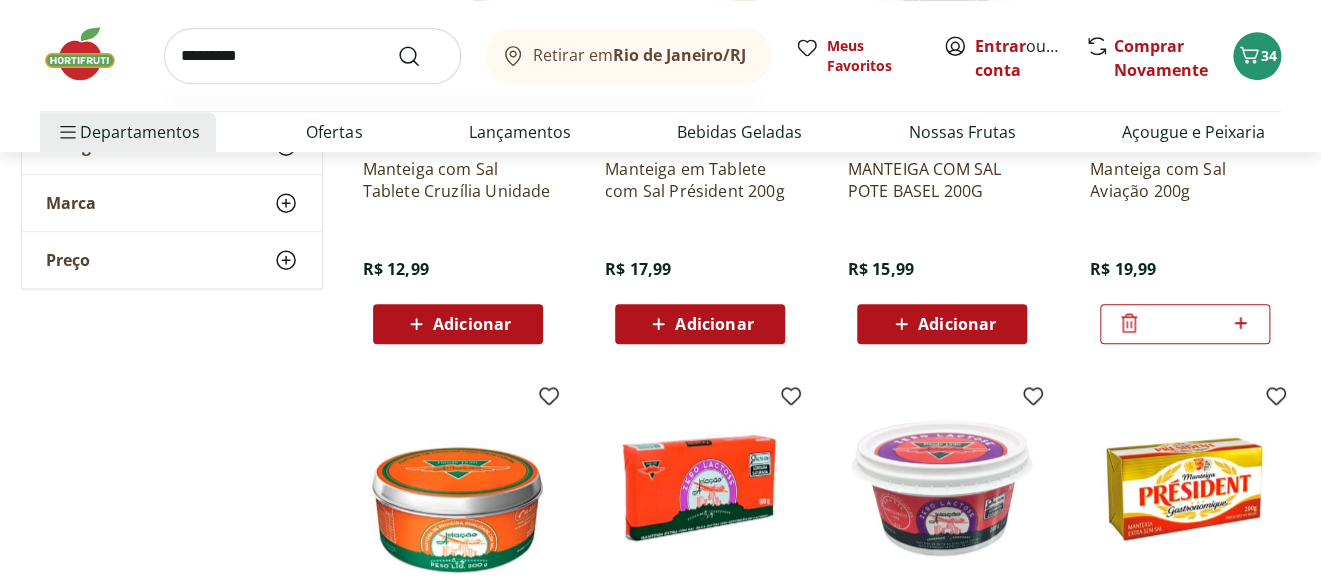 type on "*********" 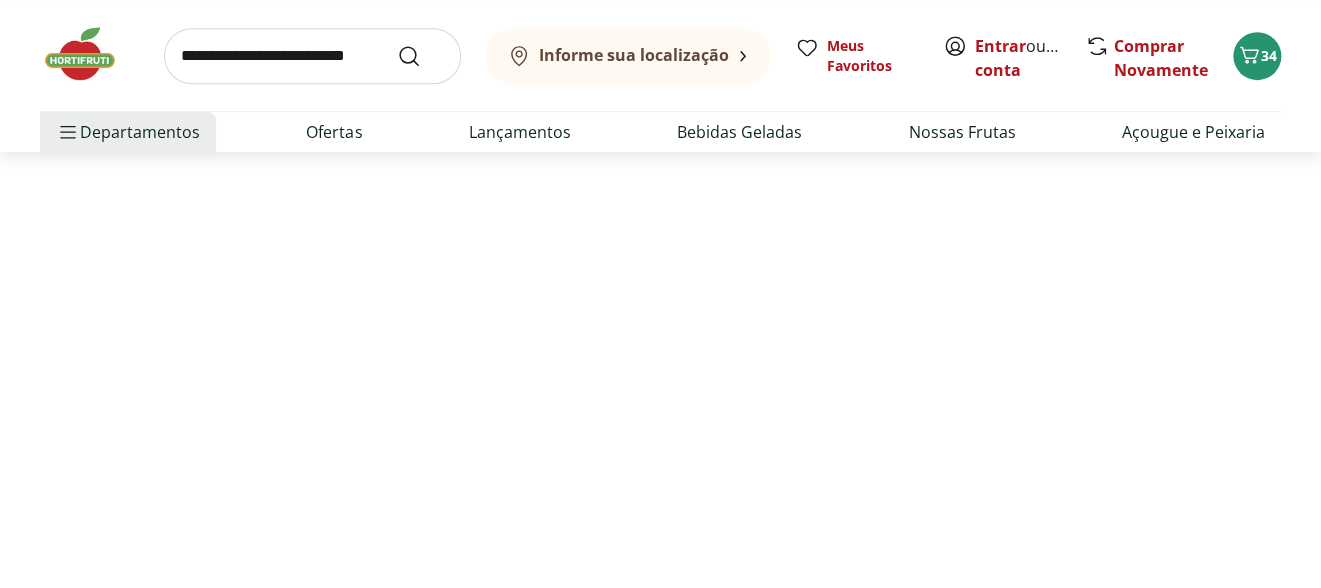 scroll, scrollTop: 0, scrollLeft: 0, axis: both 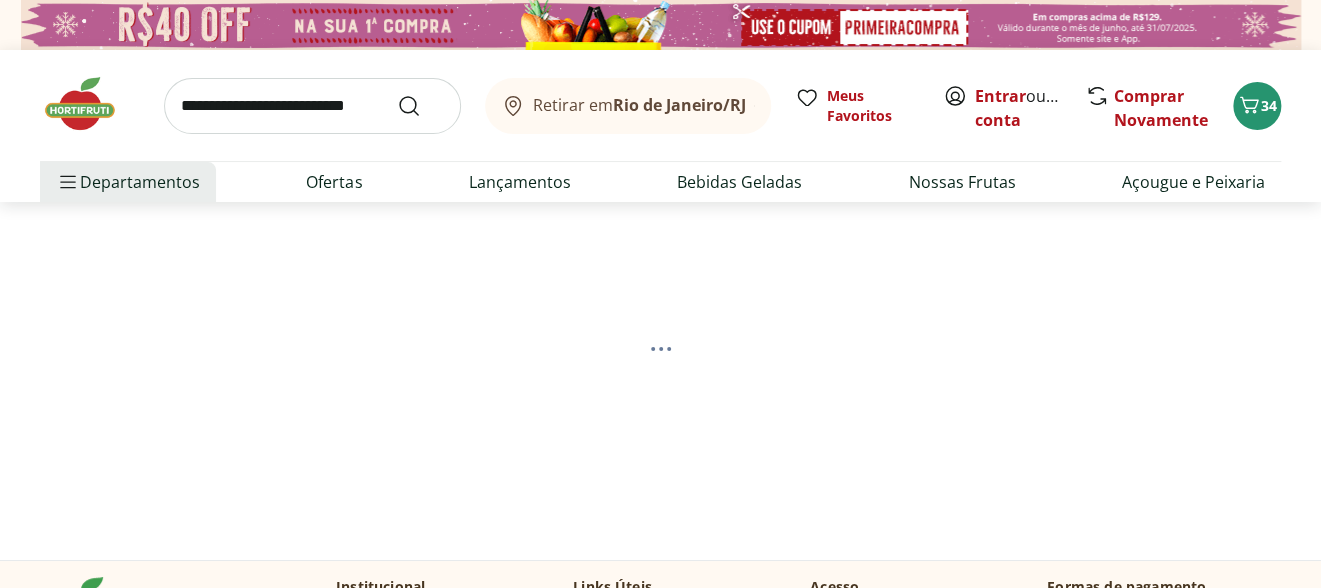 select on "**********" 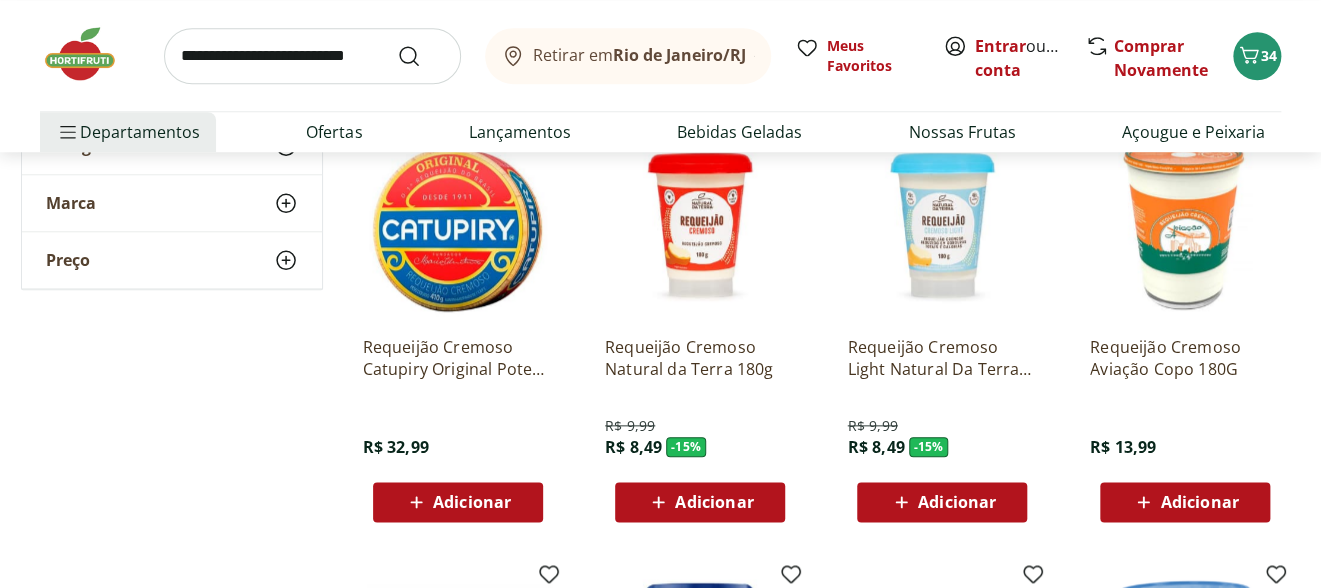scroll, scrollTop: 685, scrollLeft: 0, axis: vertical 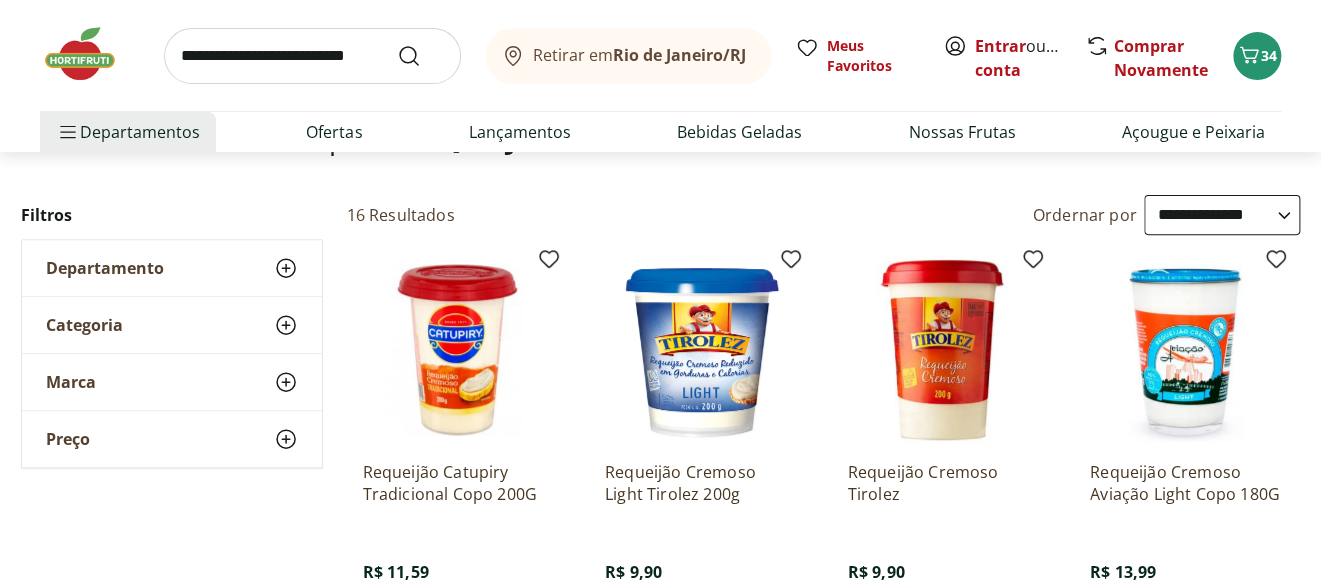 click at bounding box center [458, 350] 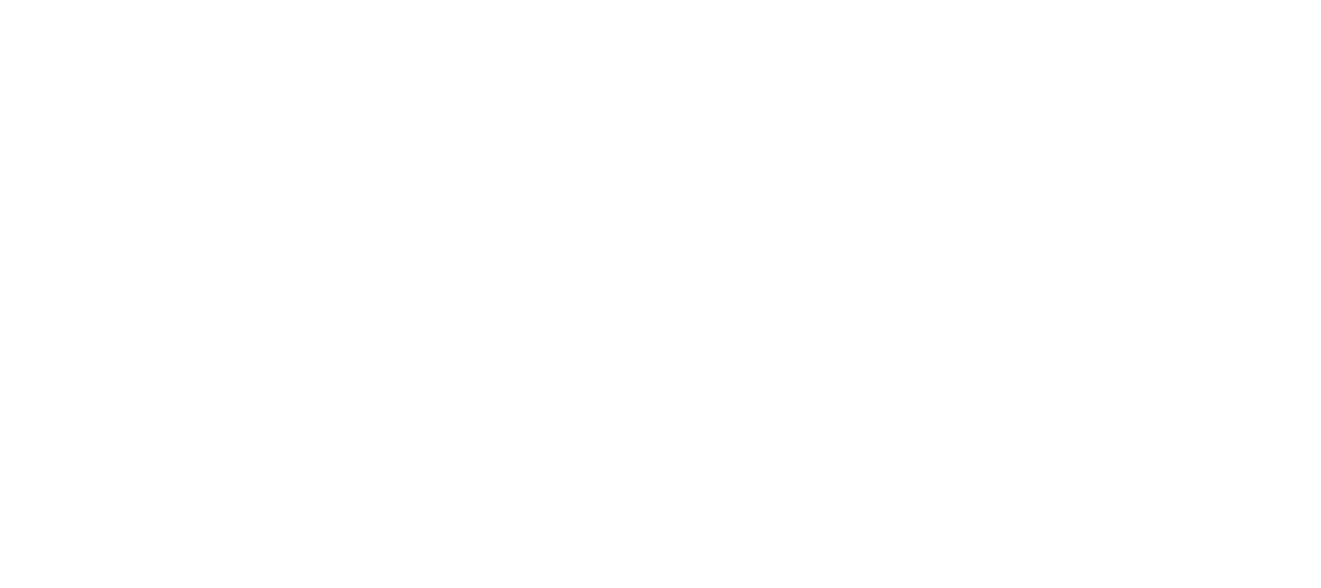 scroll, scrollTop: 0, scrollLeft: 0, axis: both 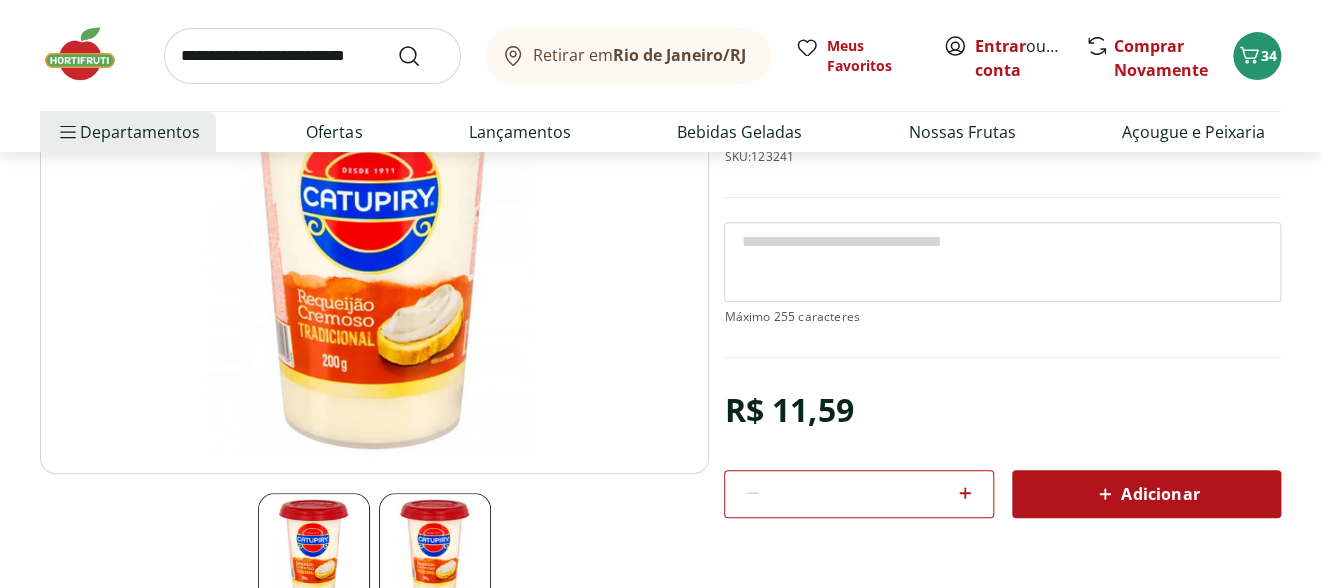 click on "Adicionar" at bounding box center [1146, 494] 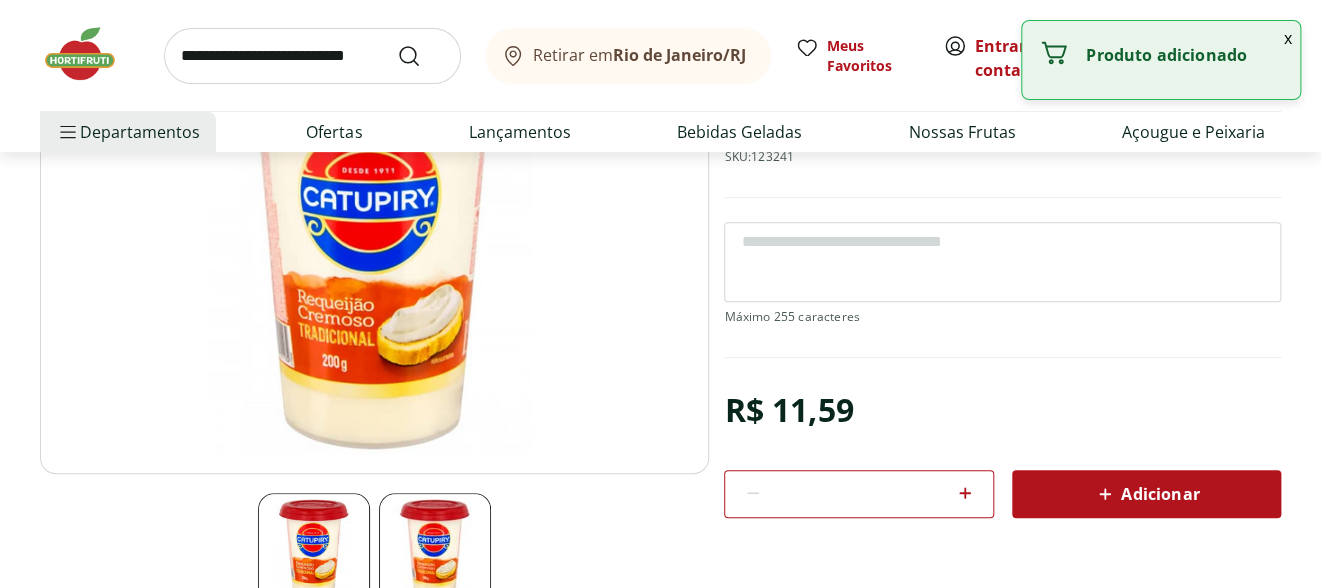 click on "Adicionar" at bounding box center (1146, 494) 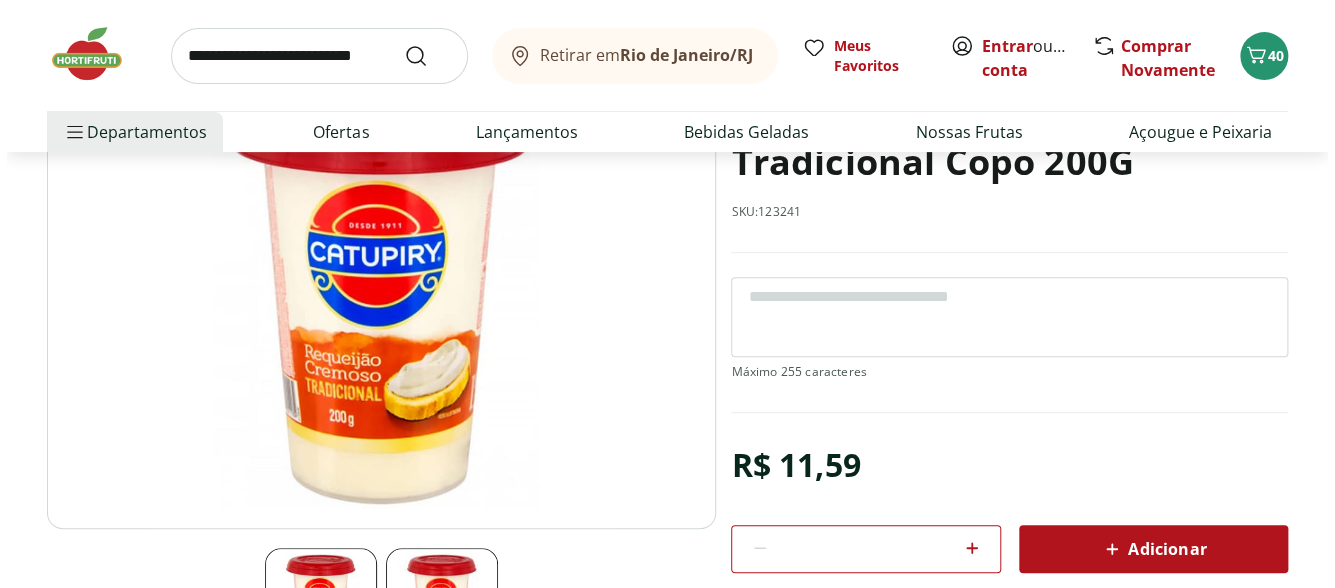 scroll, scrollTop: 183, scrollLeft: 0, axis: vertical 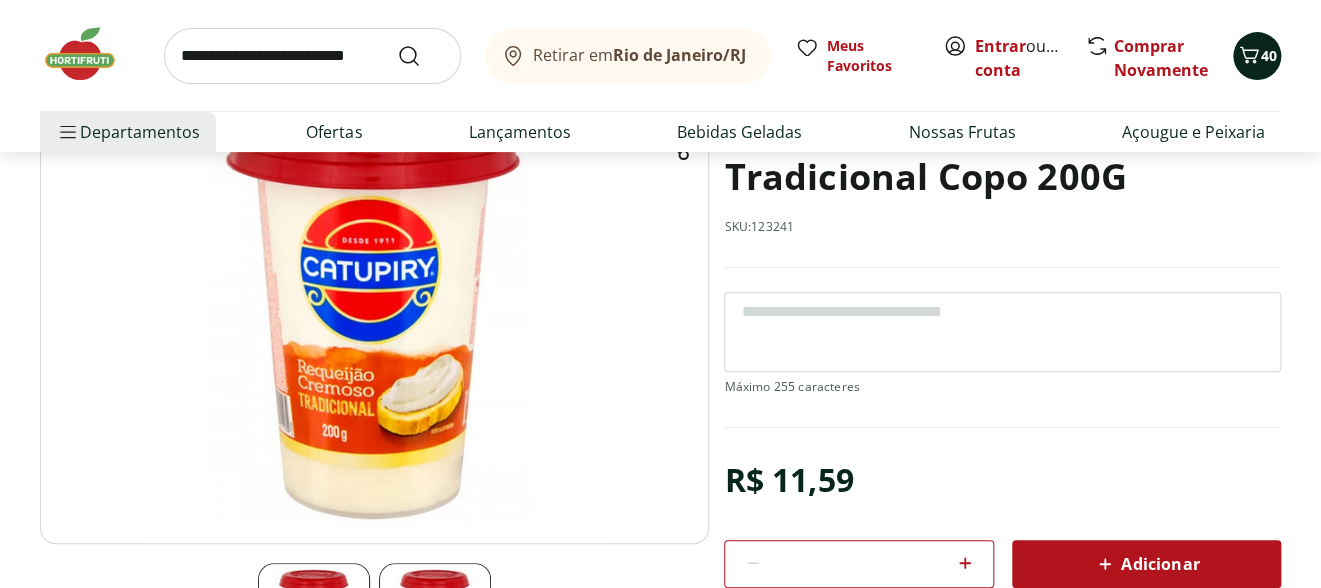 click on "40" at bounding box center (1269, 55) 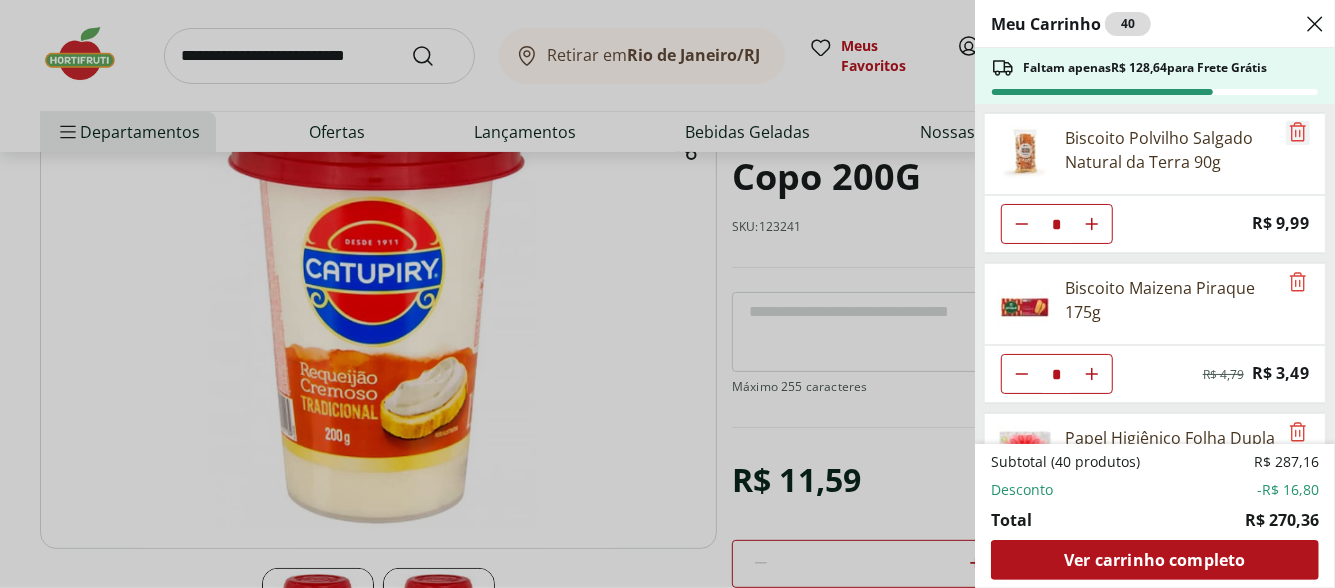 click 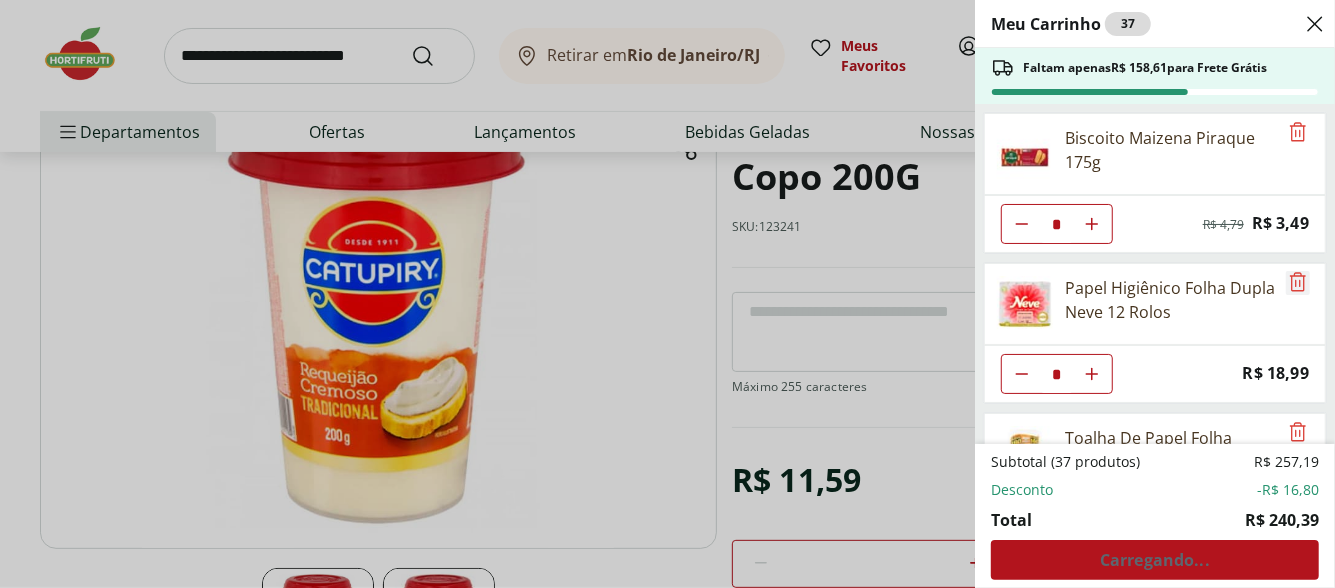 click 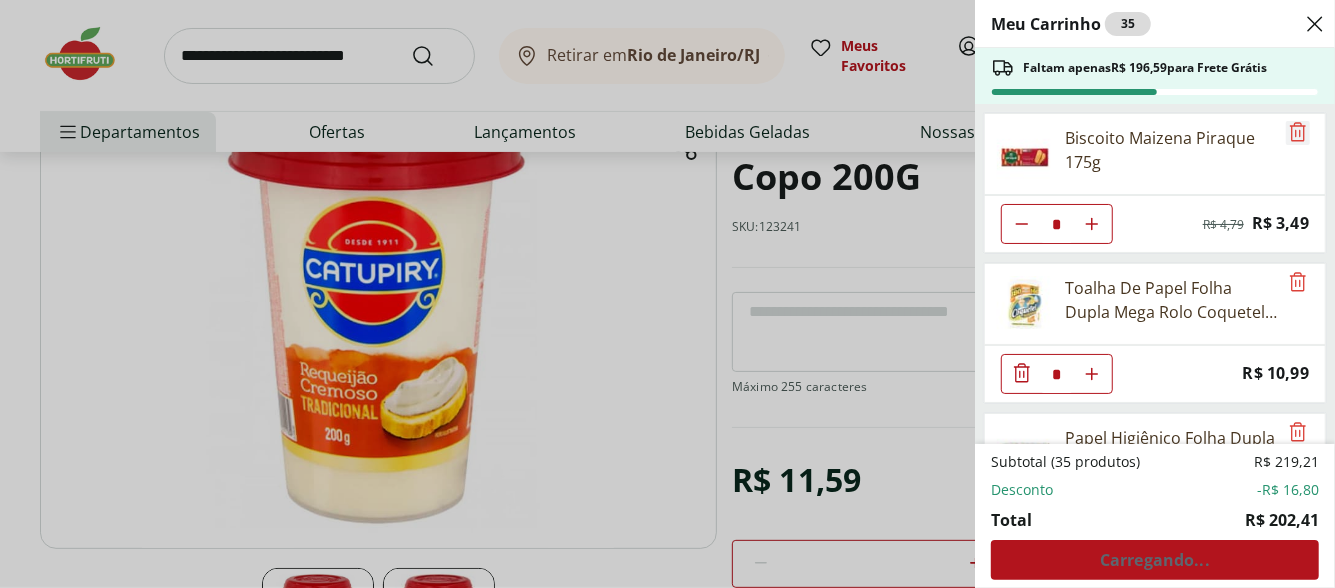 click 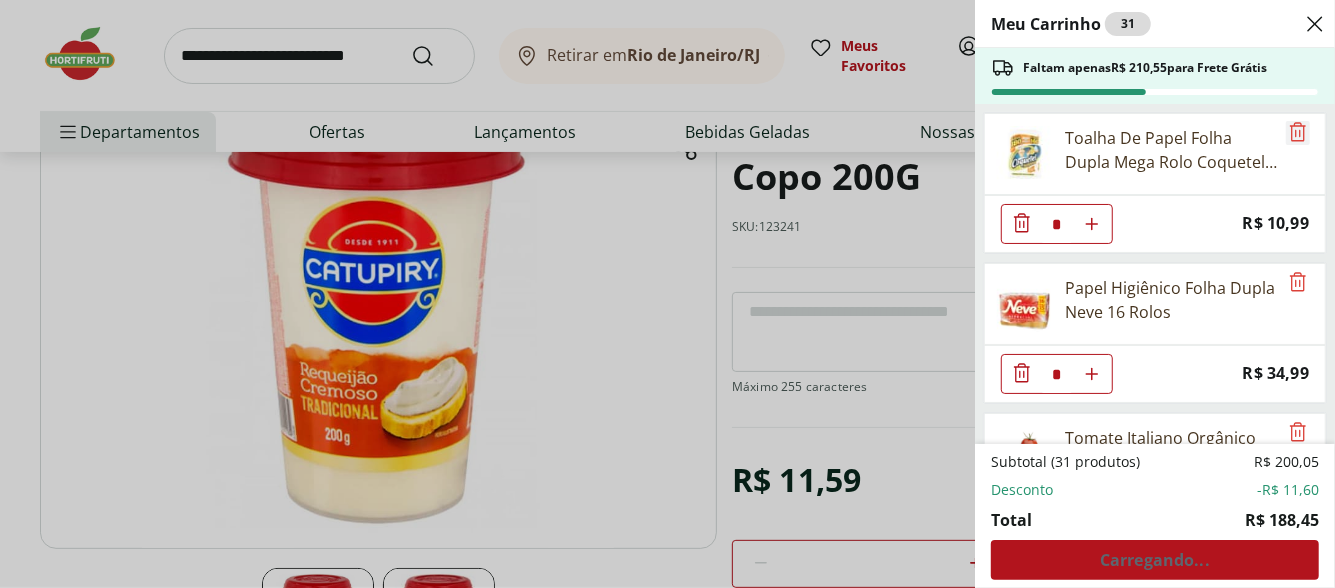 click 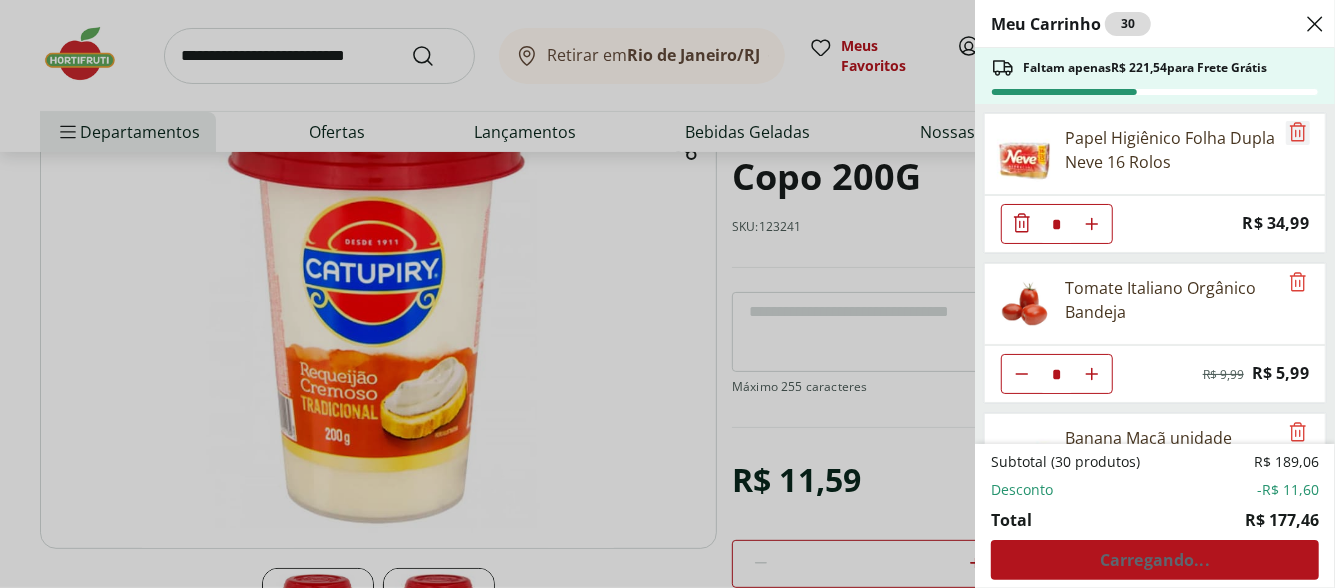 click 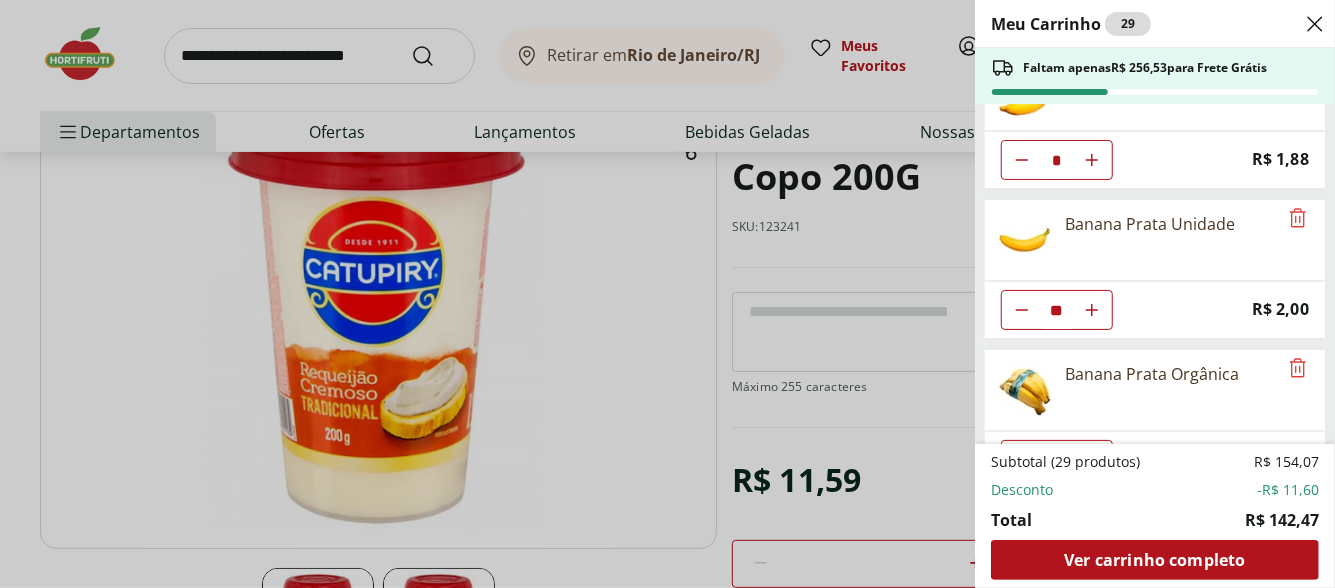 scroll, scrollTop: 258, scrollLeft: 0, axis: vertical 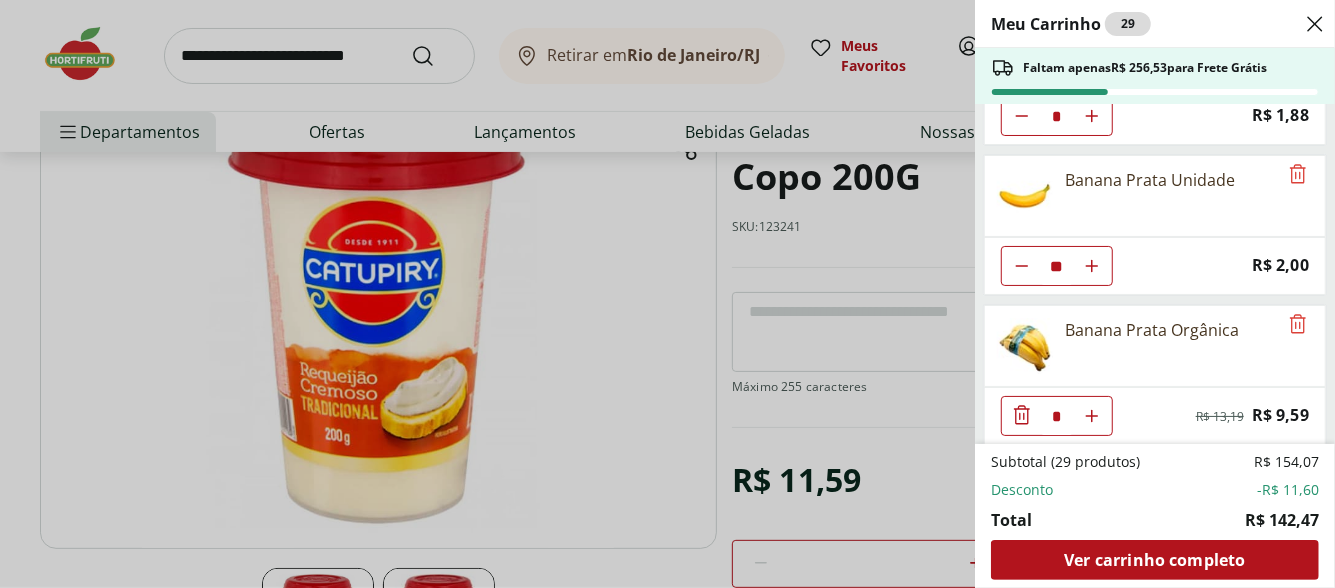 click 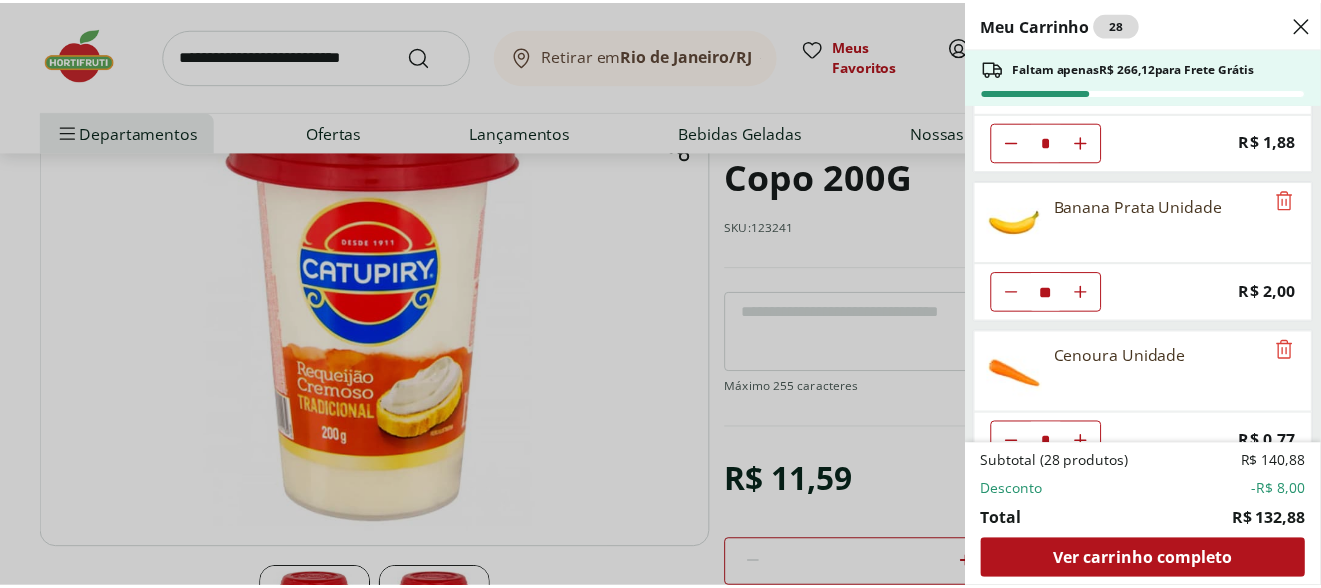 scroll, scrollTop: 0, scrollLeft: 0, axis: both 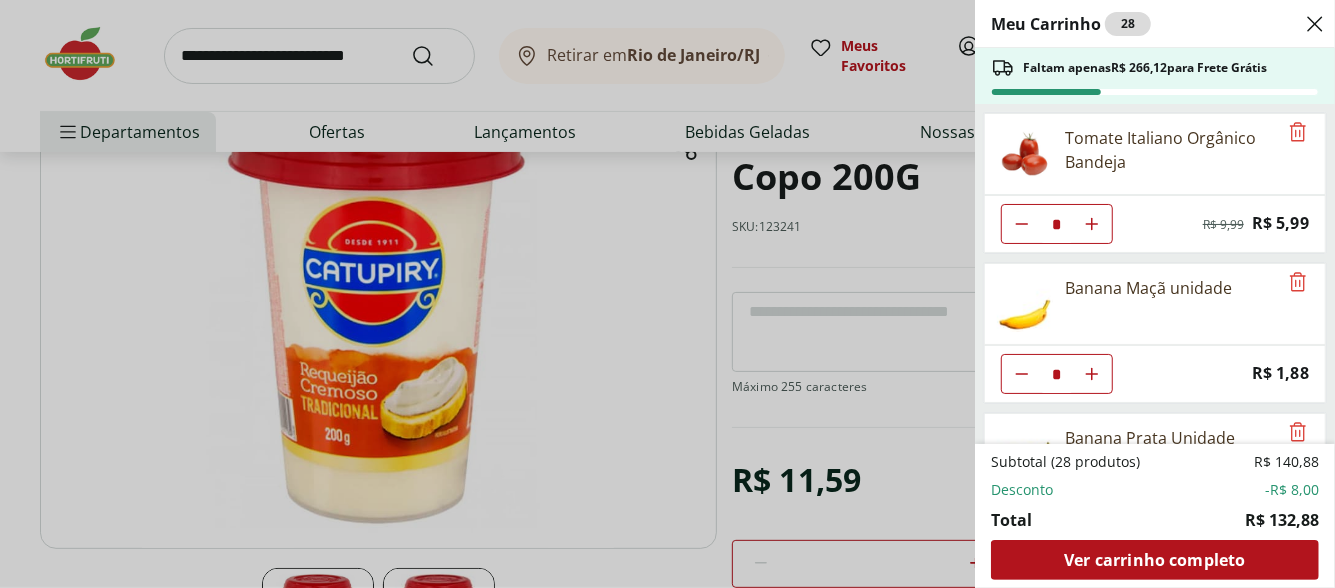 click on "Meu Carrinho 28 Faltam apenas R$ 266,12 para Frete Grátis Tomate Italiano Orgânico Bandeja * Original price: R$ 9,99 Price: R$ 5,99 Banana Maçã unidade * Price: R$ 1,88 Banana Prata Unidade ** Price: R$ 2,00 Cenoura Unidade * Price: R$ 0,77 Manteiga com Sal Aviação 200g * Price: R$ 19,99 Requeijão Catupiry Tradicional Copo 200G * Price: R$ 11,59 Subtotal (28 produtos) R$ 140,88 Desconto -R$ 8,00 Total R$ 132,88 Ver carrinho completo" at bounding box center (667, 294) 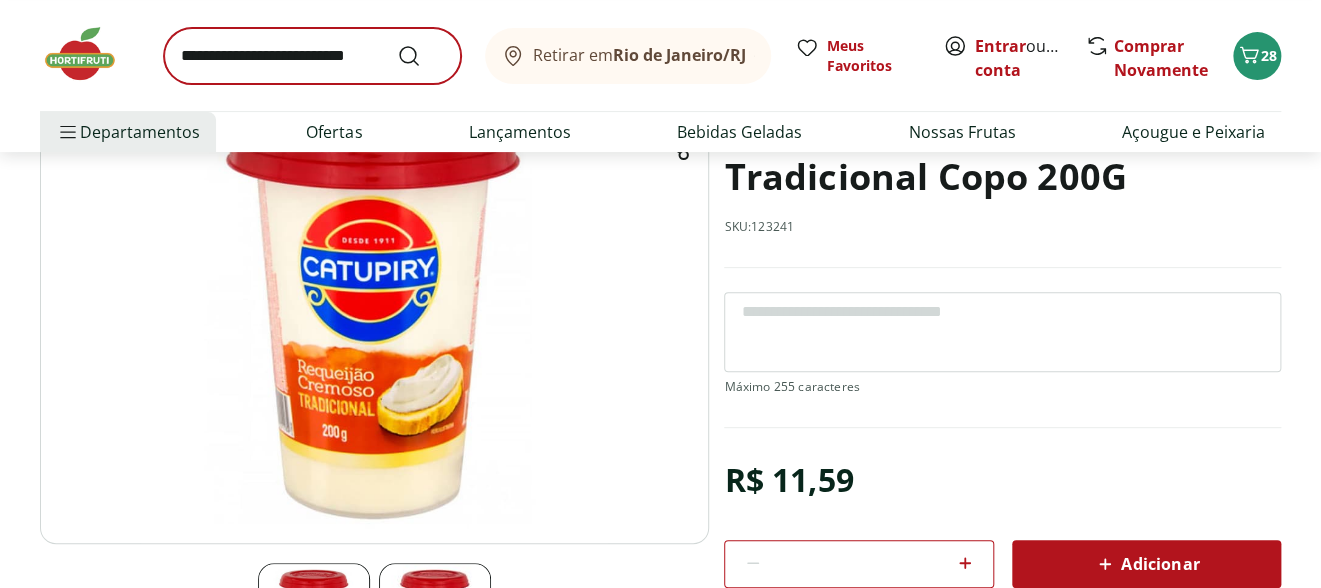 type 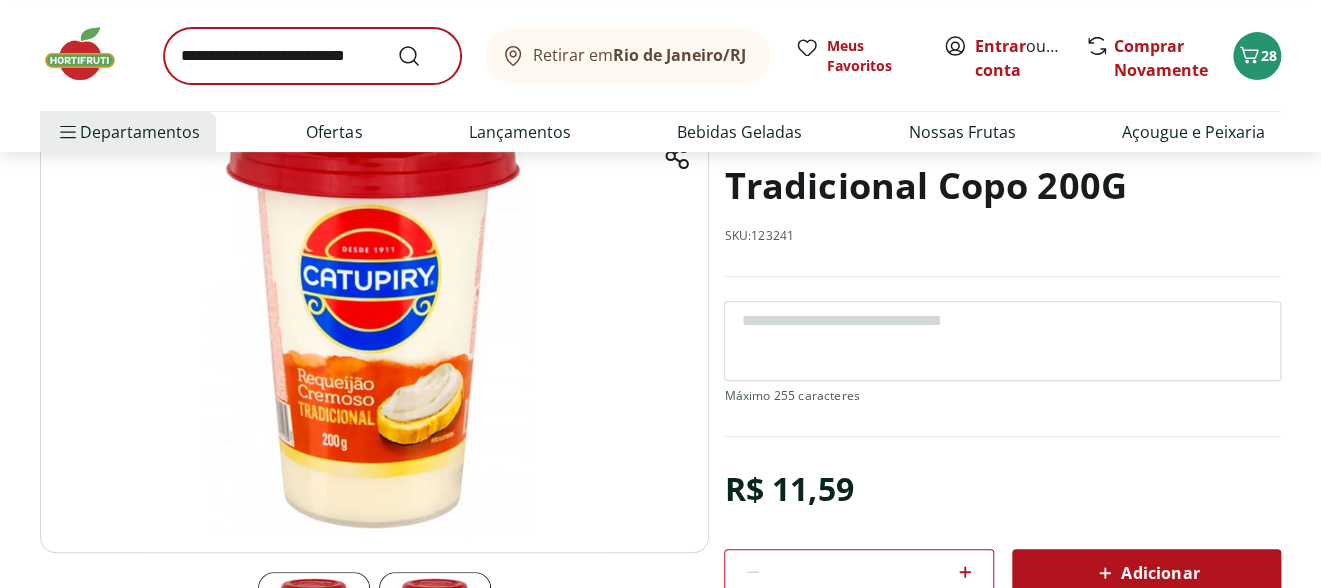 scroll, scrollTop: 172, scrollLeft: 0, axis: vertical 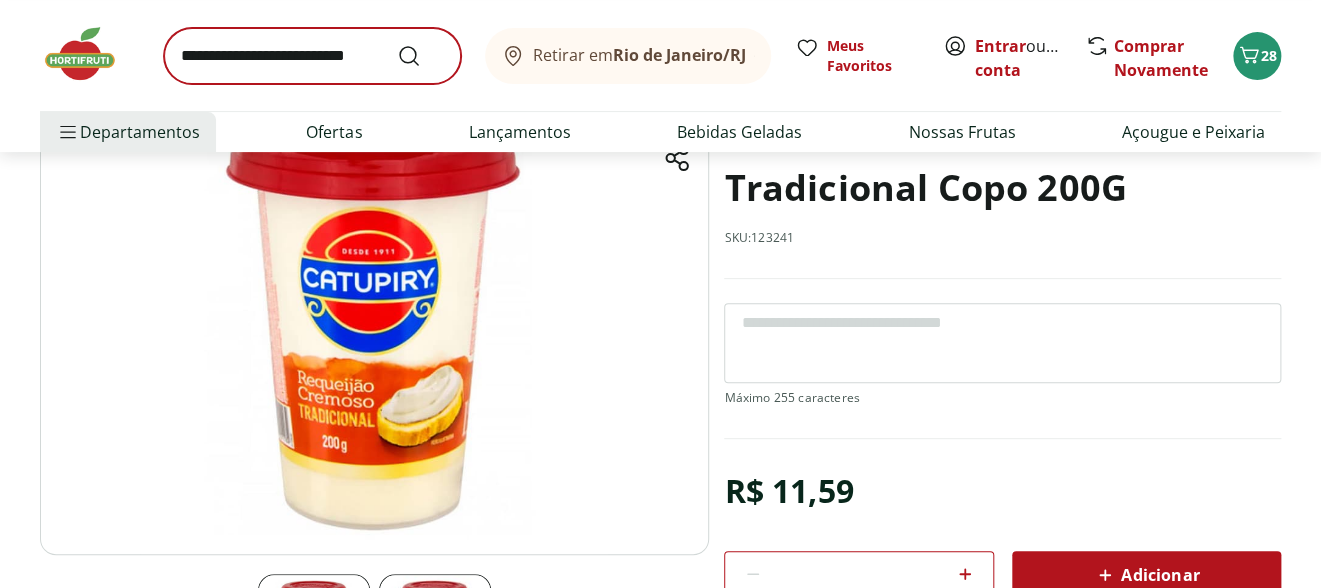drag, startPoint x: 244, startPoint y: 17, endPoint x: 249, endPoint y: 46, distance: 29.427877 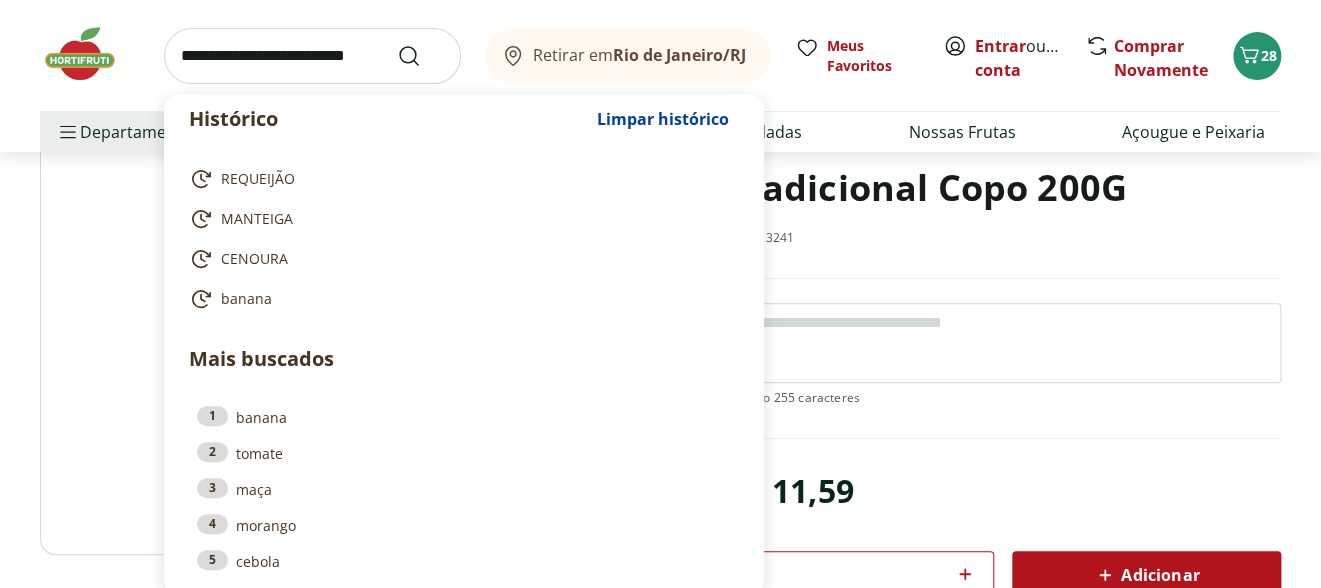 click at bounding box center (312, 56) 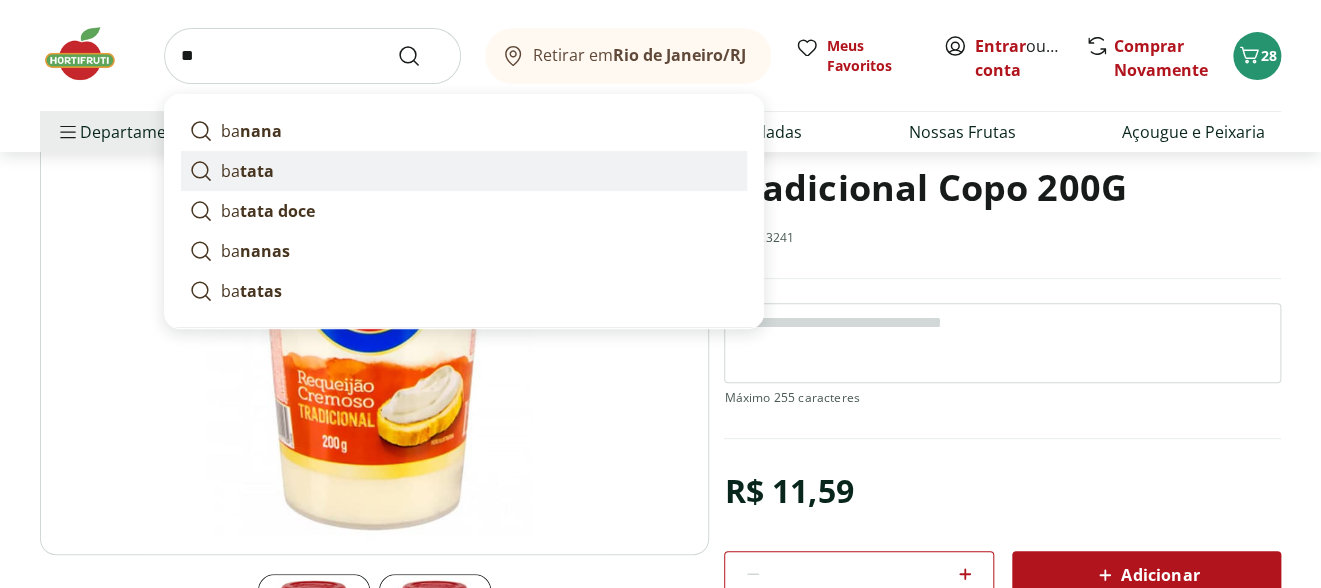click on "ba tata" at bounding box center [247, 171] 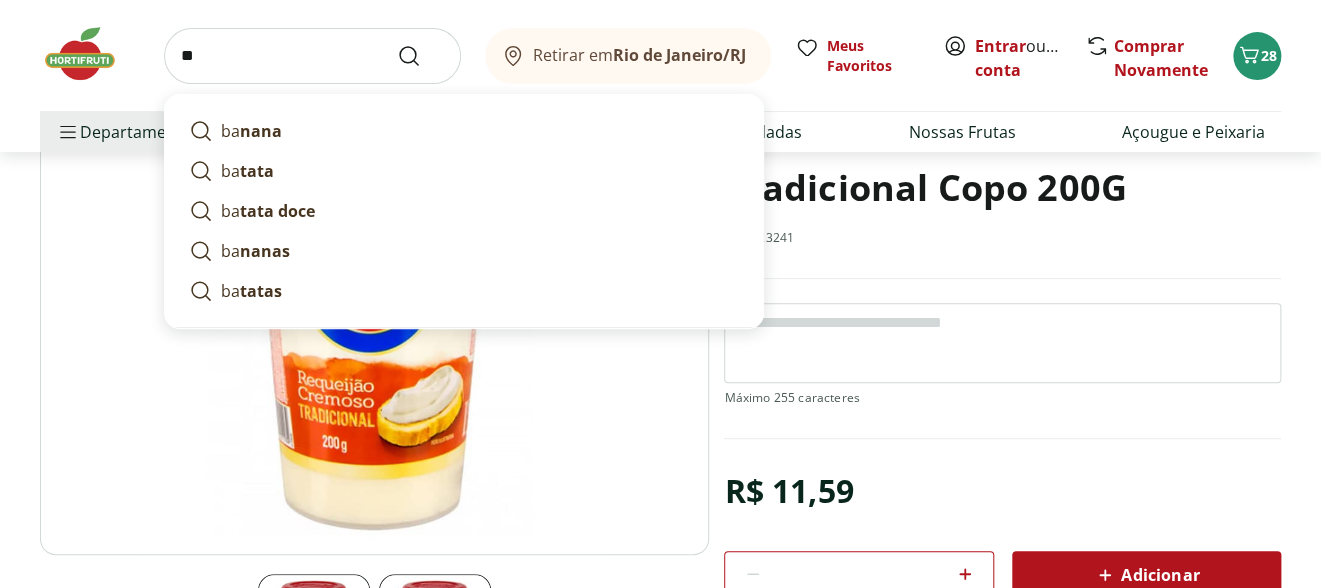 type on "******" 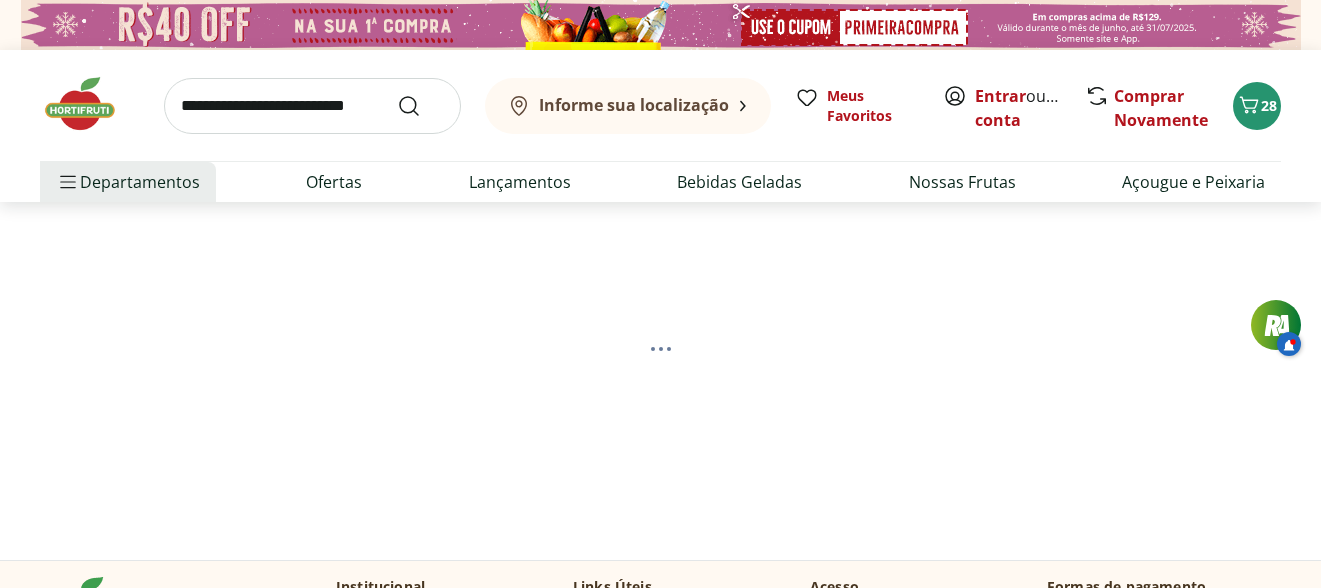 scroll, scrollTop: 0, scrollLeft: 0, axis: both 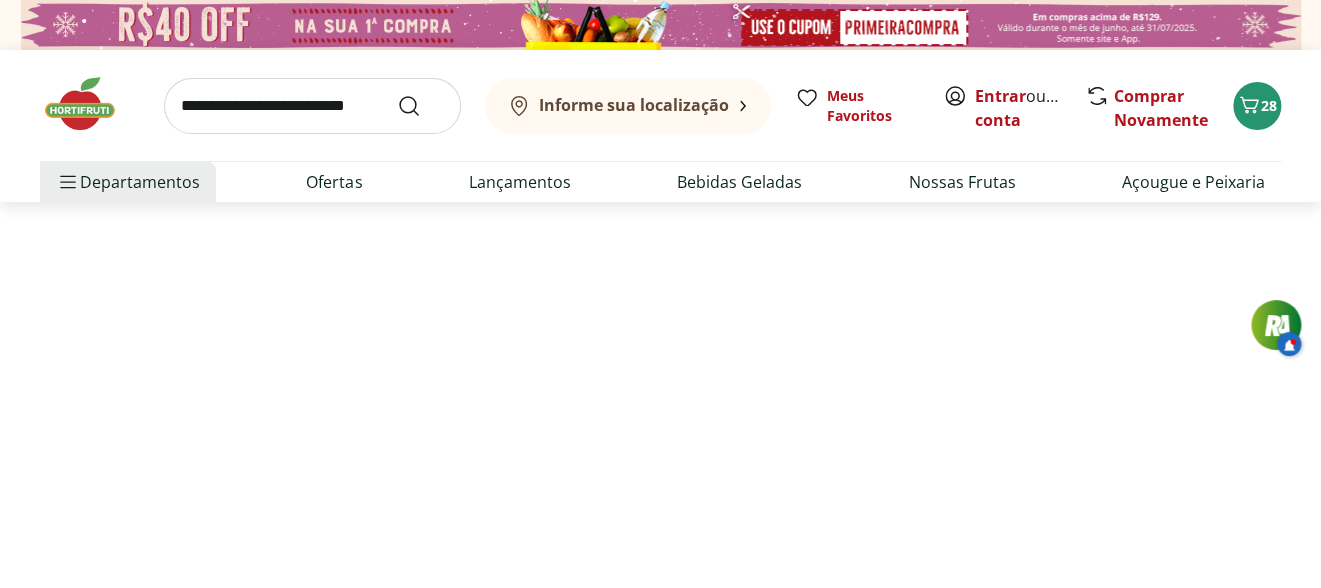select on "**********" 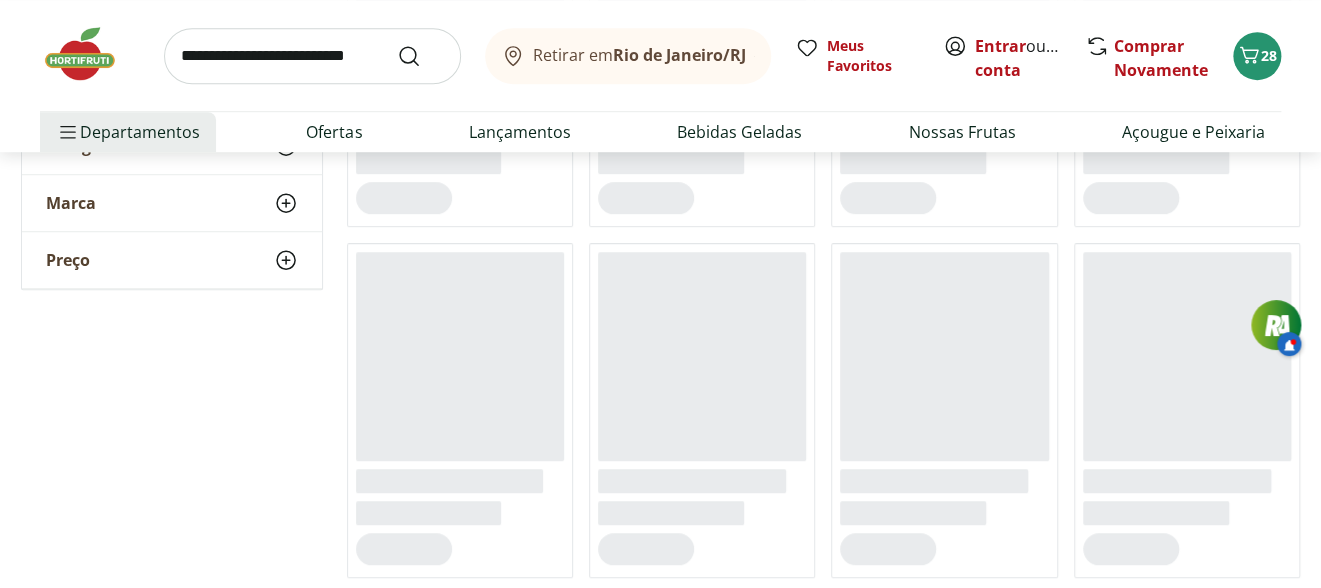 scroll, scrollTop: 687, scrollLeft: 0, axis: vertical 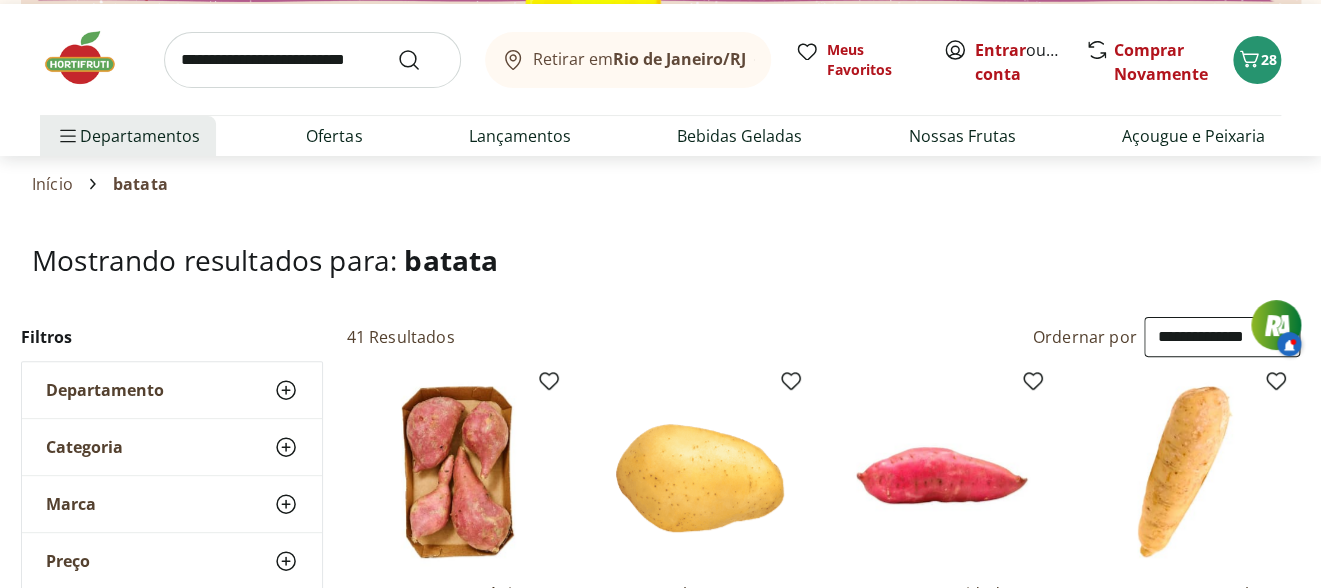 click at bounding box center [700, 472] 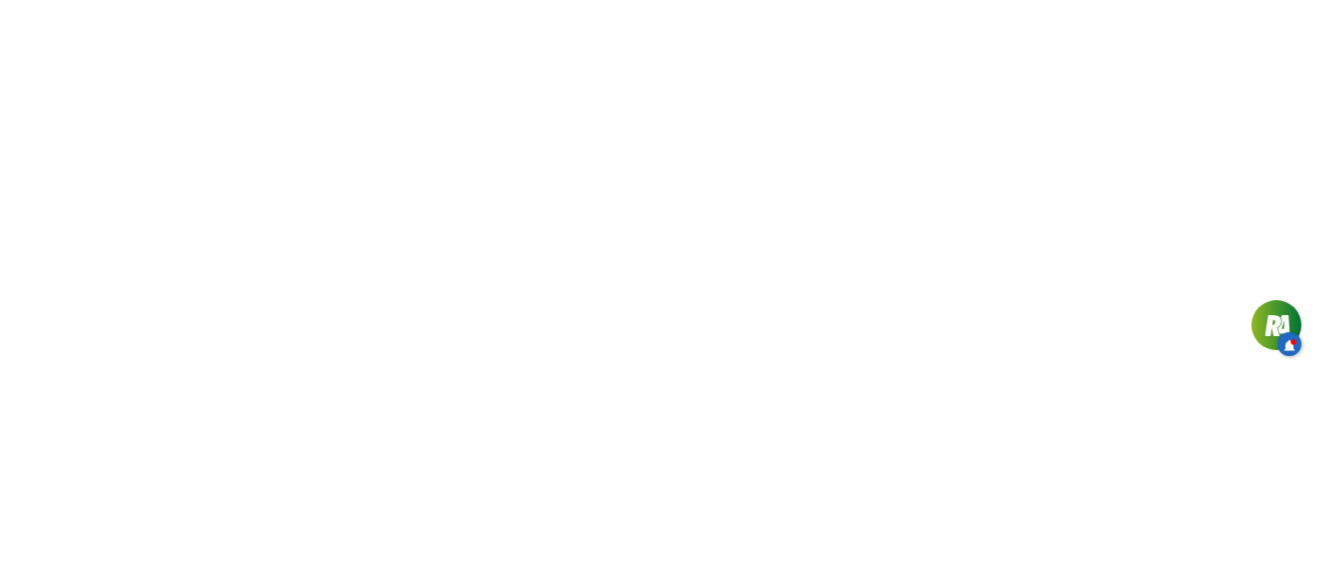scroll, scrollTop: 0, scrollLeft: 0, axis: both 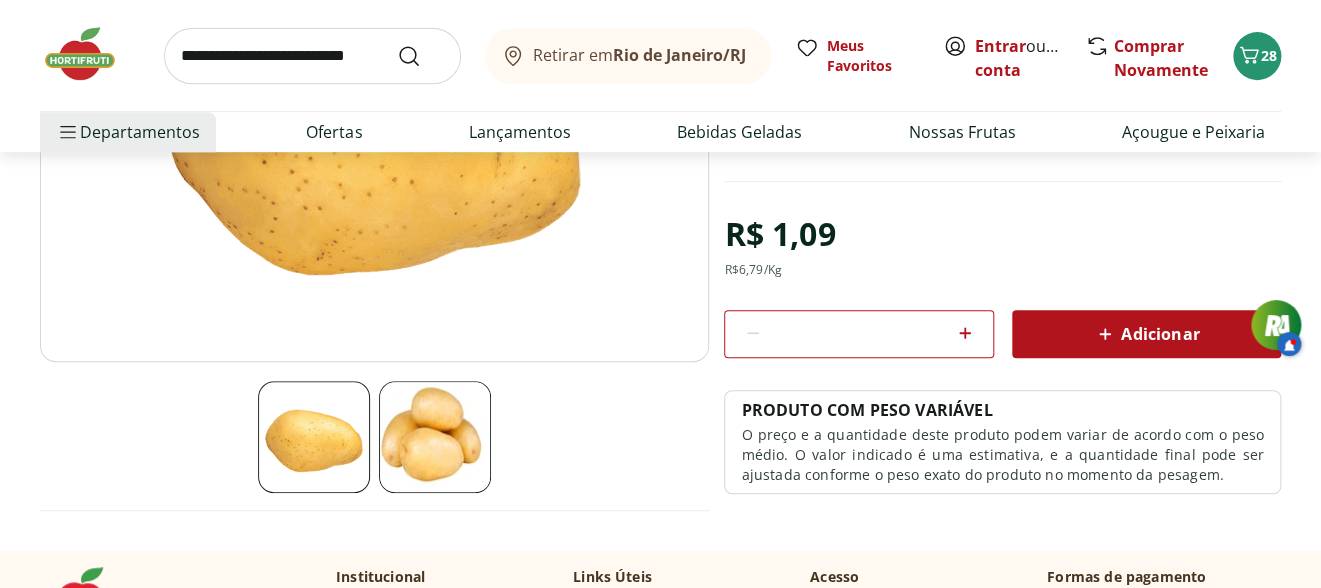 click 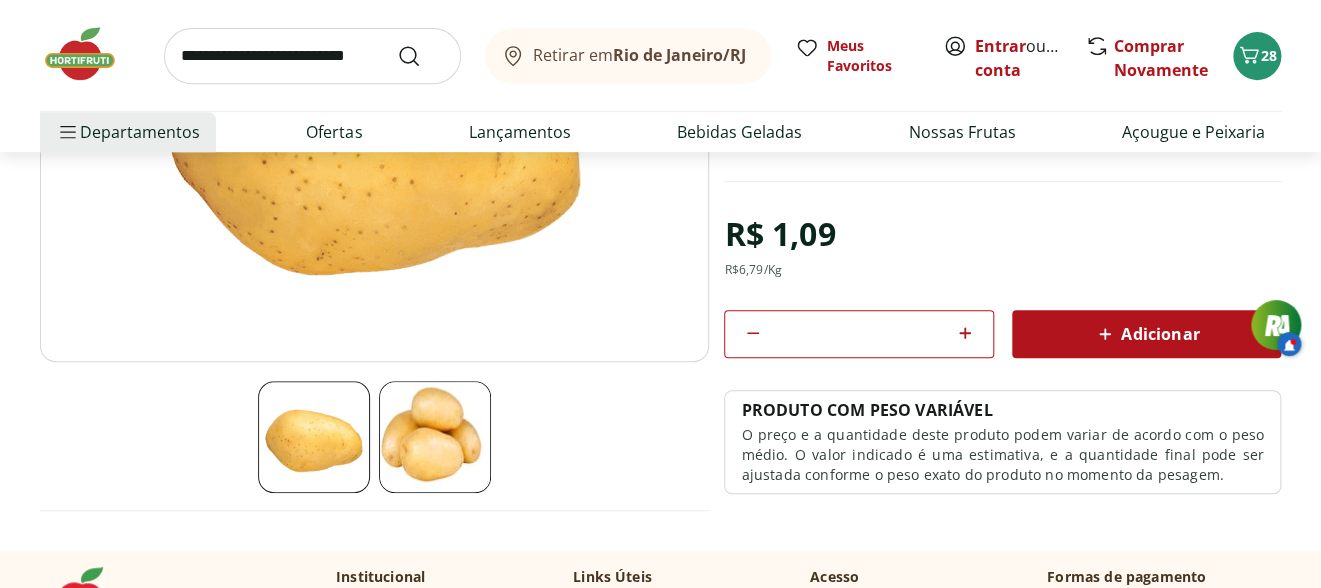 click 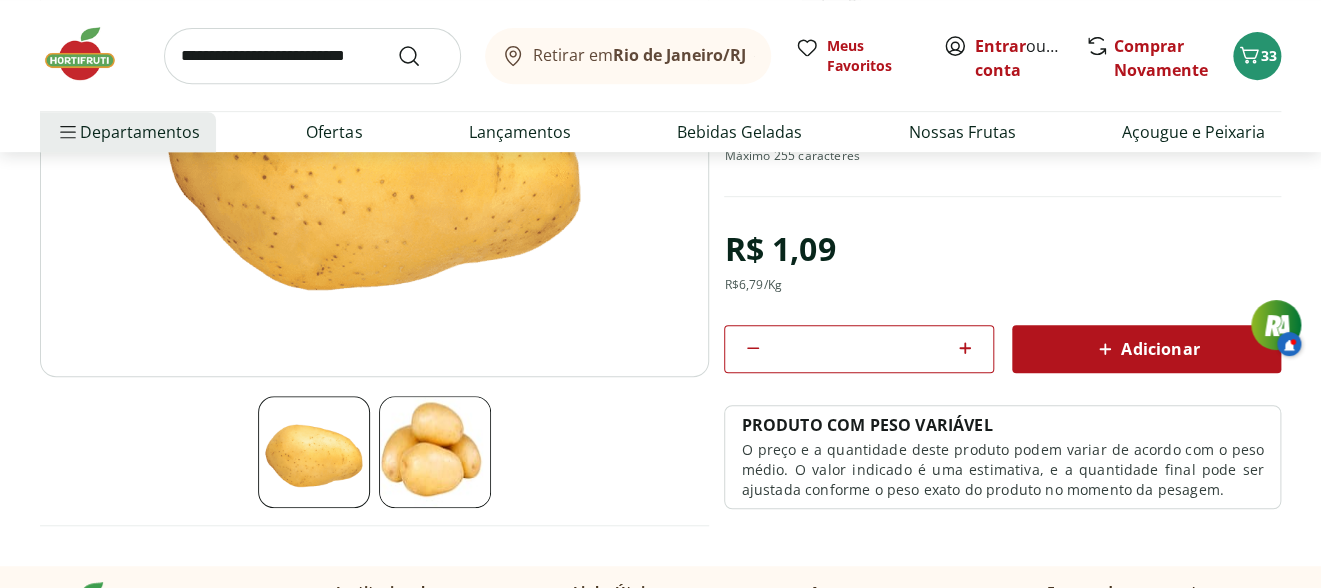 scroll, scrollTop: 336, scrollLeft: 0, axis: vertical 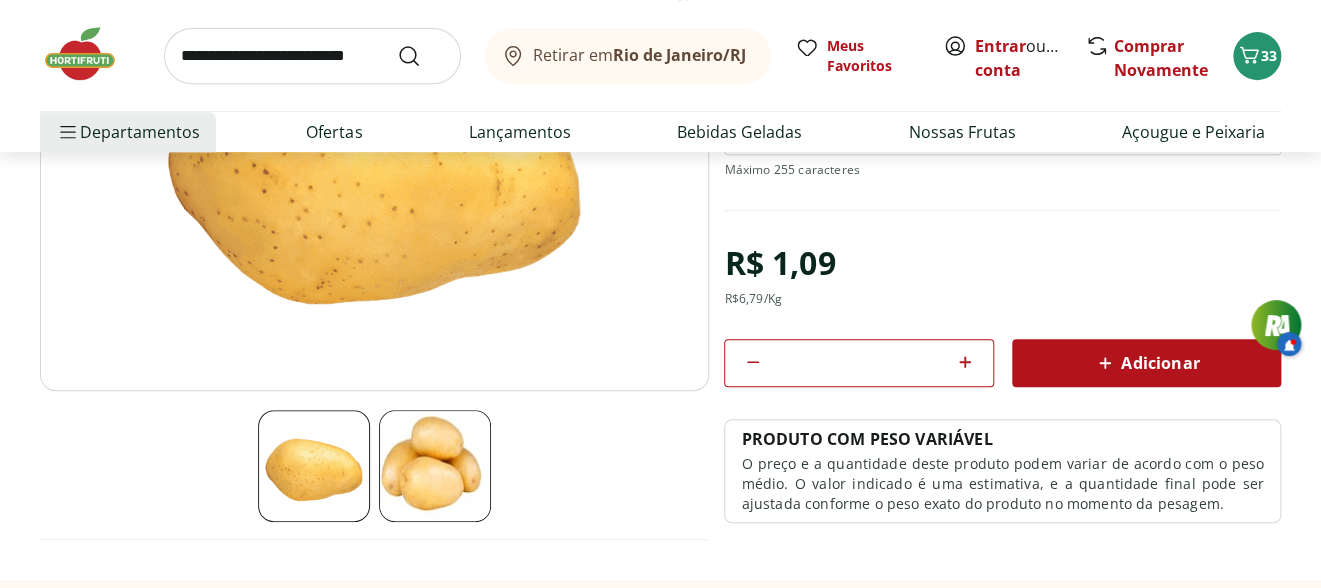 click at bounding box center [312, 56] 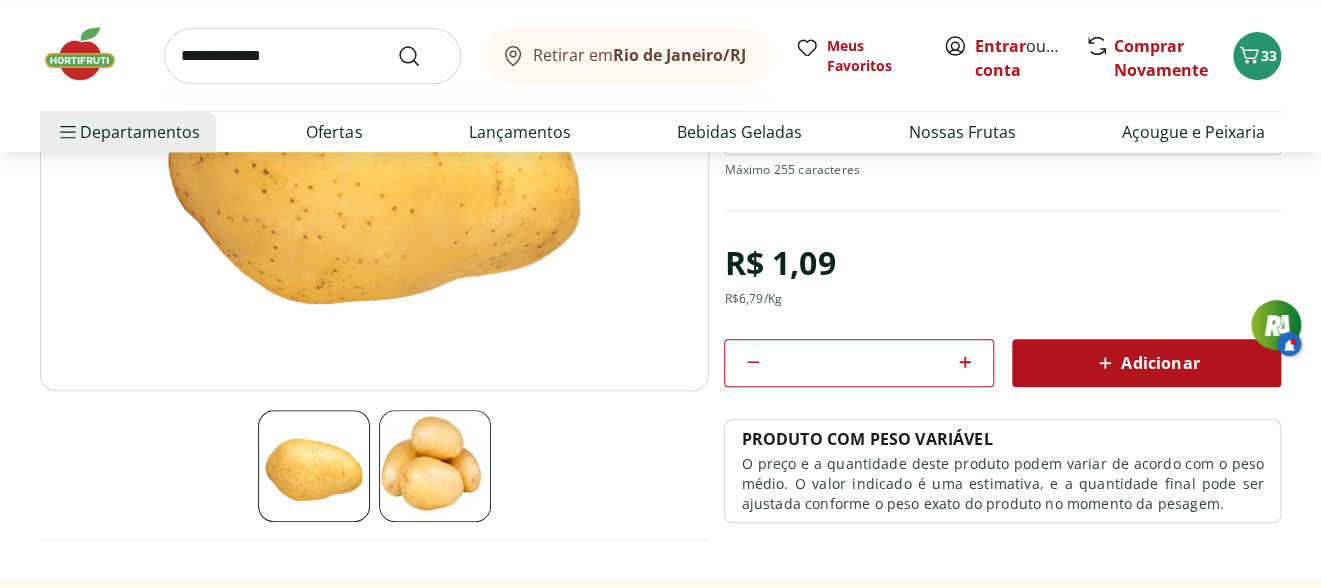 type on "**********" 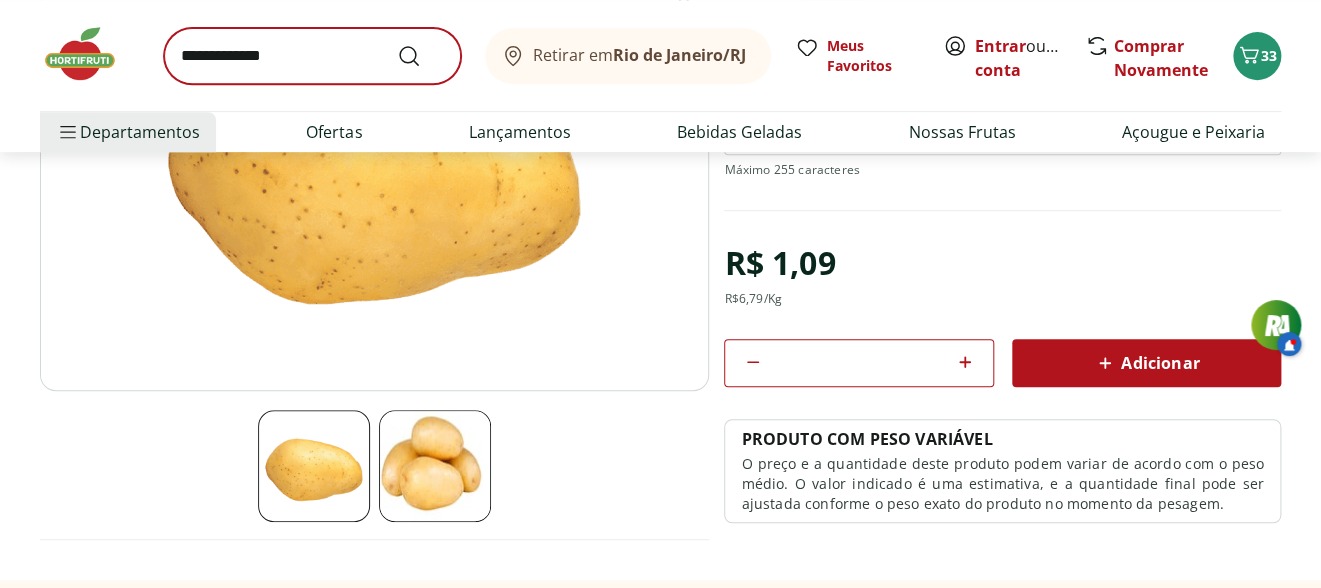 scroll, scrollTop: 0, scrollLeft: 0, axis: both 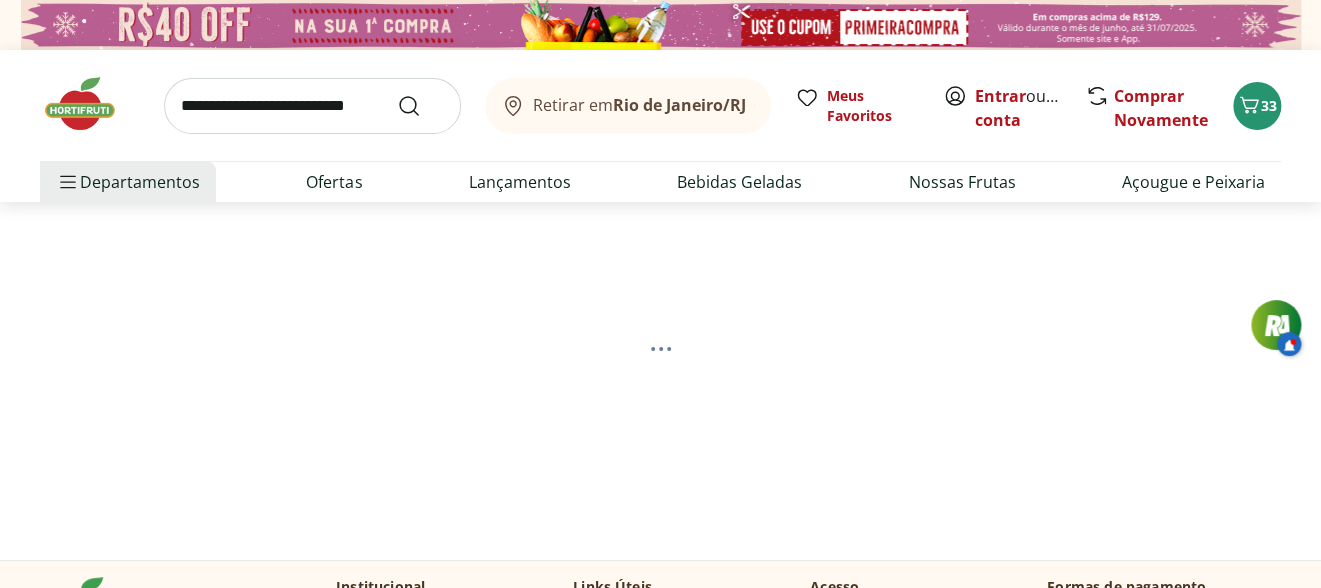 select on "**********" 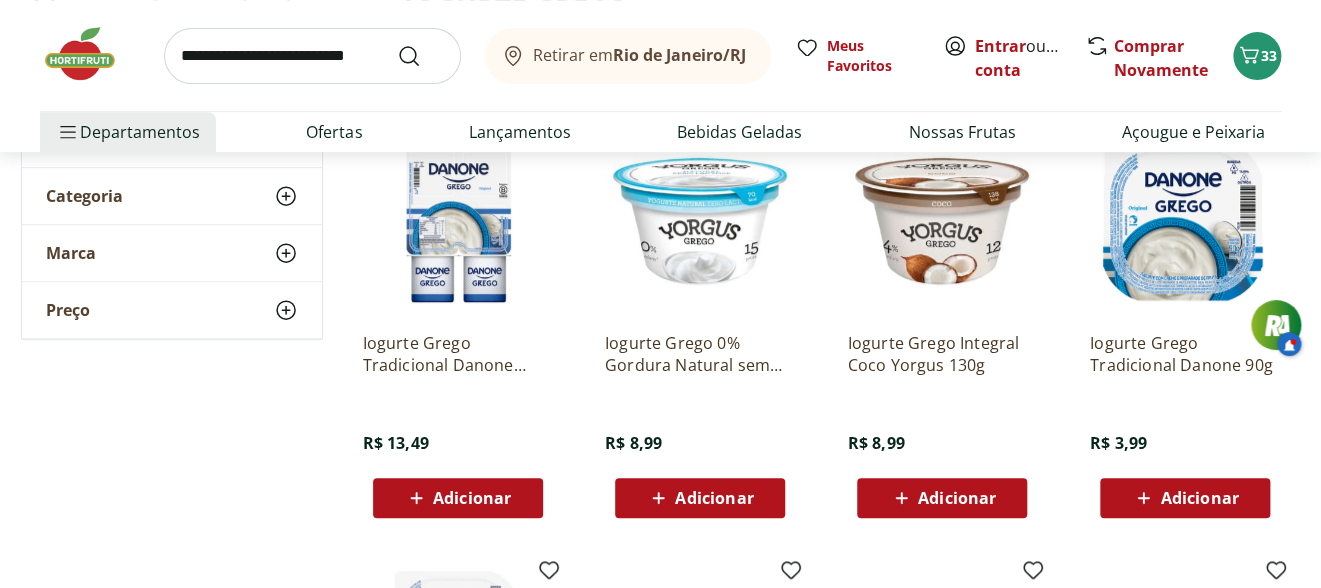 scroll, scrollTop: 333, scrollLeft: 0, axis: vertical 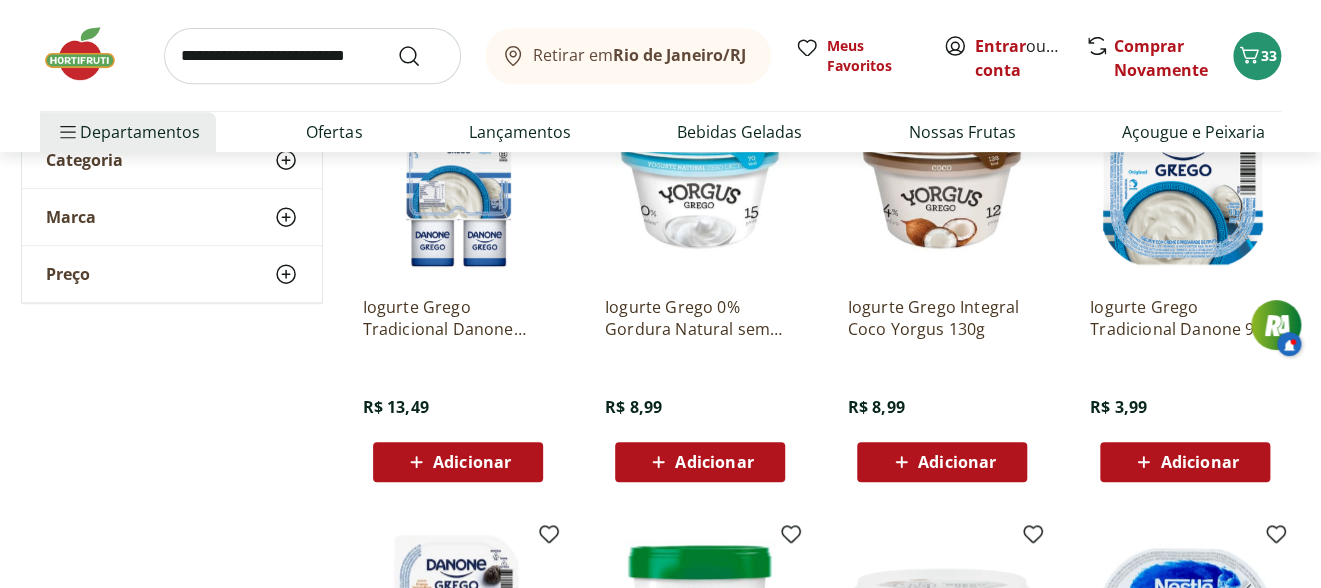 click on "Adicionar" at bounding box center (1199, 462) 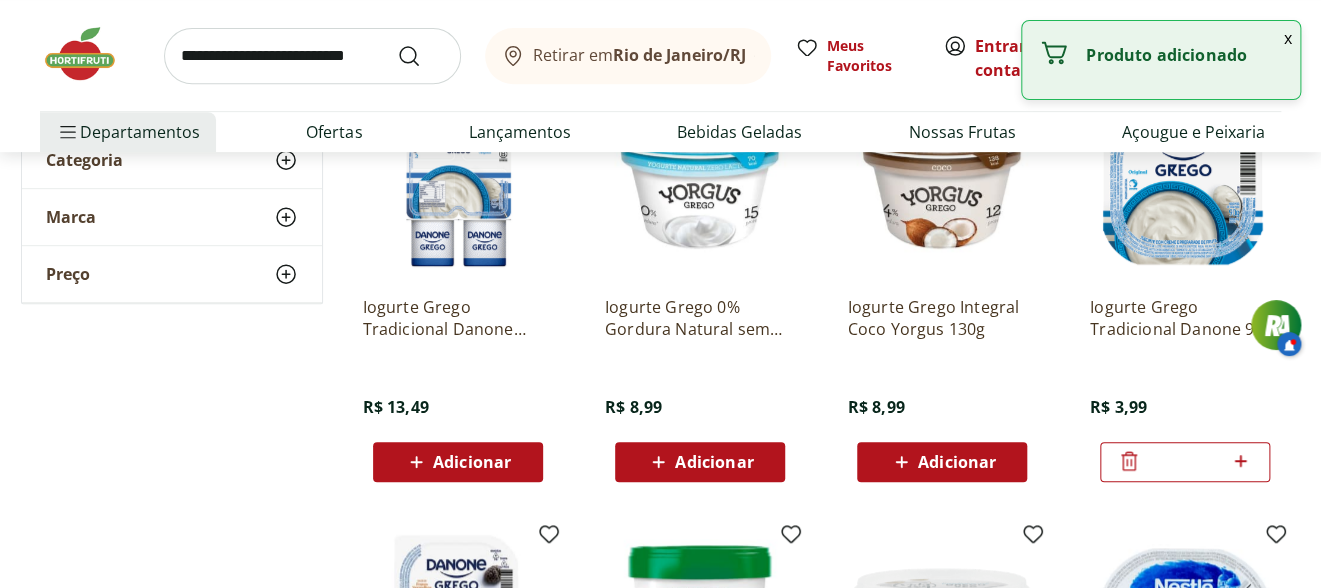 click 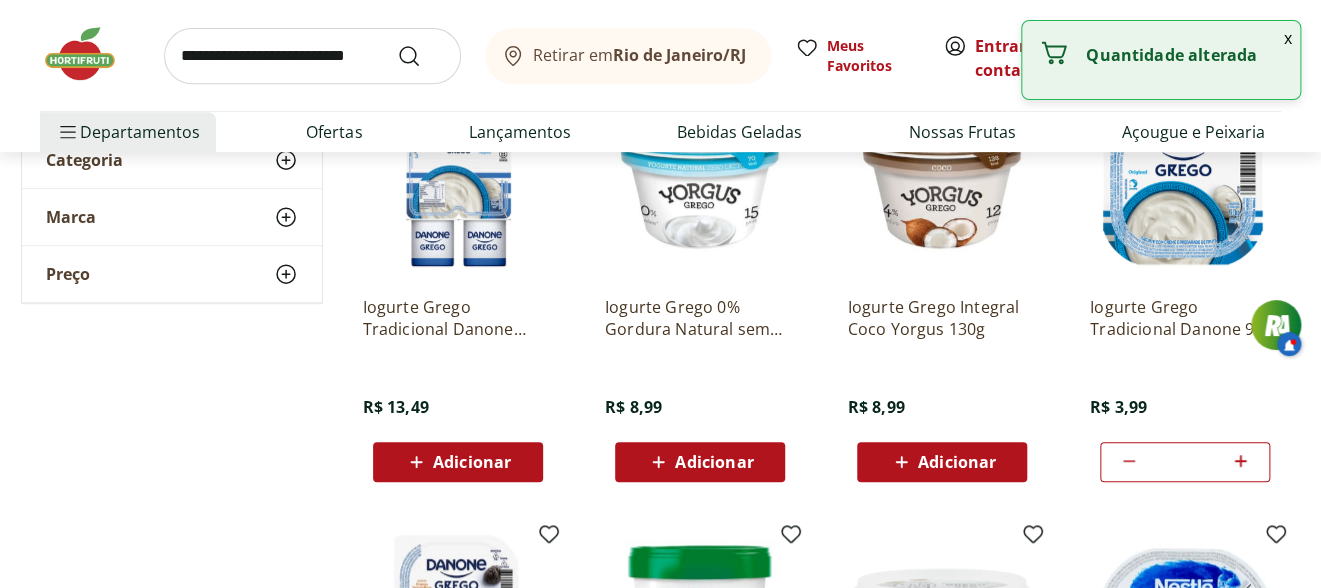 click 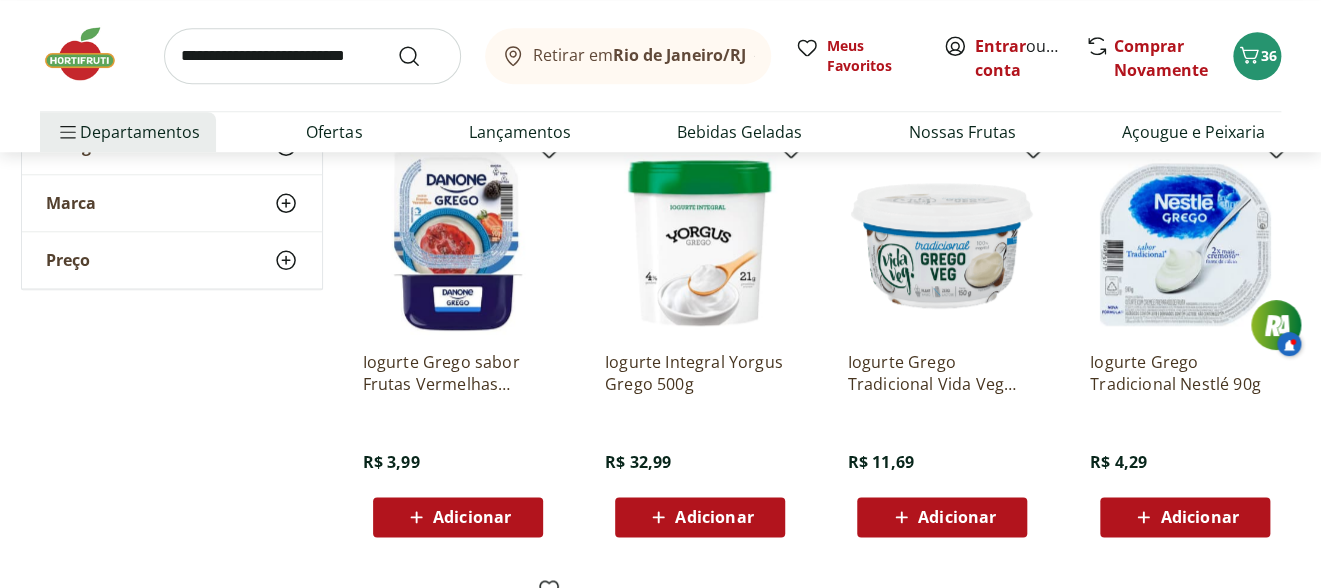 scroll, scrollTop: 736, scrollLeft: 0, axis: vertical 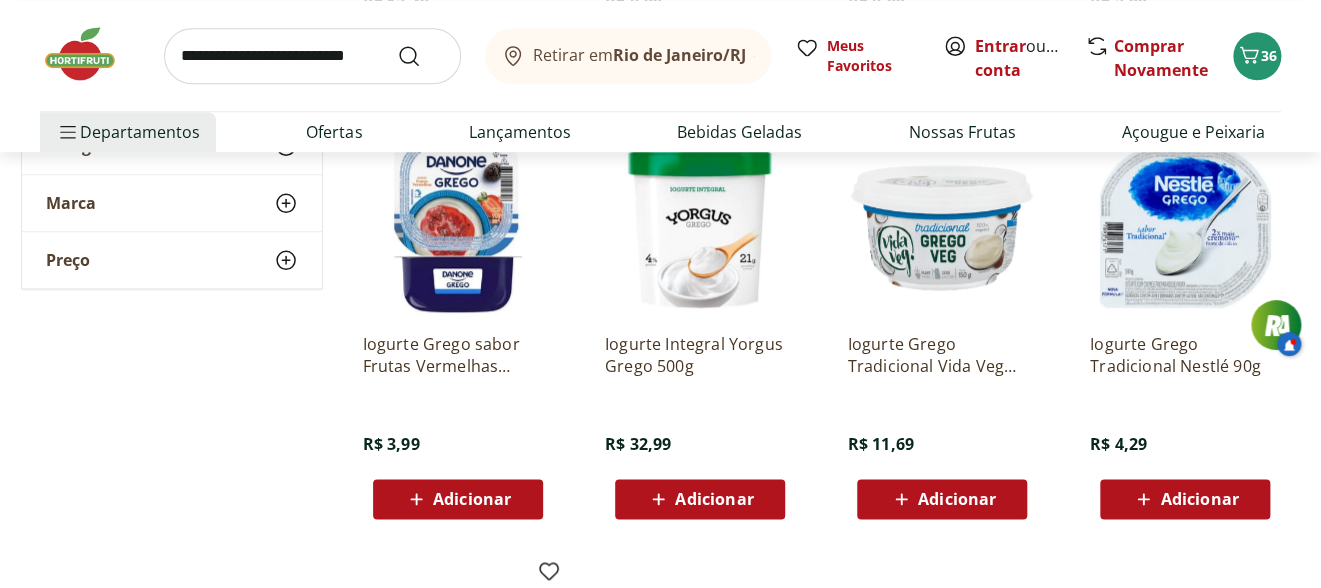 click at bounding box center [458, 222] 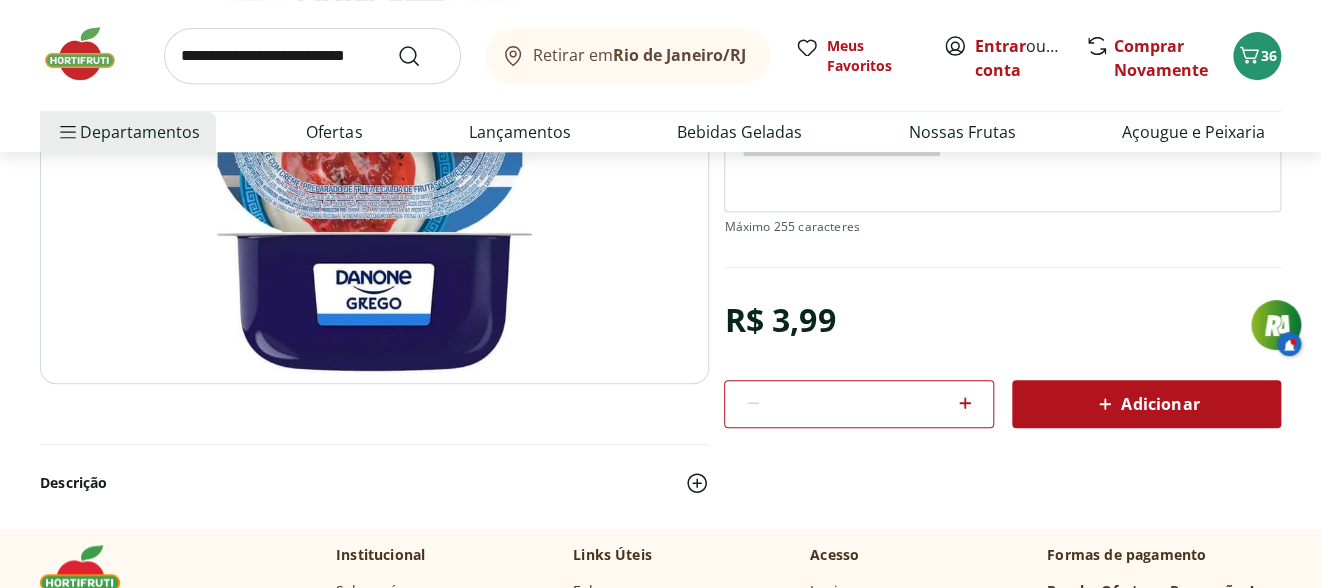 scroll, scrollTop: 422, scrollLeft: 0, axis: vertical 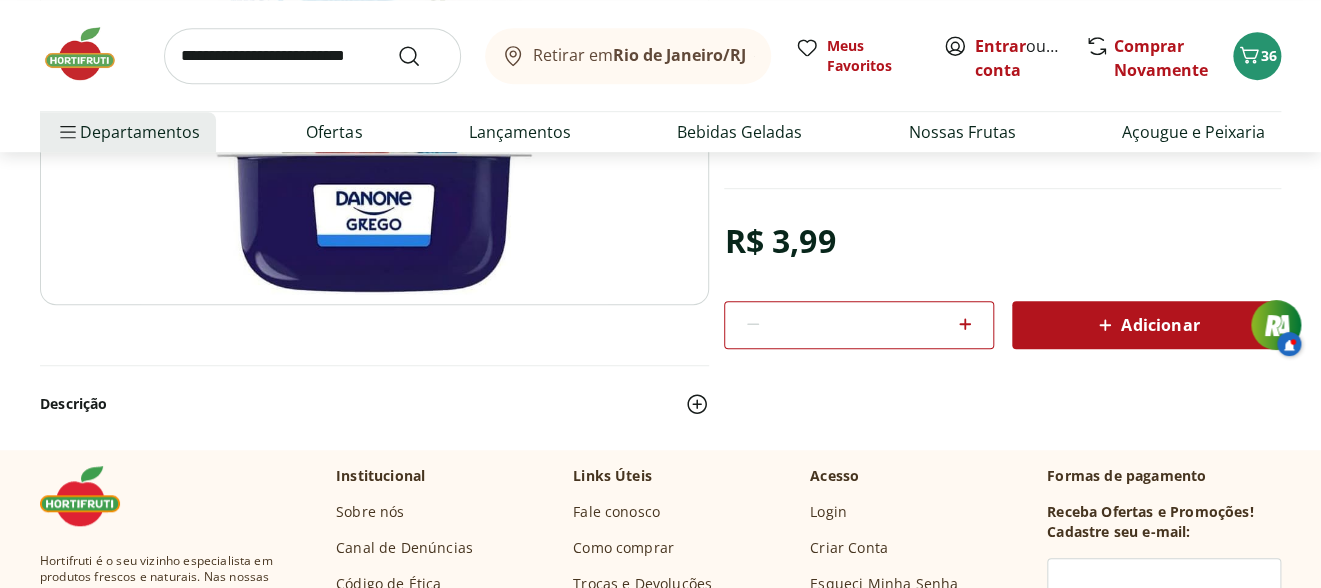 click 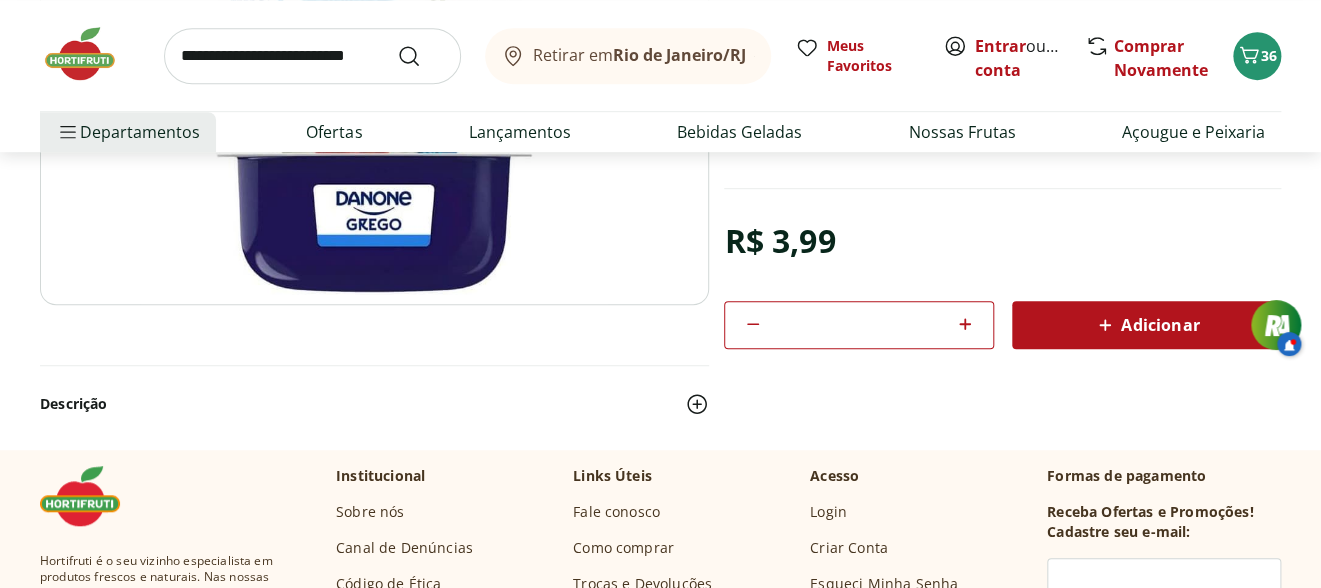 click 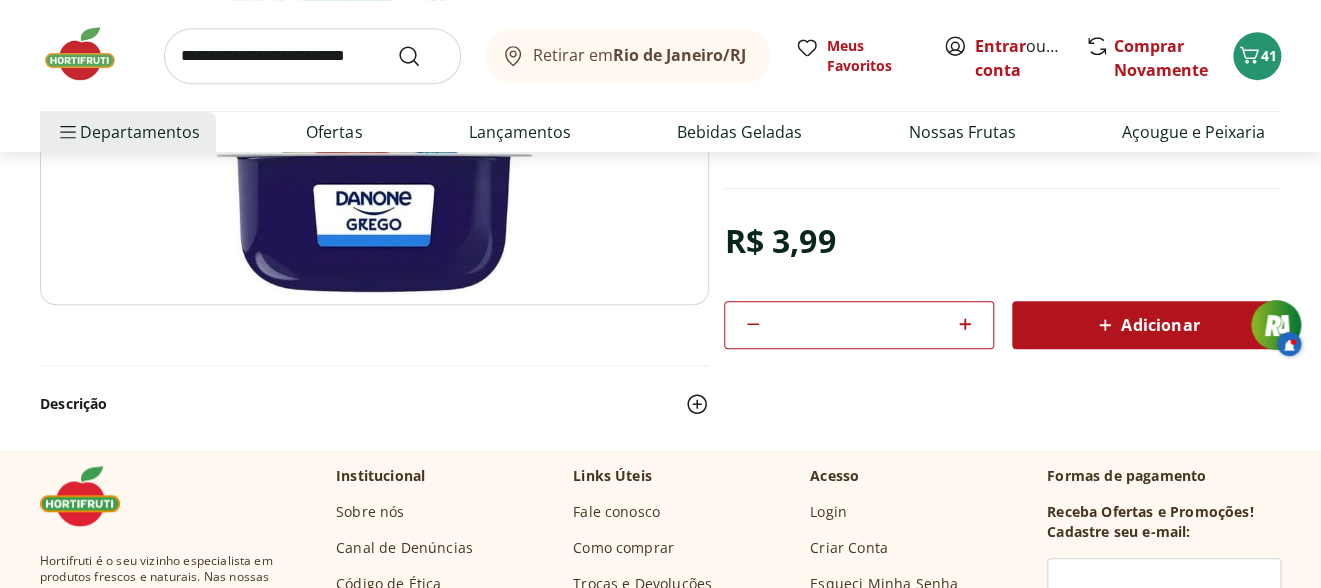 click at bounding box center (312, 56) 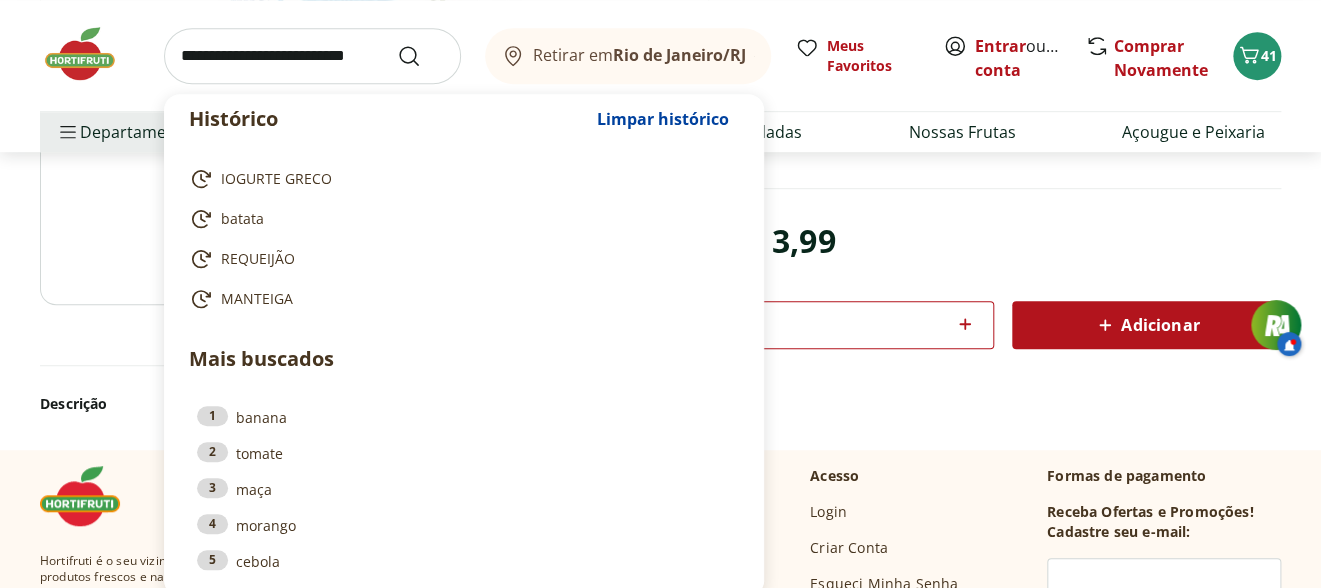 click at bounding box center (312, 56) 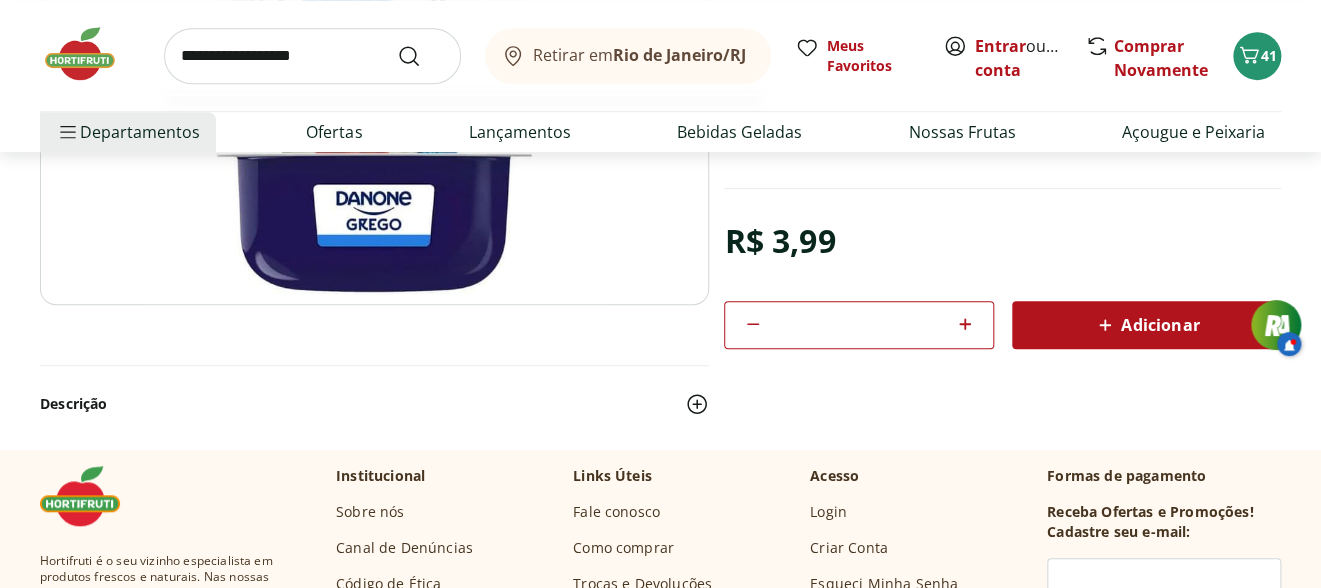 type on "**********" 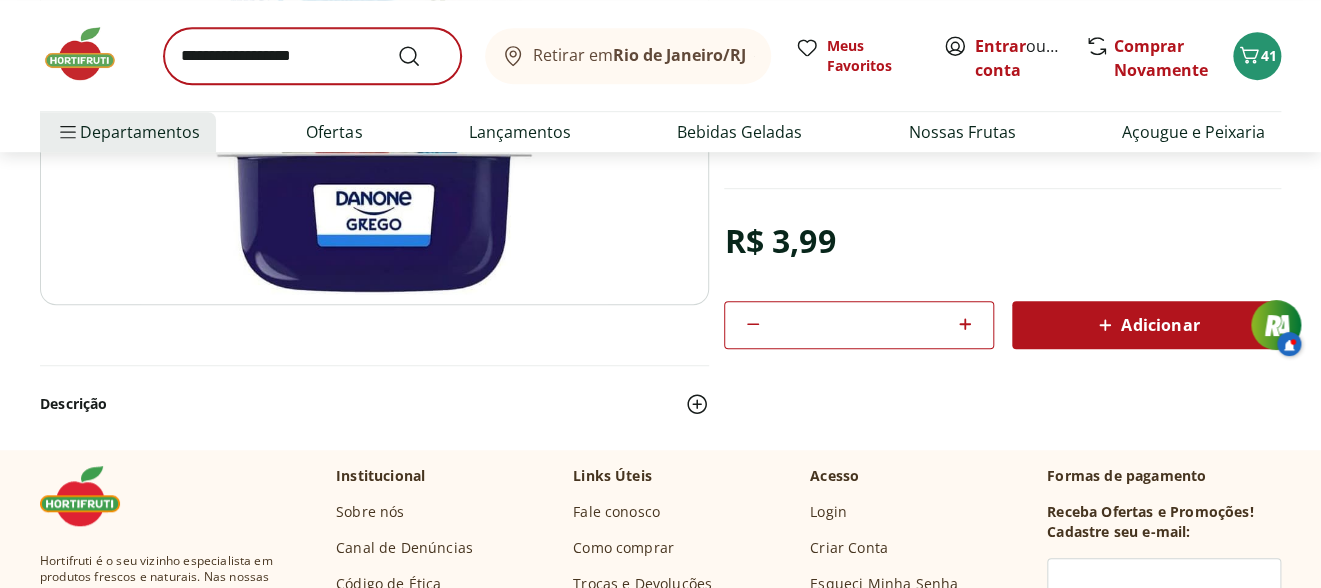 scroll, scrollTop: 0, scrollLeft: 0, axis: both 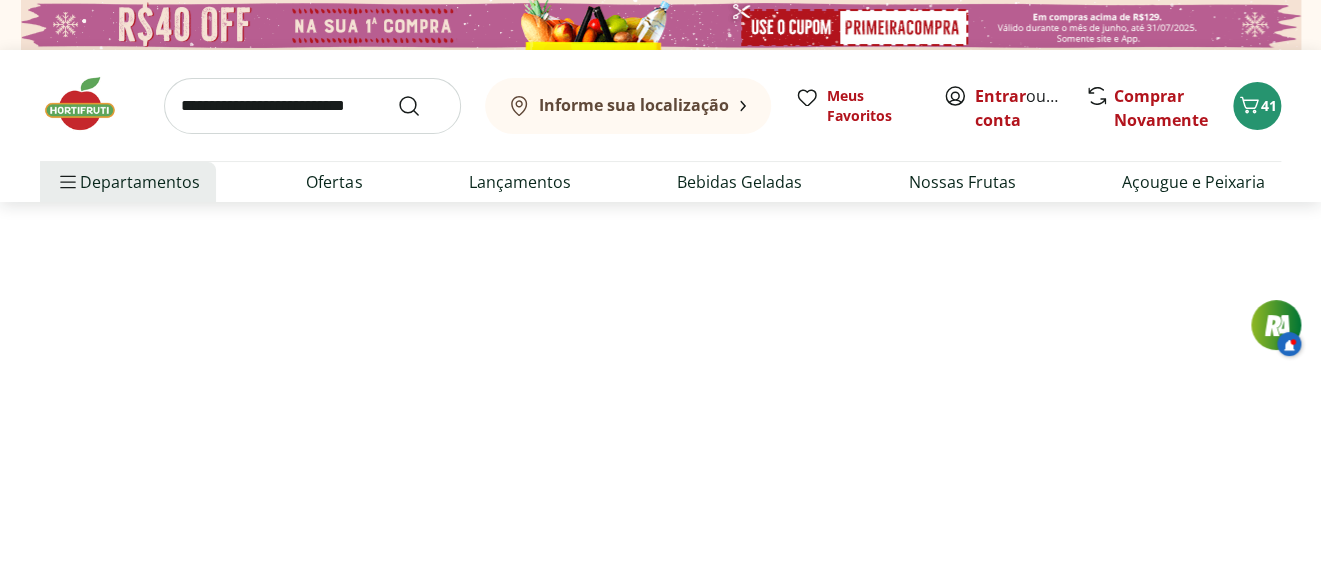 select on "**********" 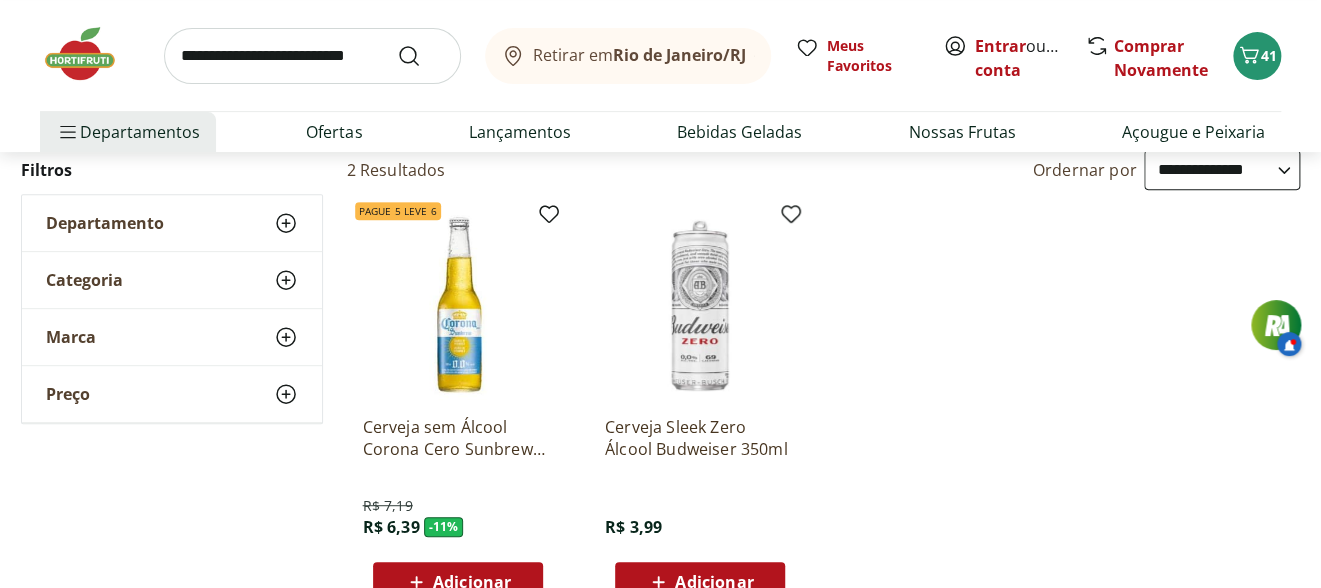 scroll, scrollTop: 200, scrollLeft: 0, axis: vertical 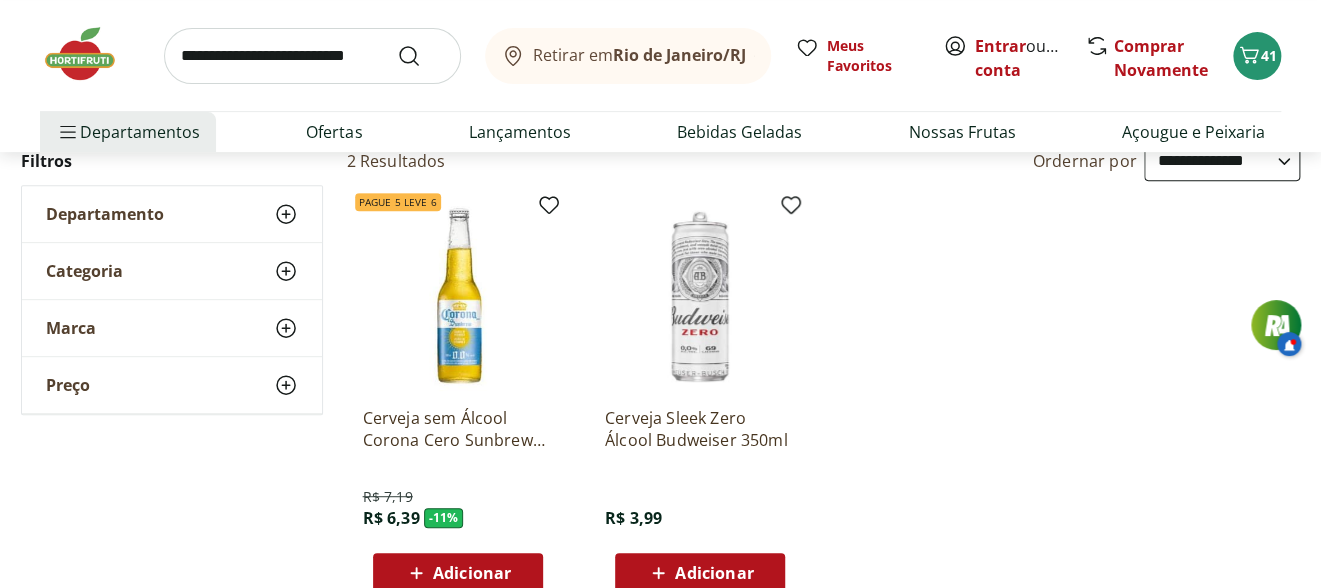 click 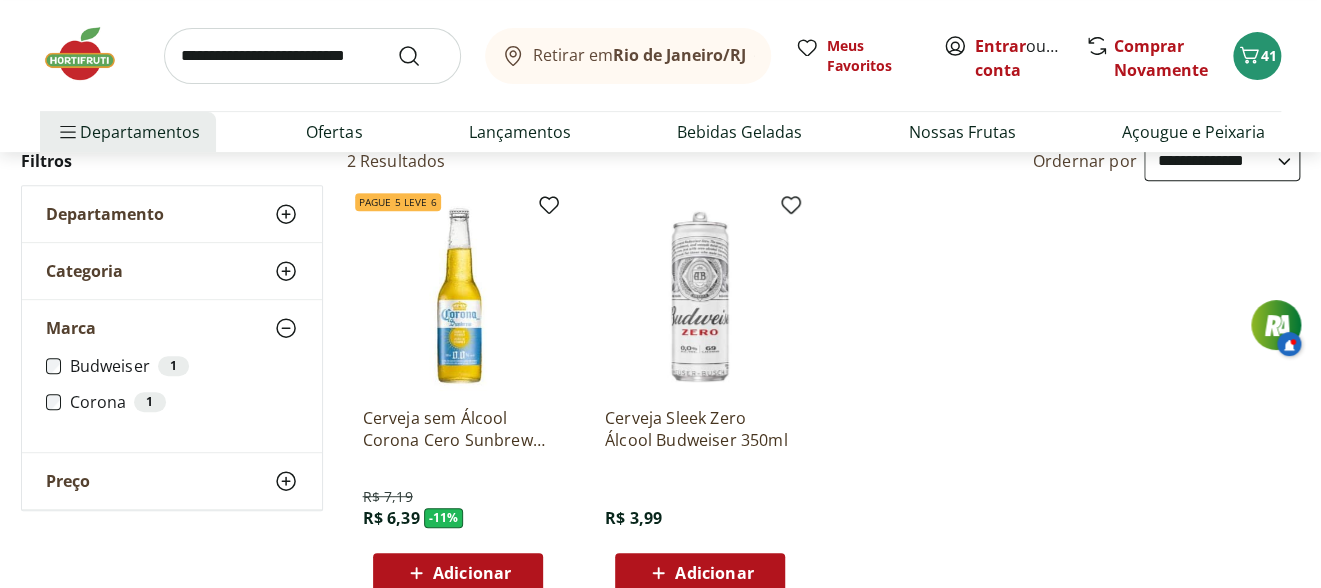 scroll, scrollTop: 0, scrollLeft: 0, axis: both 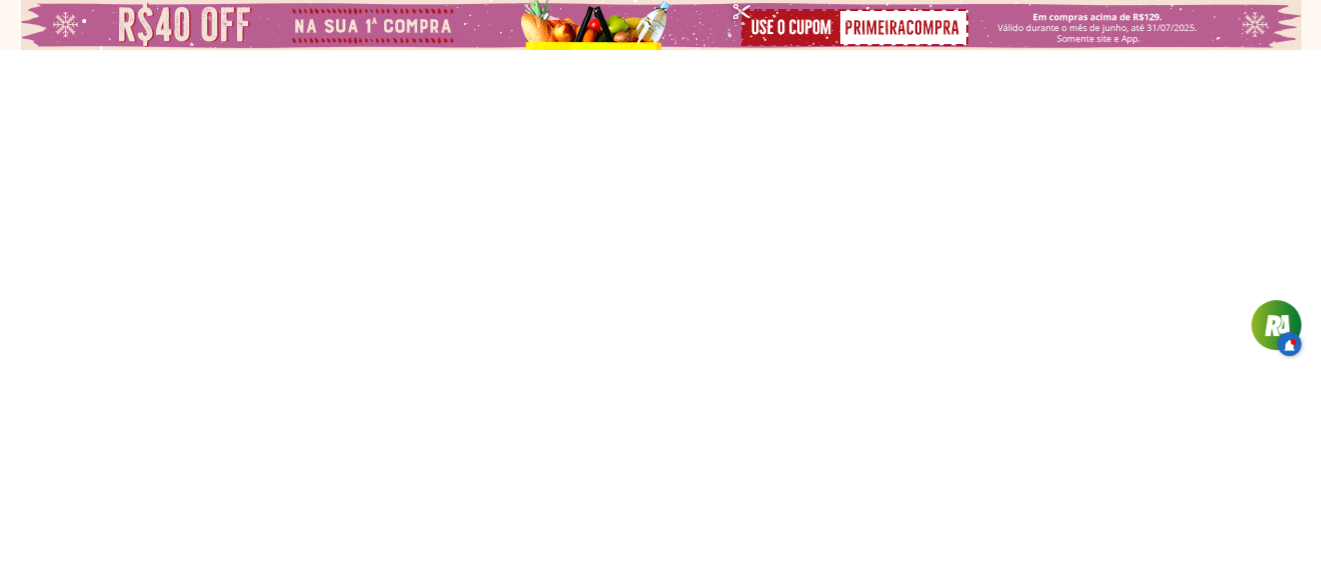 select on "**********" 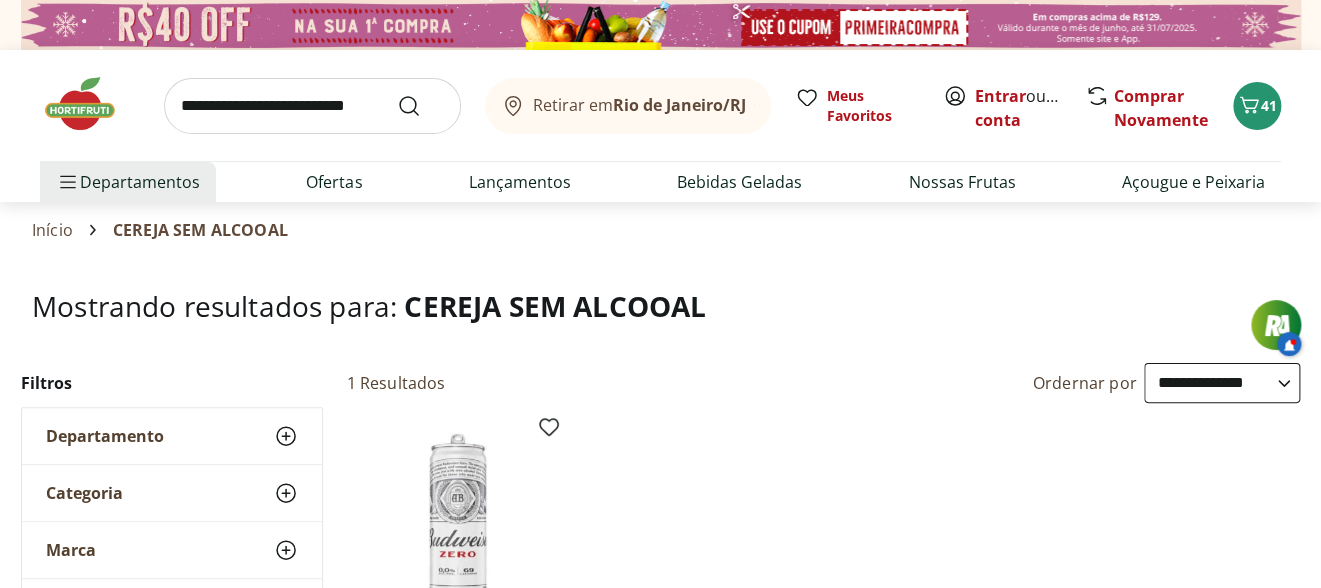 drag, startPoint x: 1319, startPoint y: 83, endPoint x: 1320, endPoint y: 98, distance: 15.033297 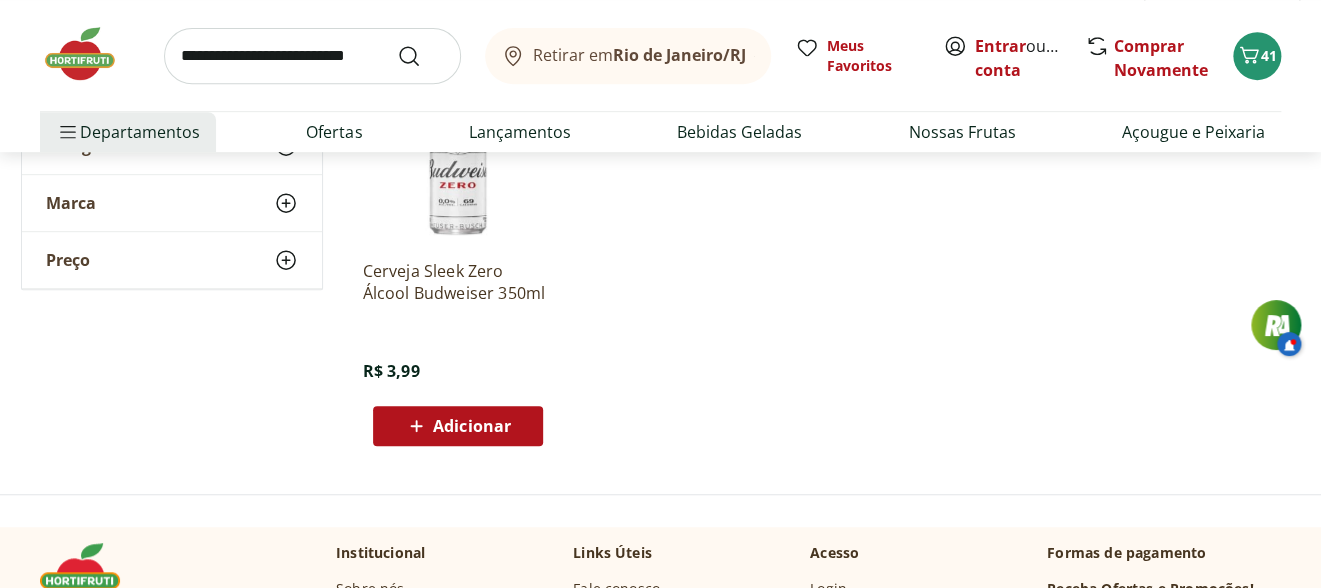 scroll, scrollTop: 383, scrollLeft: 0, axis: vertical 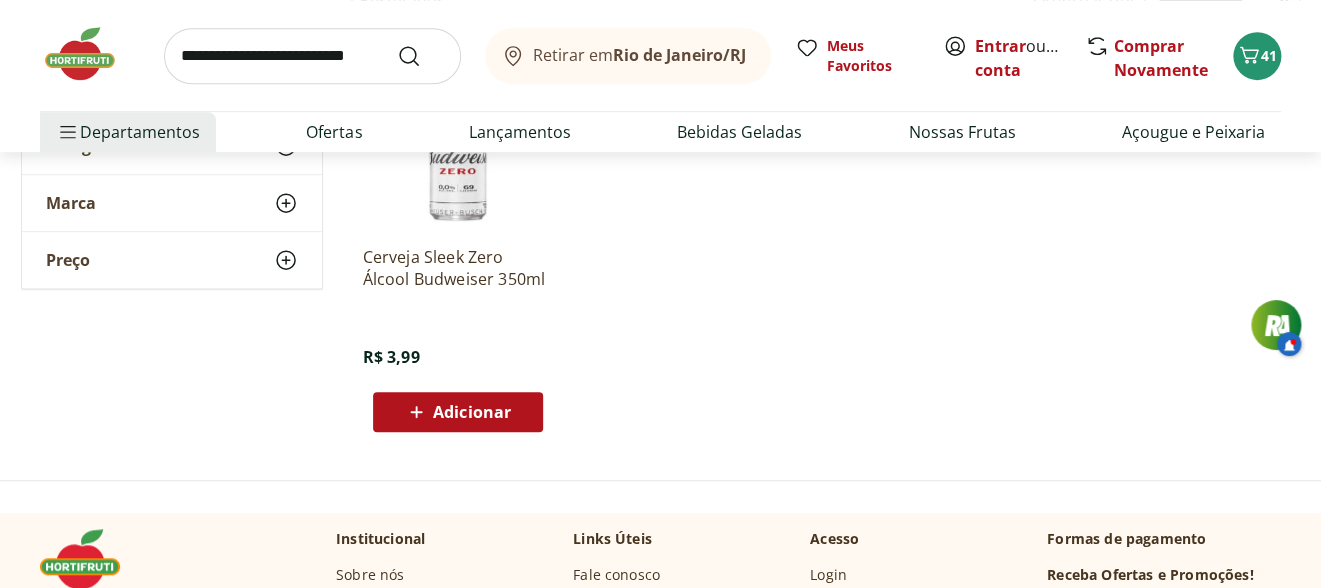 click on "Adicionar" at bounding box center (472, 412) 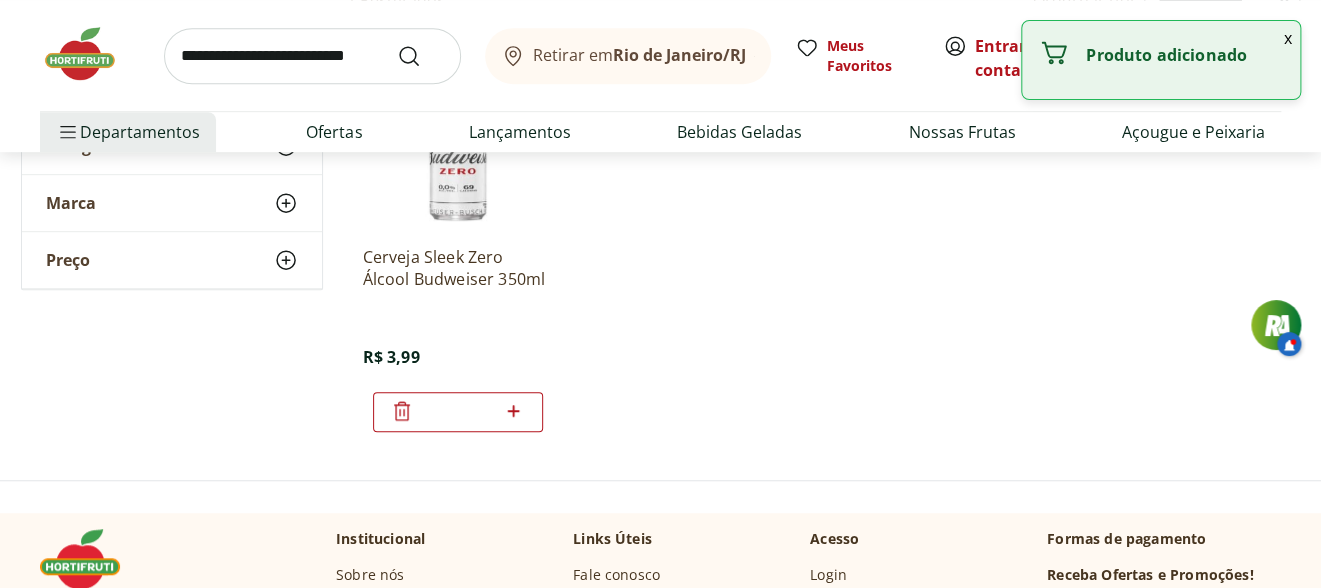 click 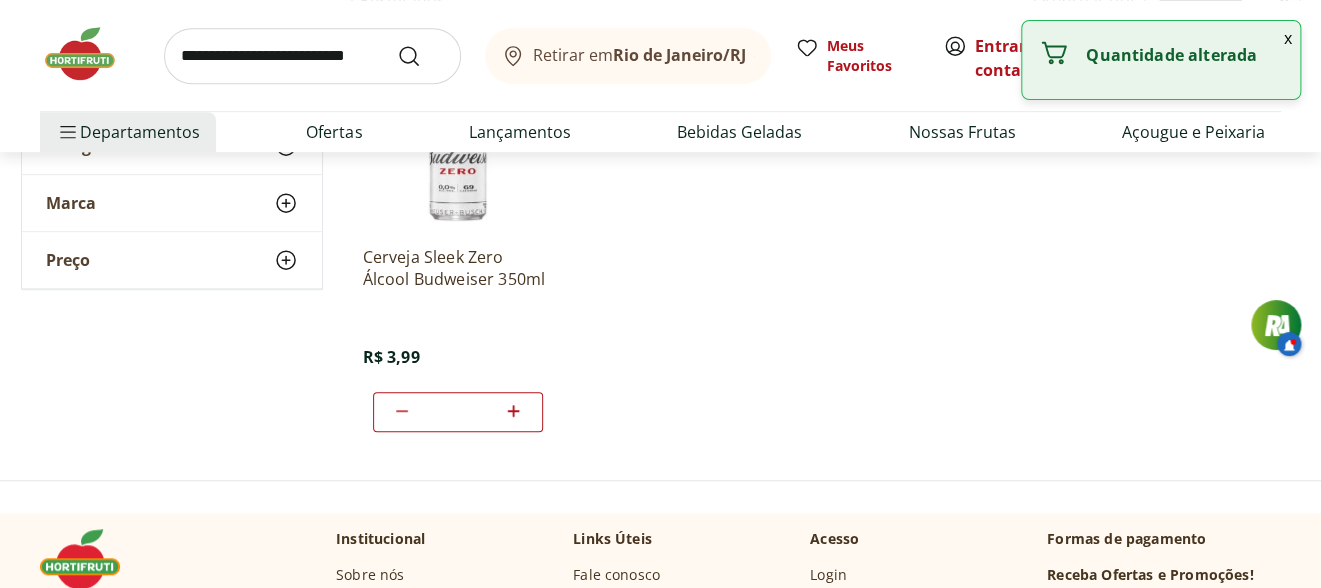 click 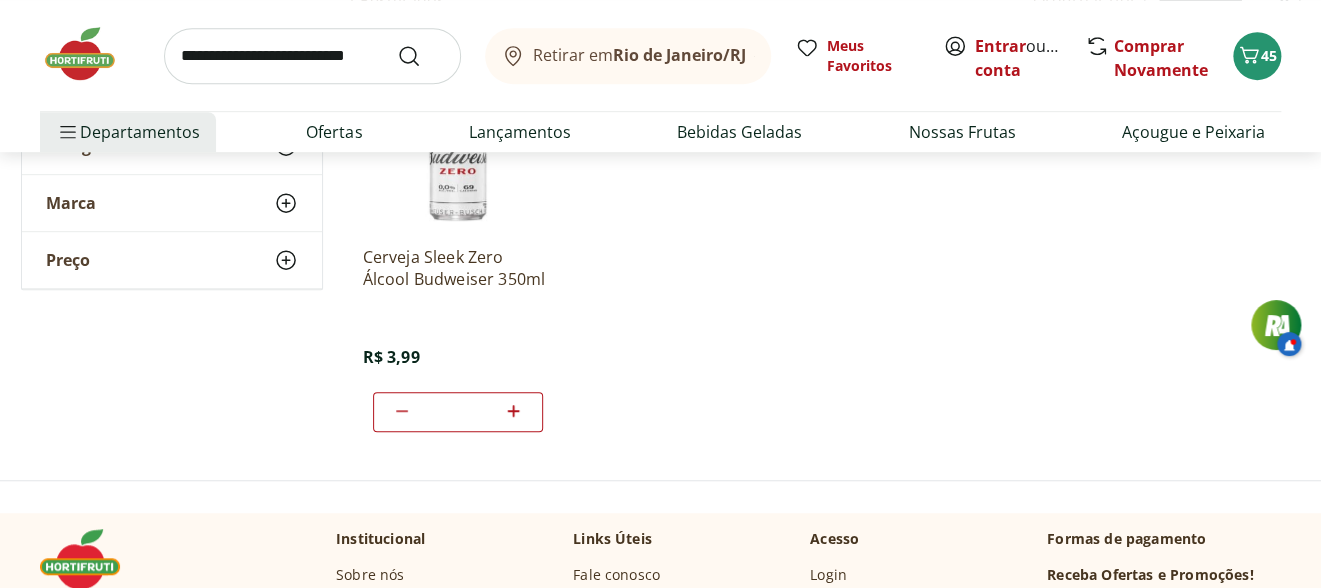 scroll, scrollTop: 142, scrollLeft: 0, axis: vertical 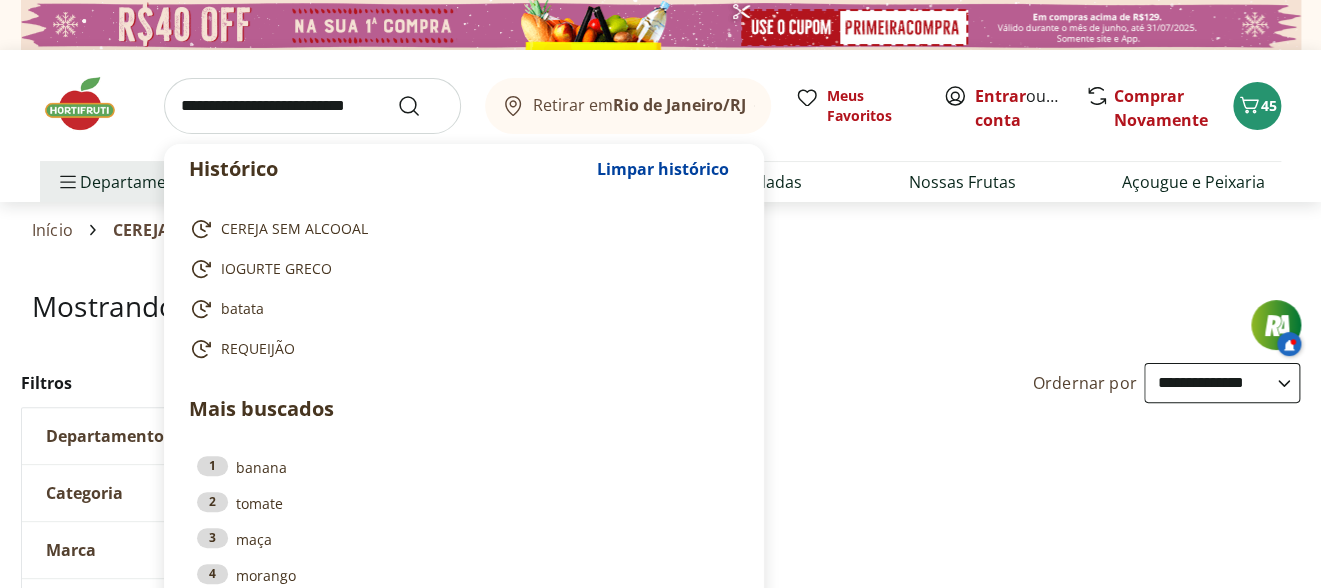 click at bounding box center [312, 106] 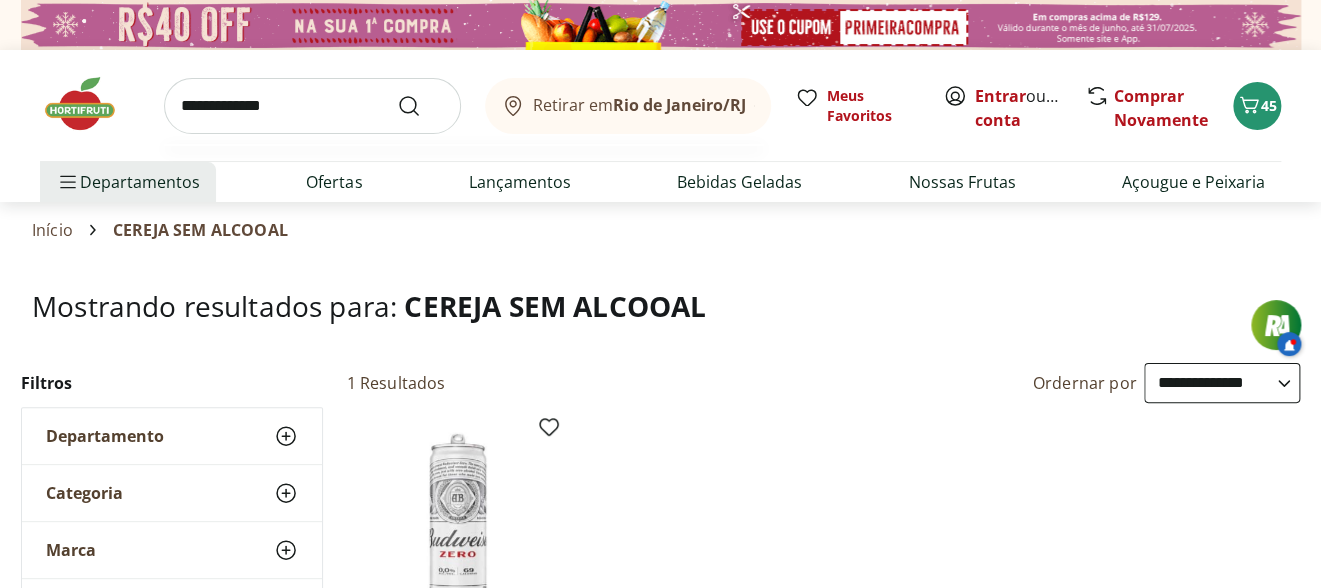 type on "**********" 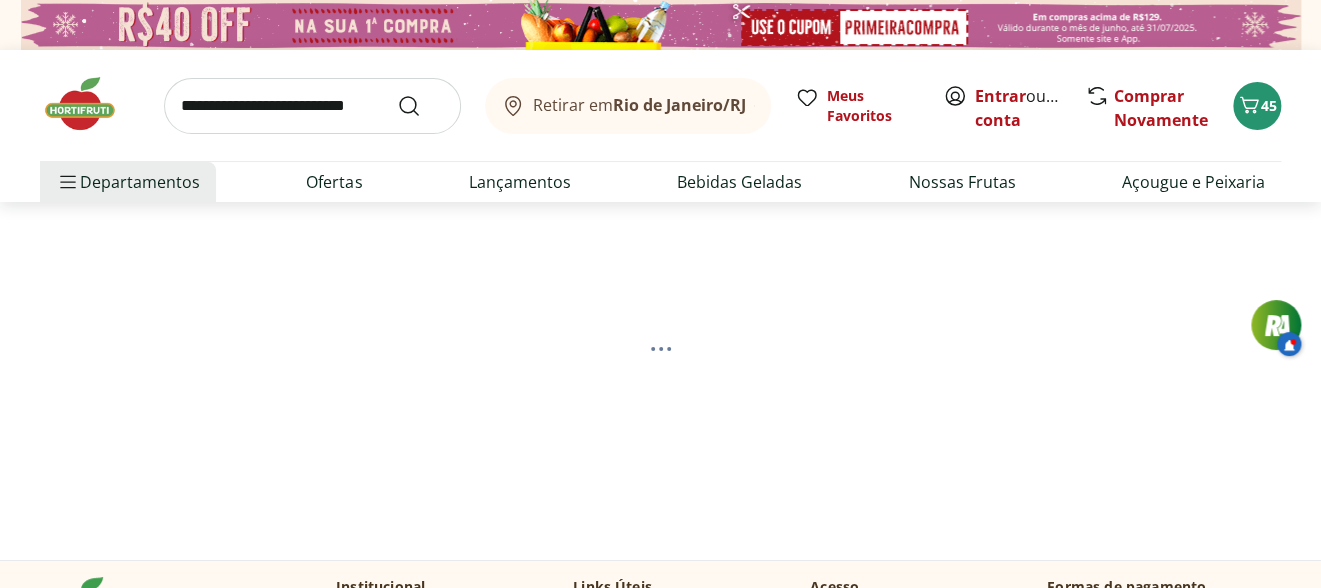 select on "**********" 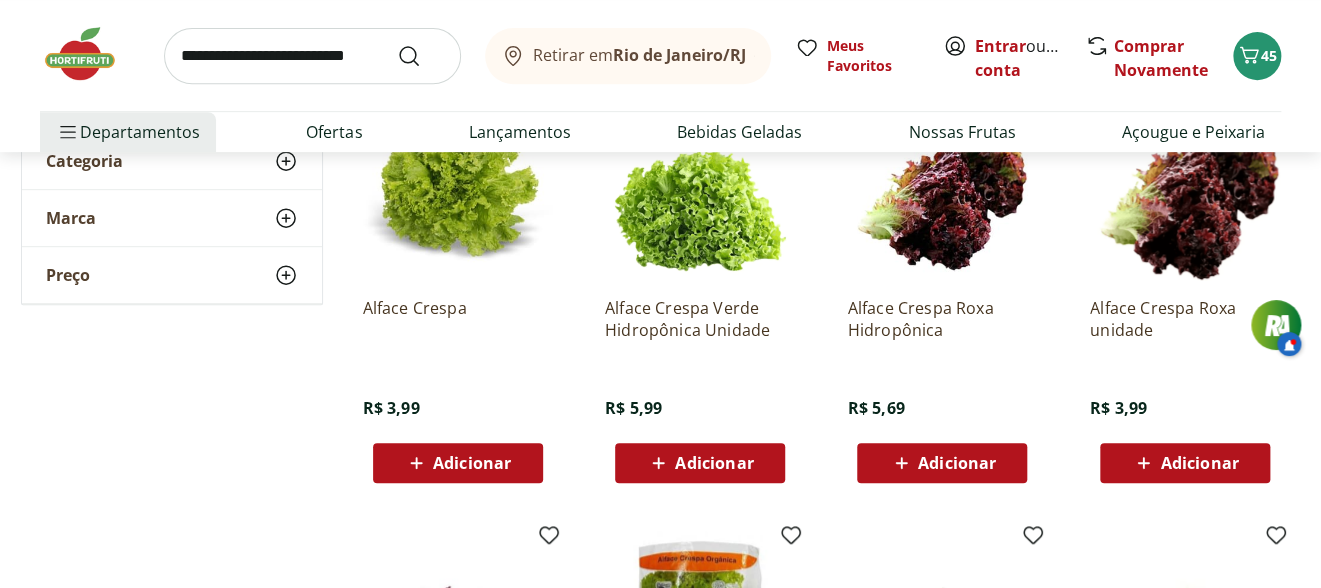 scroll, scrollTop: 350, scrollLeft: 0, axis: vertical 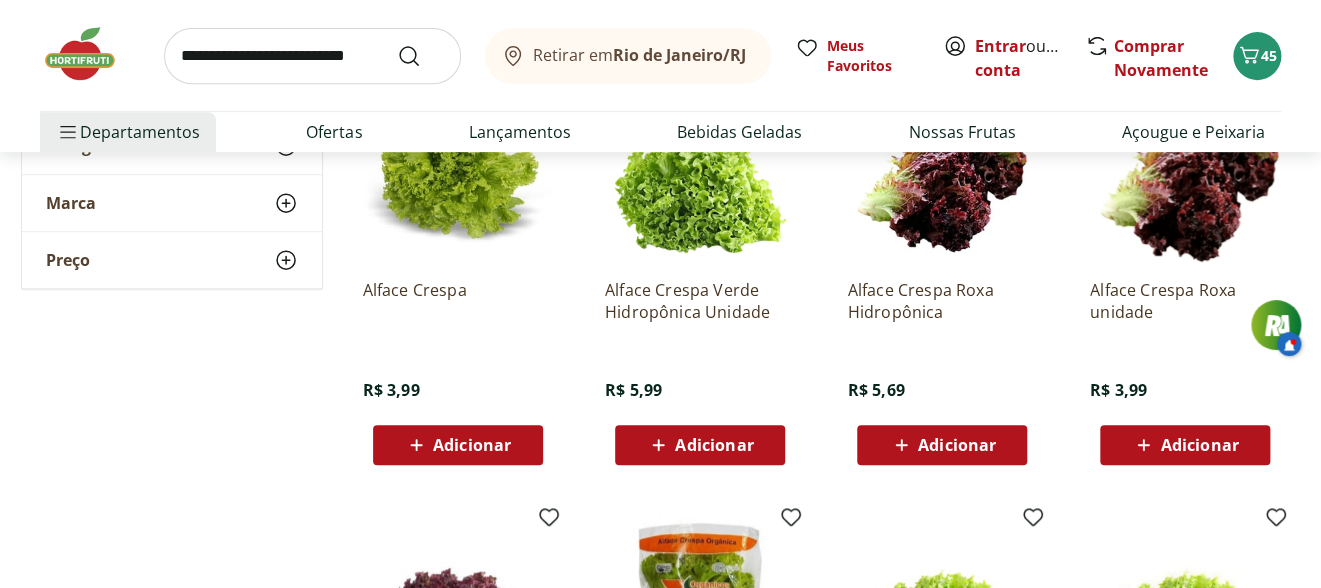 click on "Adicionar" at bounding box center (472, 445) 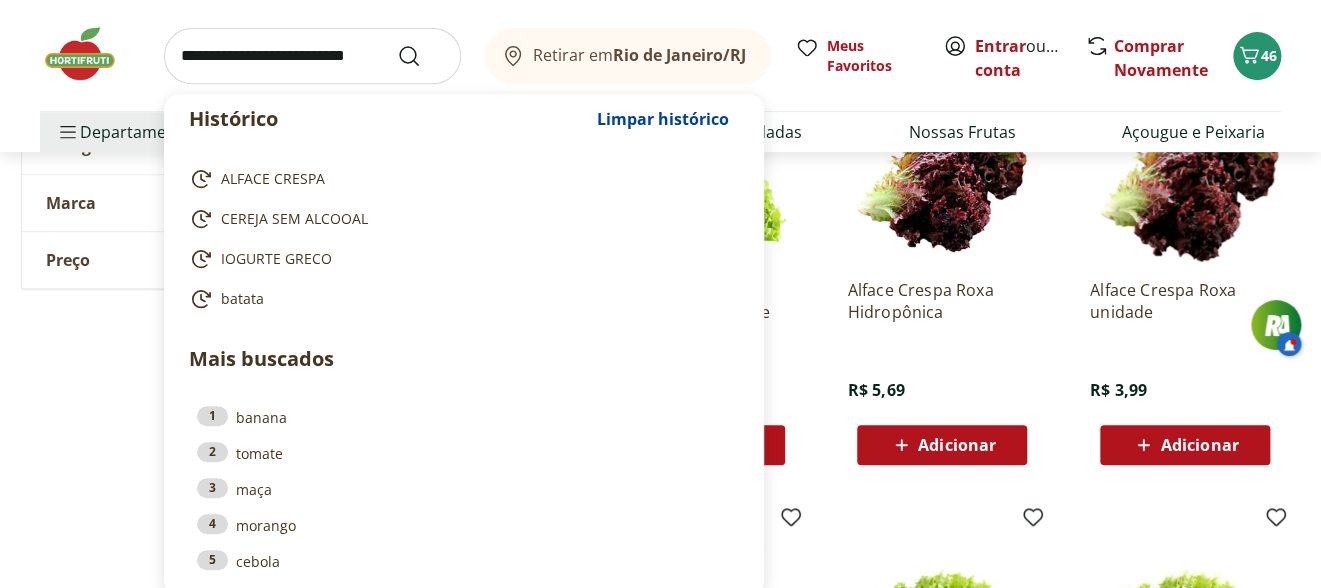 click at bounding box center (312, 56) 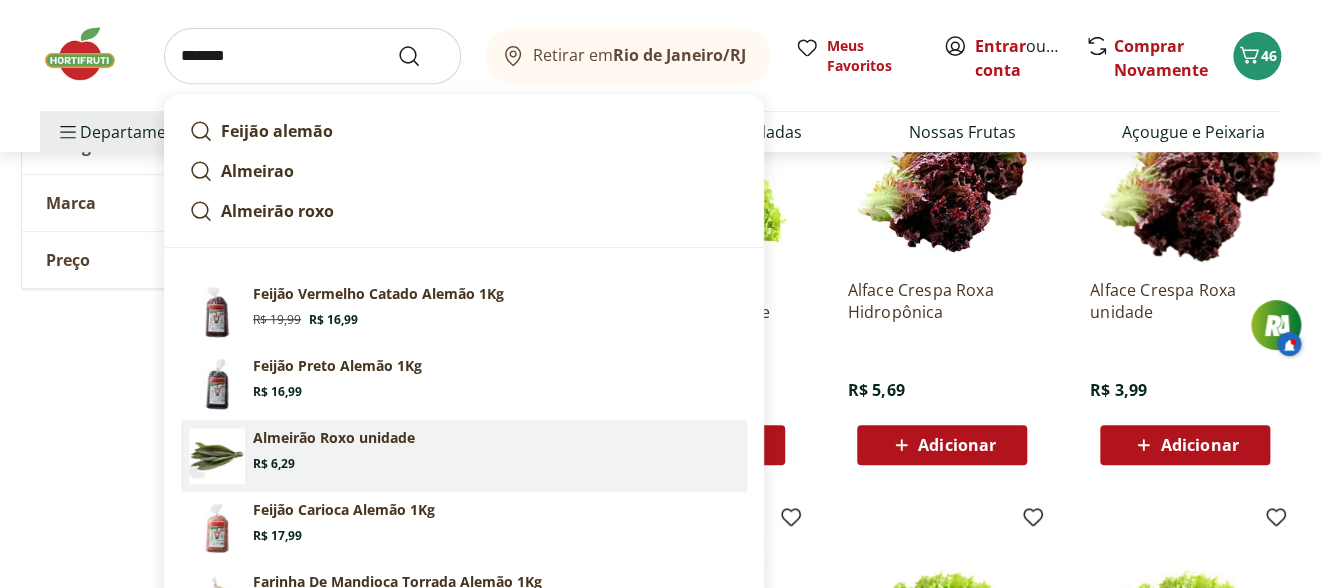 click on "Almeirão Roxo unidade" at bounding box center (334, 438) 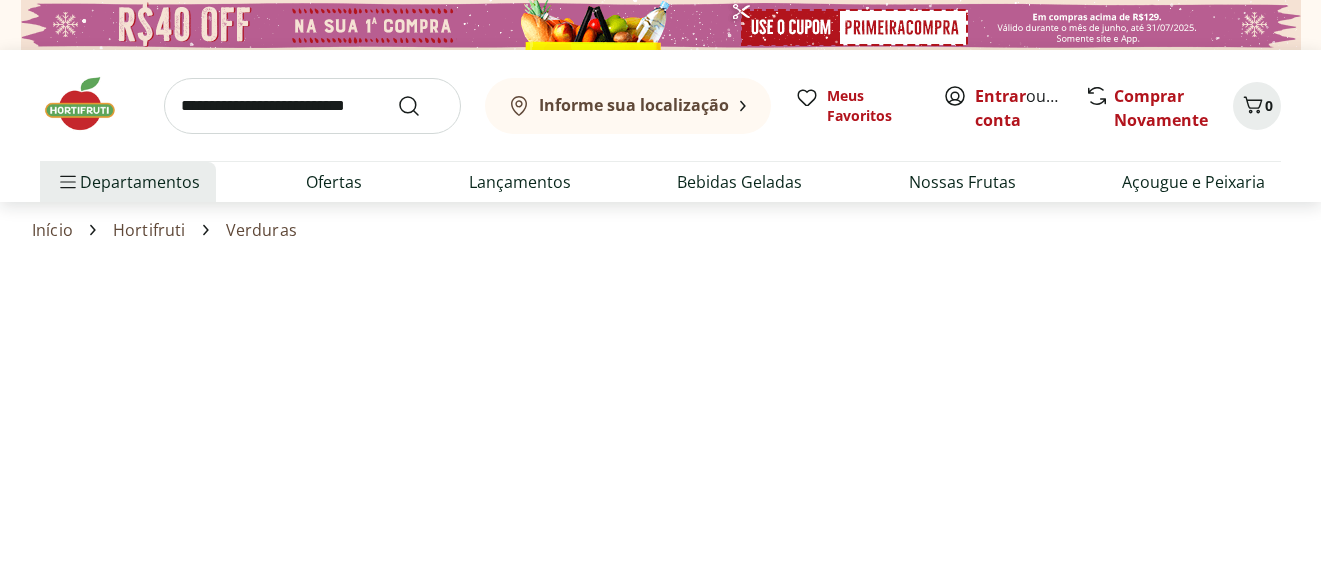 scroll, scrollTop: 0, scrollLeft: 0, axis: both 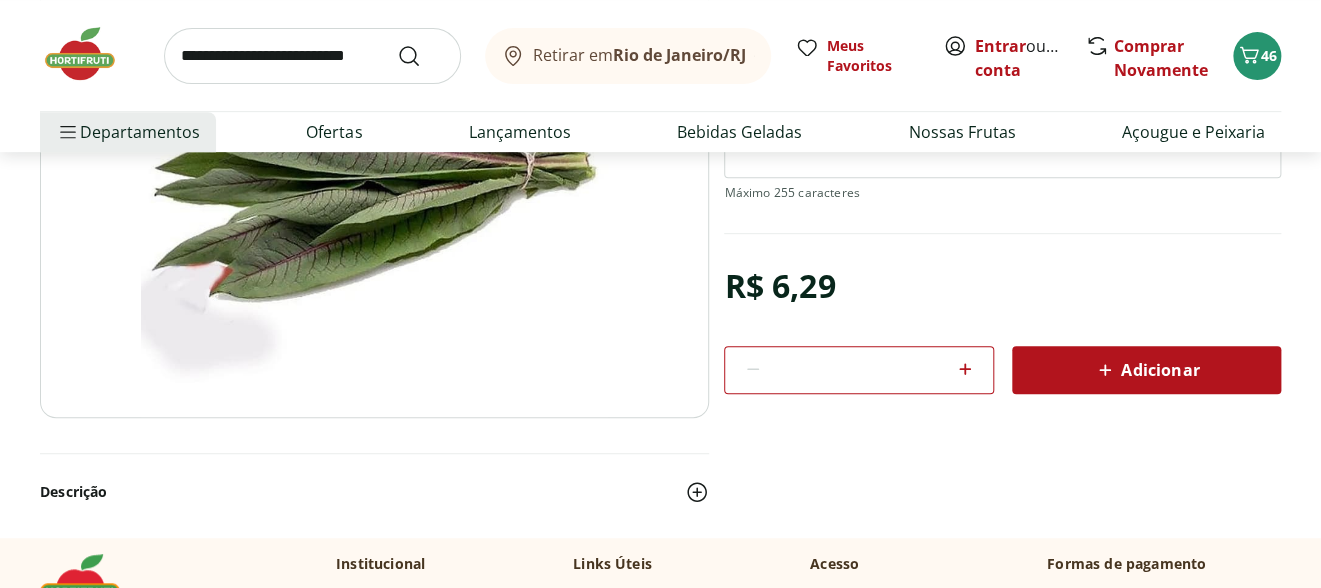 click on "Adicionar" at bounding box center [1146, 370] 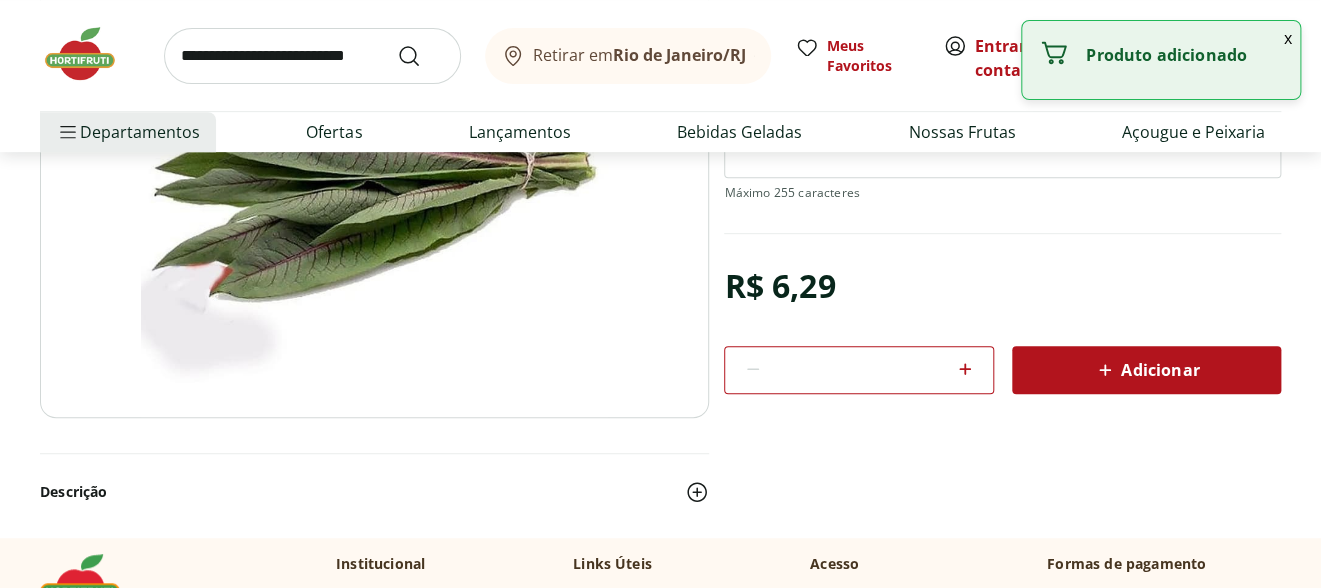 click on "Adicionar" at bounding box center (1146, 370) 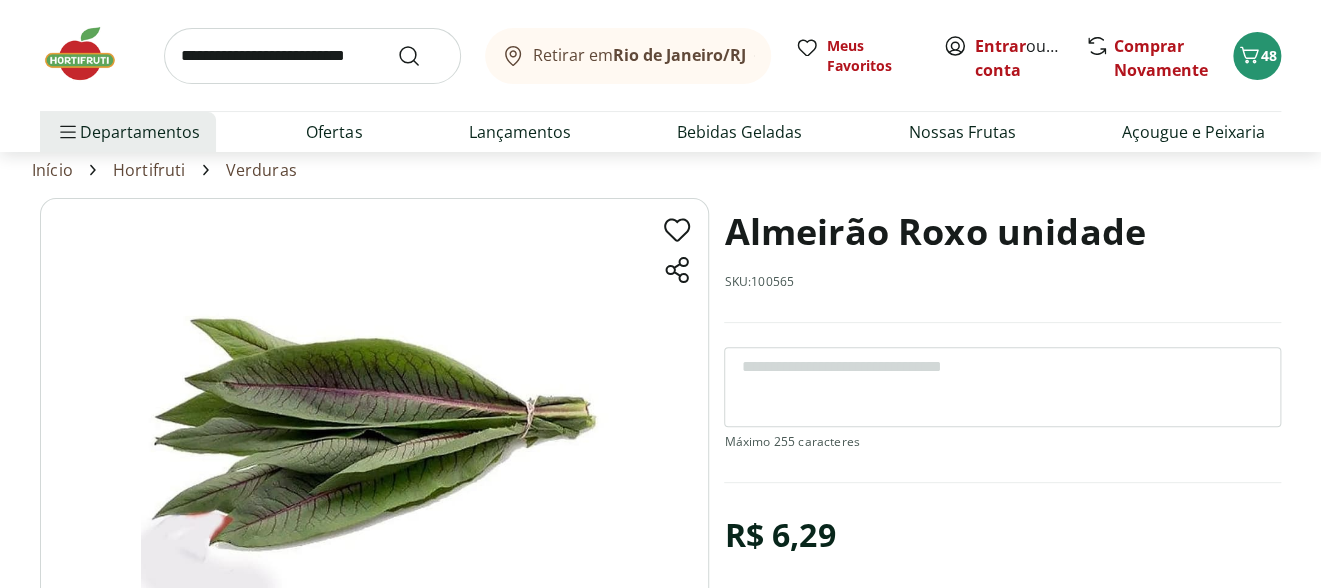 scroll, scrollTop: 0, scrollLeft: 0, axis: both 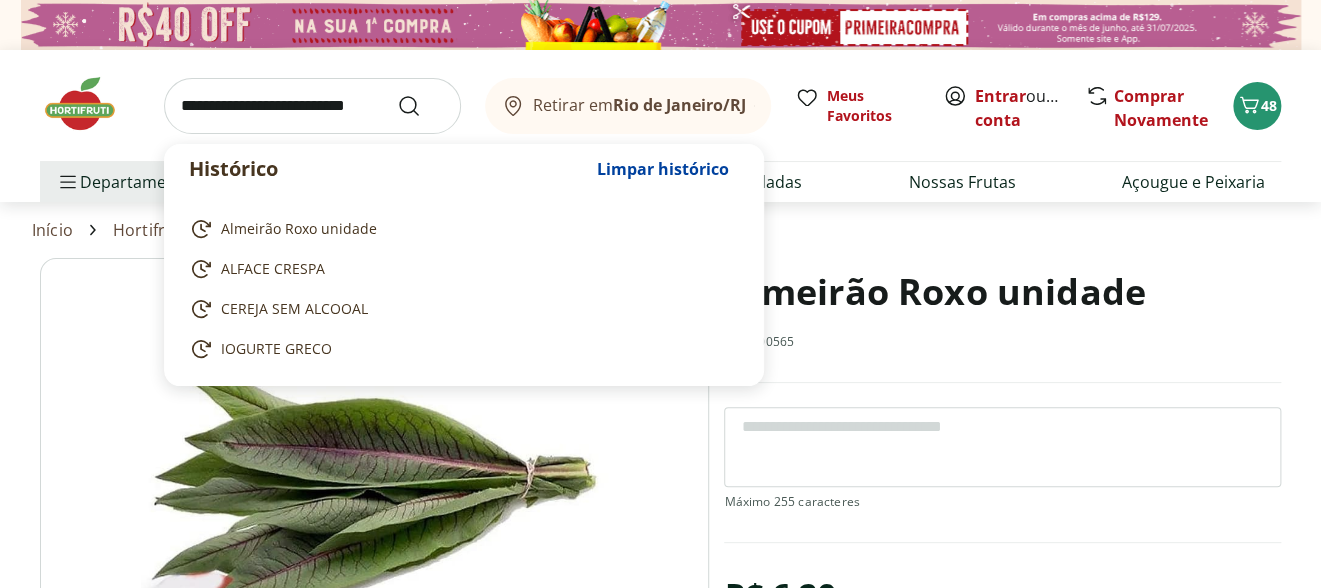click at bounding box center (312, 106) 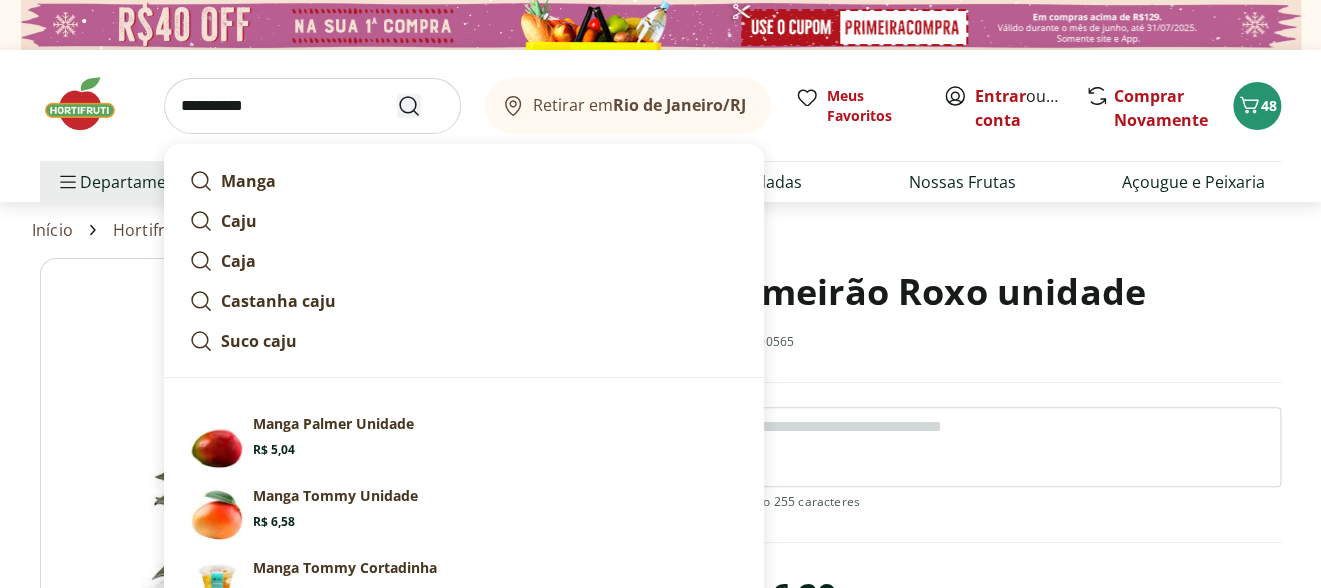 type on "**********" 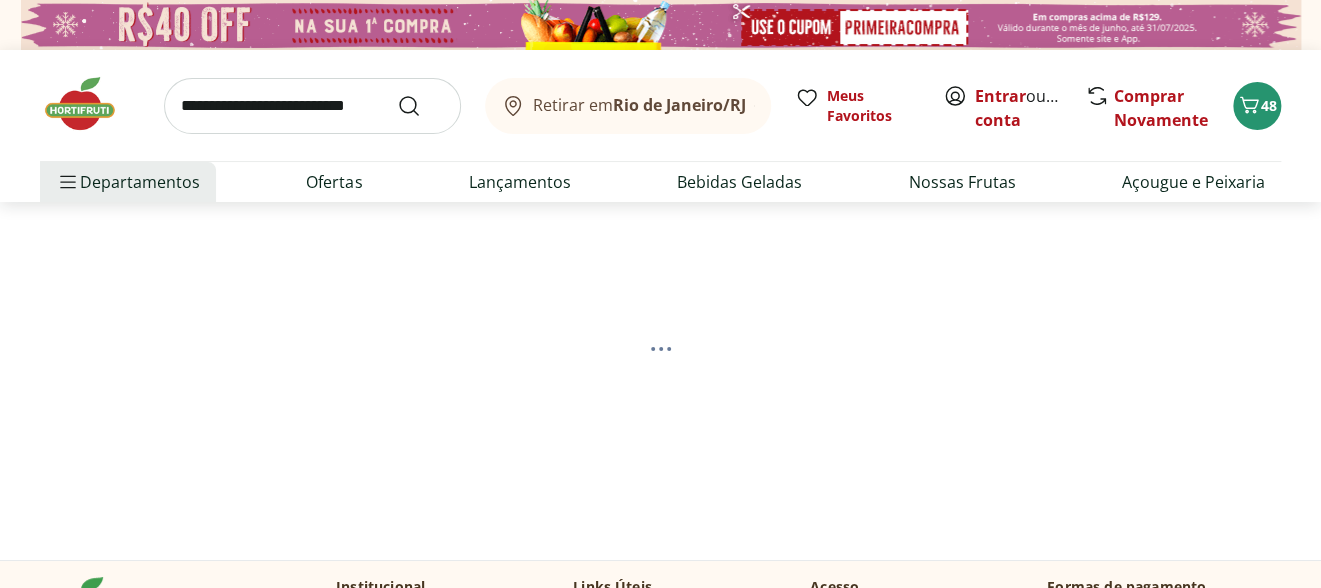 select on "**********" 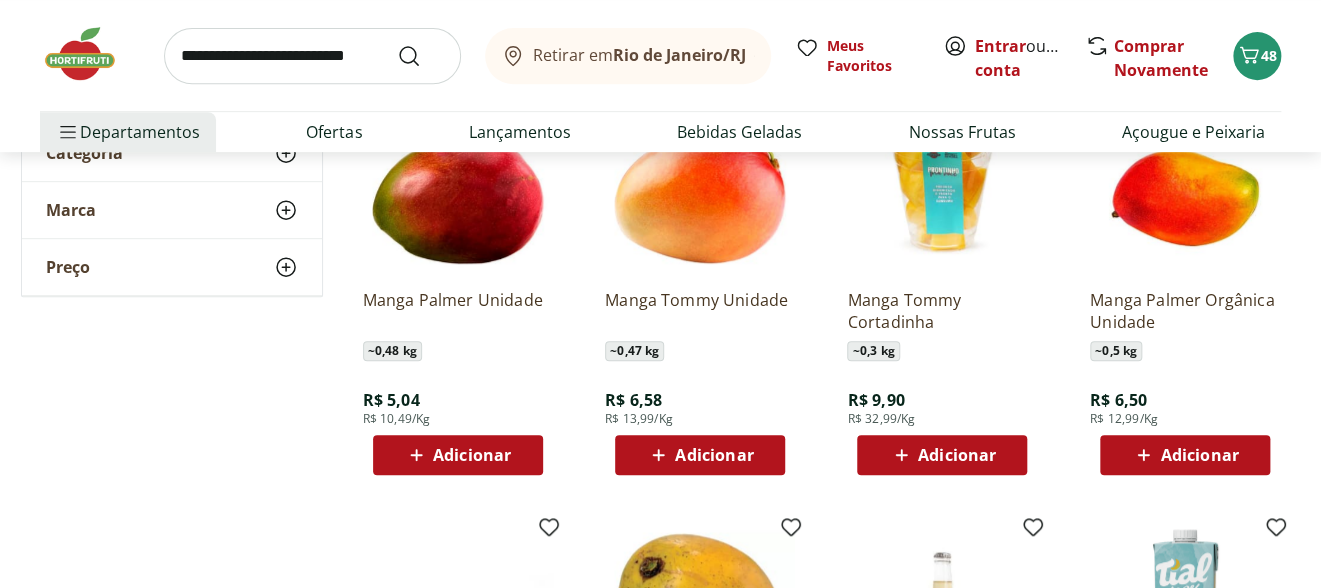scroll, scrollTop: 349, scrollLeft: 0, axis: vertical 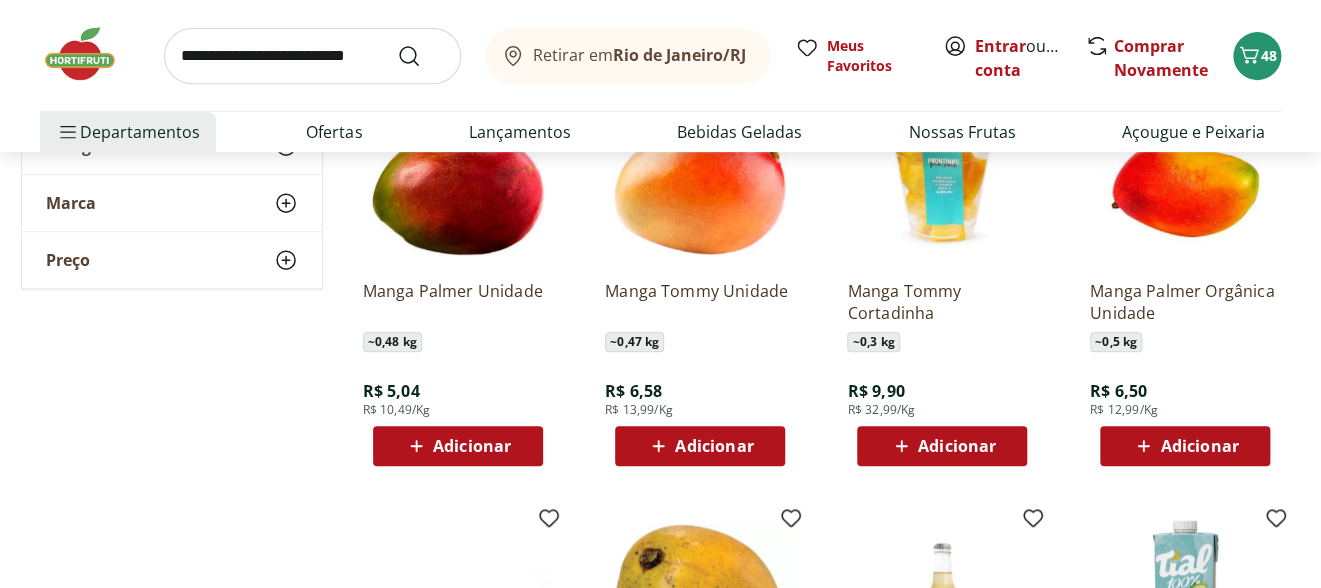 click on "Adicionar" at bounding box center (1199, 446) 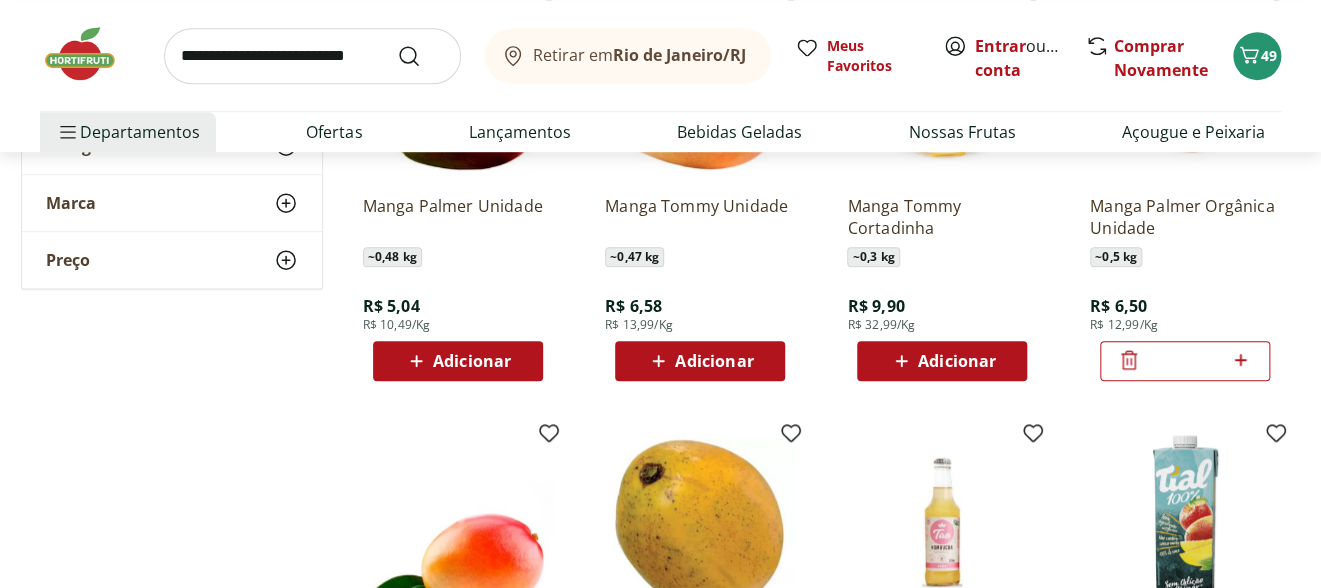 scroll, scrollTop: 443, scrollLeft: 0, axis: vertical 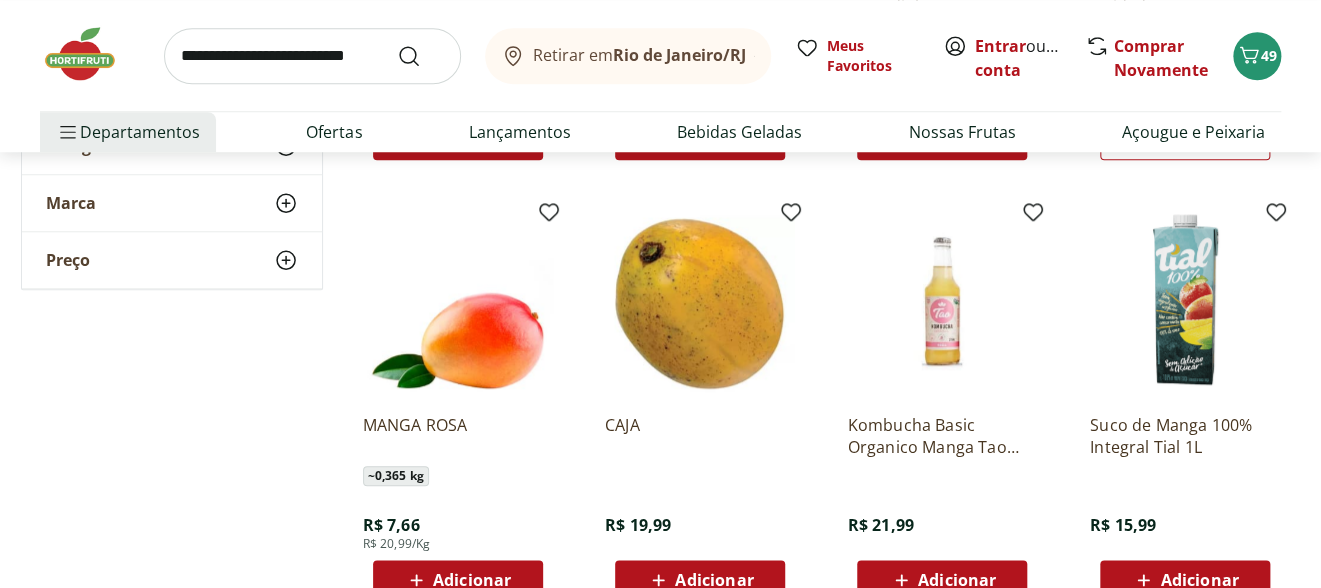 click on "Adicionar" at bounding box center (714, 580) 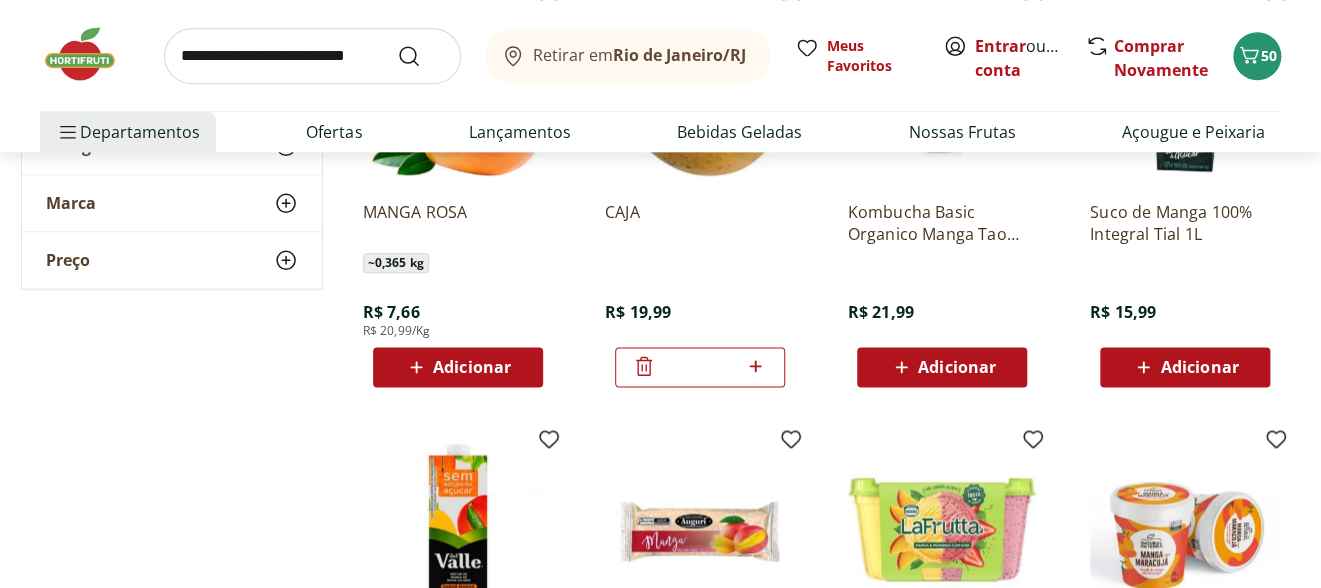 scroll, scrollTop: 878, scrollLeft: 0, axis: vertical 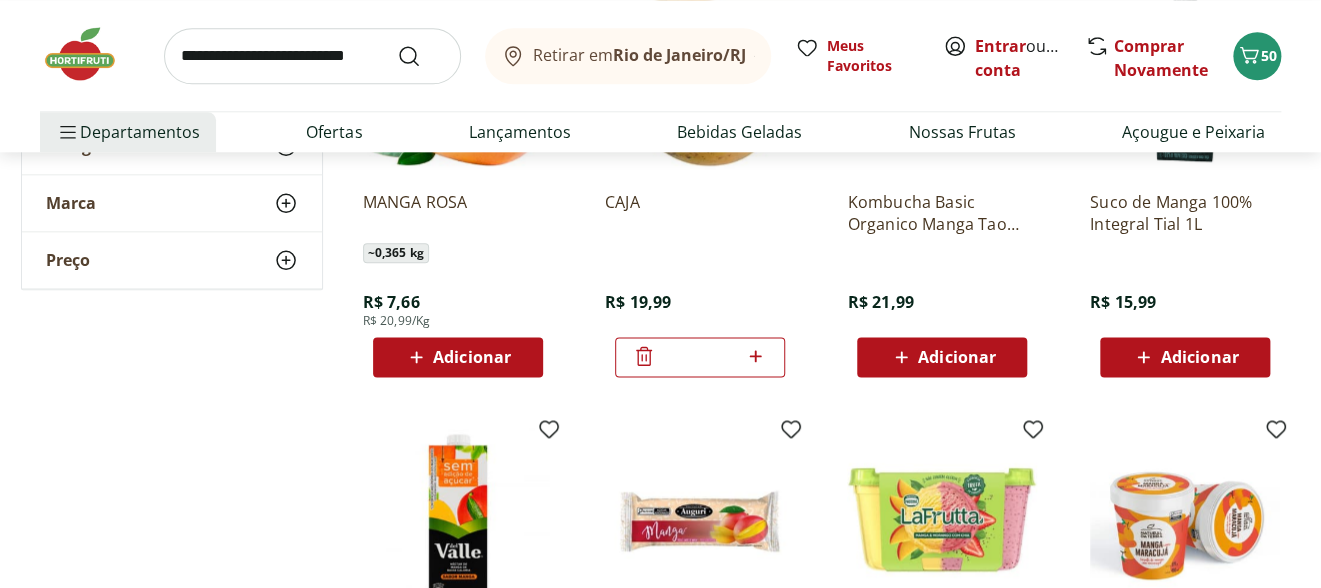 click on "*" at bounding box center (700, 357) 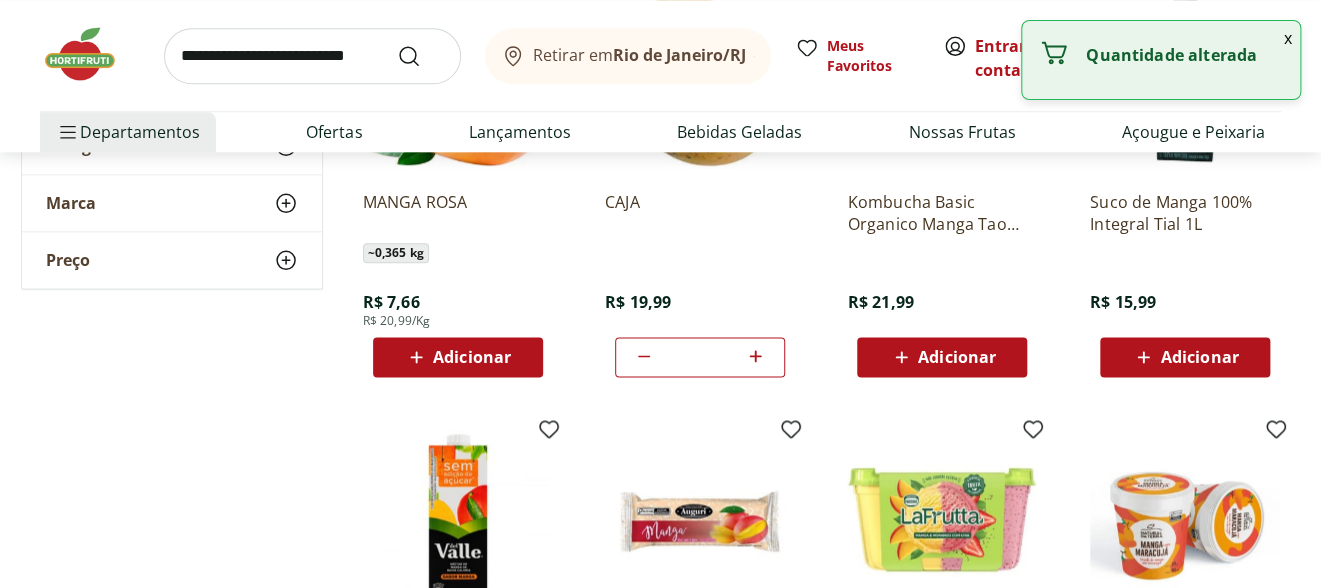 type 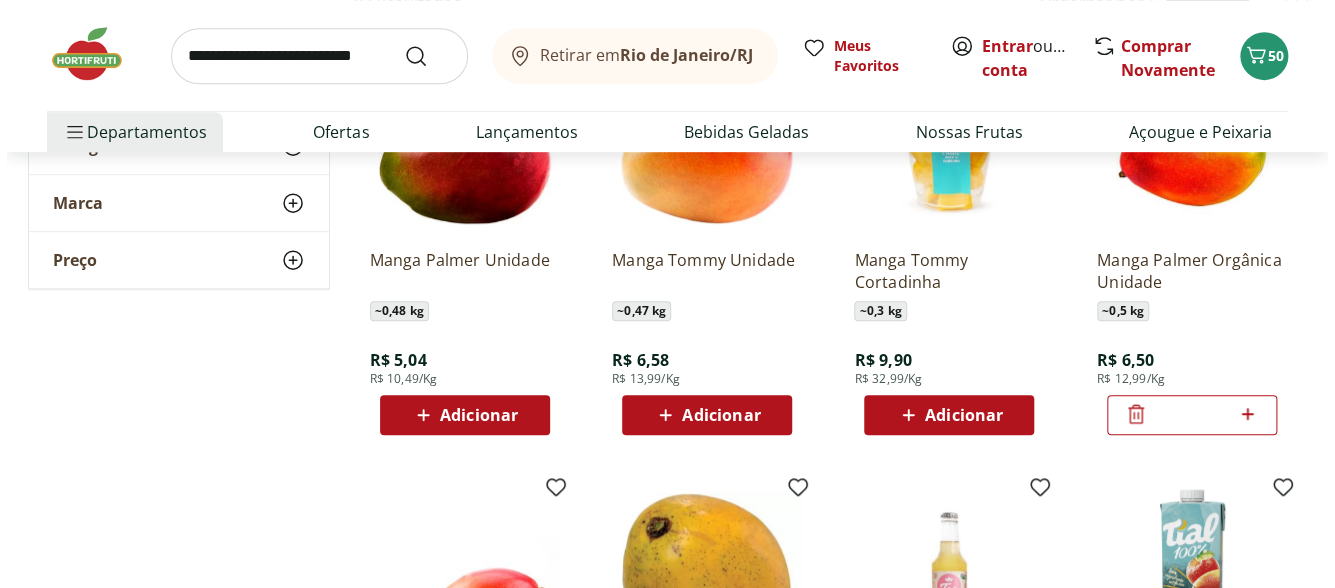 scroll, scrollTop: 0, scrollLeft: 0, axis: both 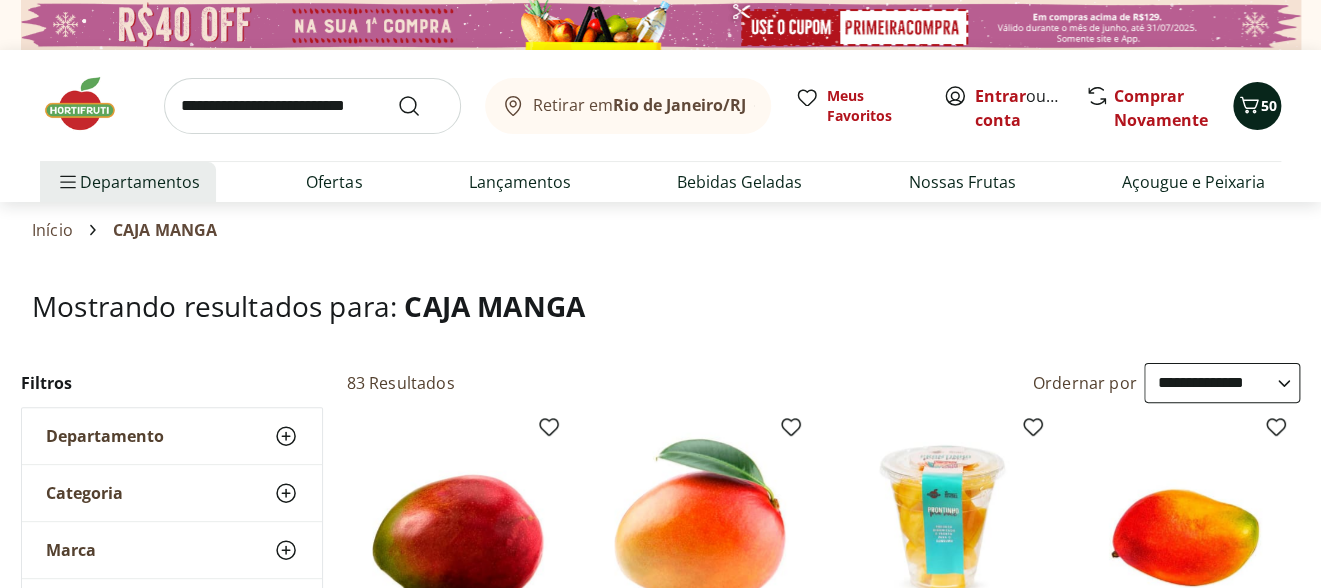 click on "50" at bounding box center (1269, 105) 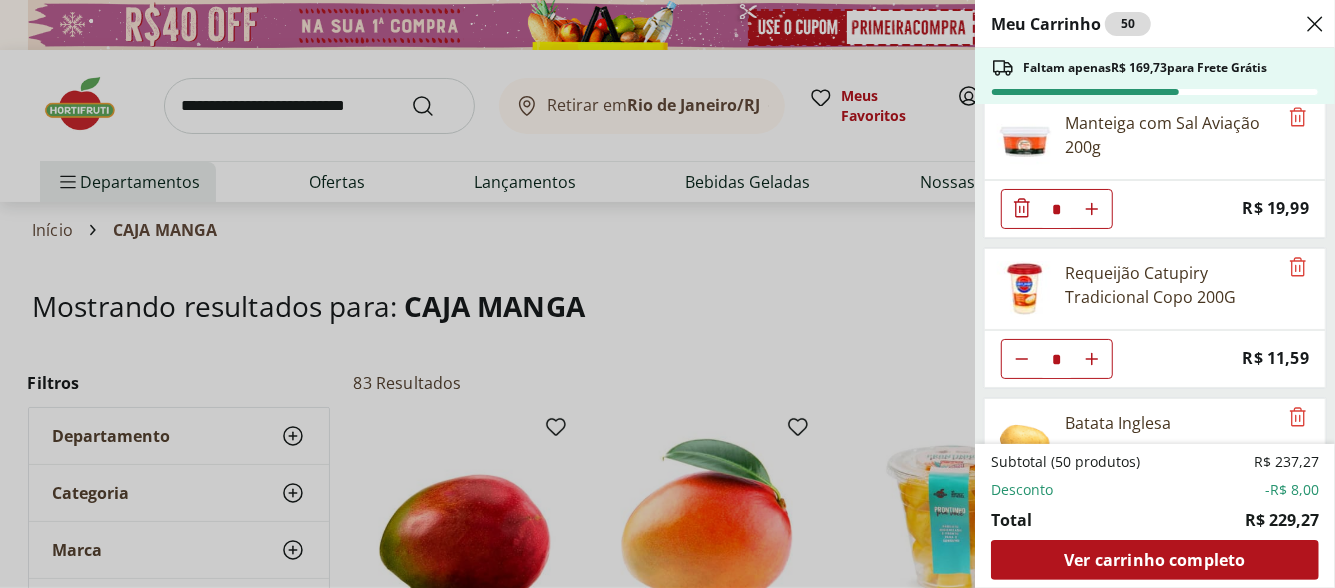 scroll, scrollTop: 635, scrollLeft: 0, axis: vertical 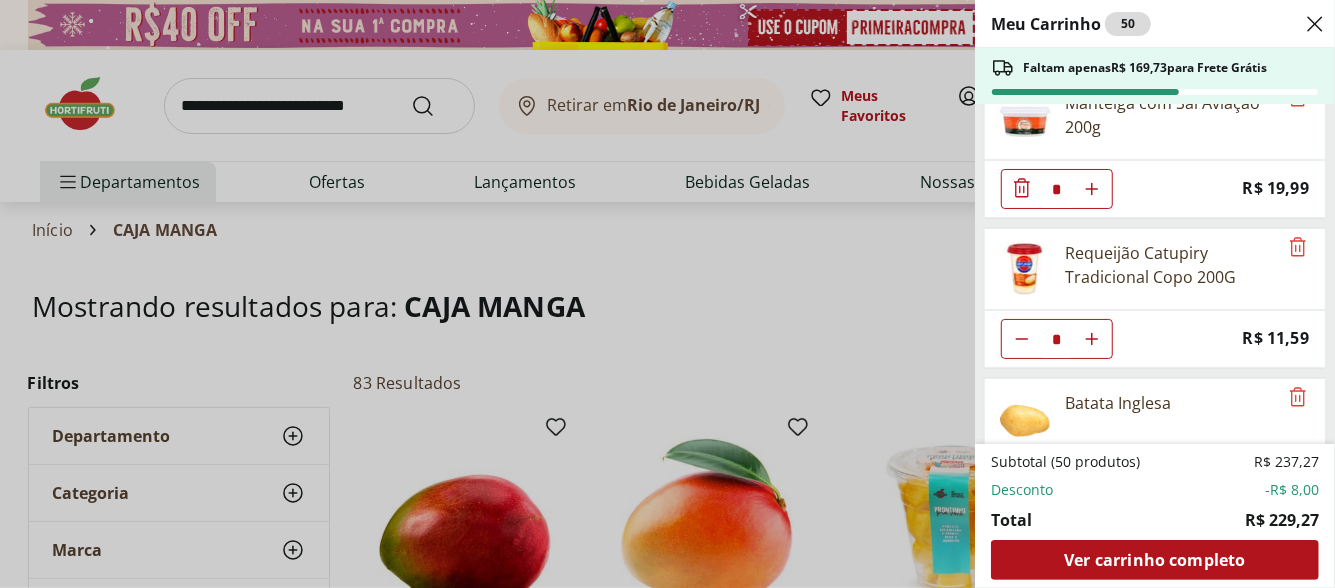 click 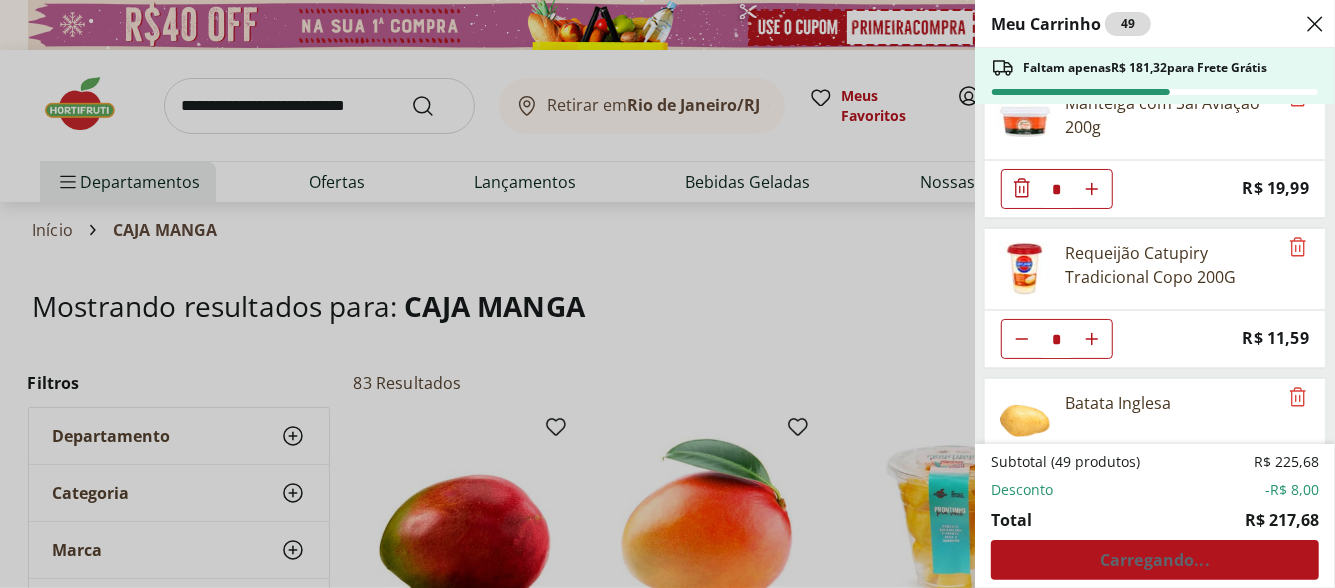 click 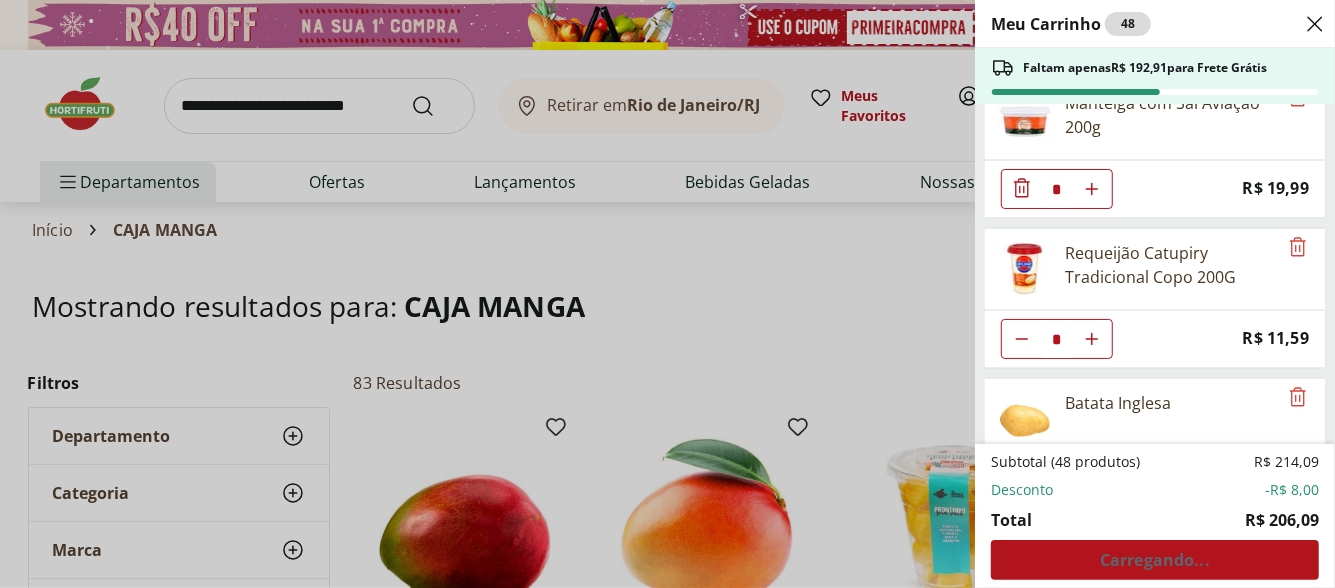 click 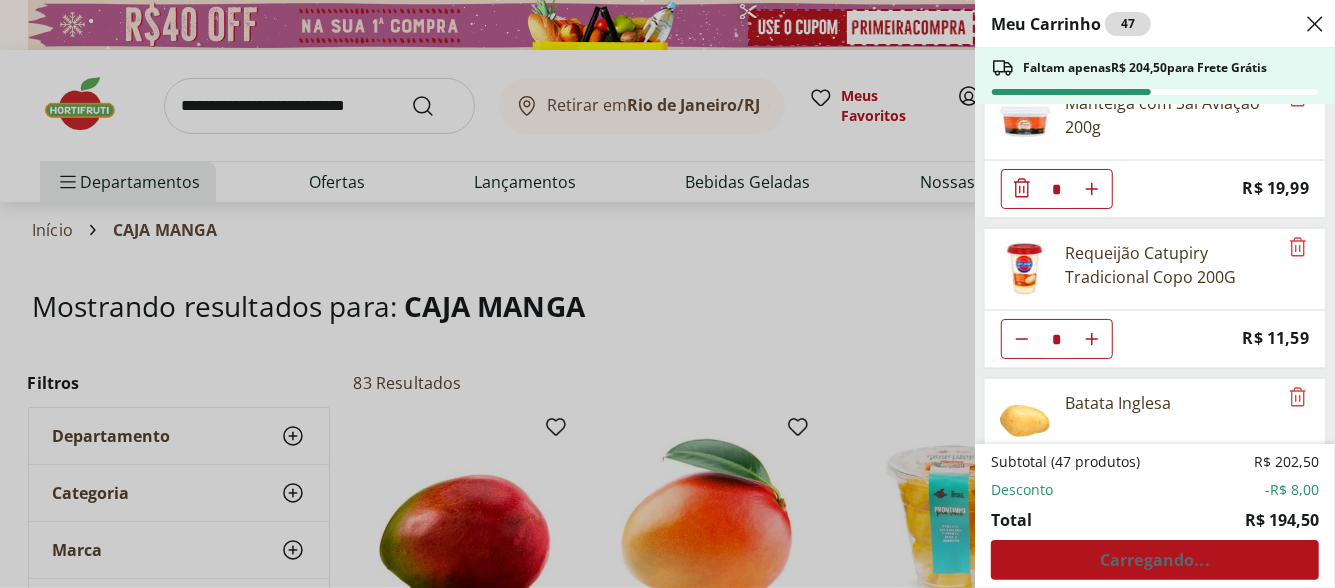 click 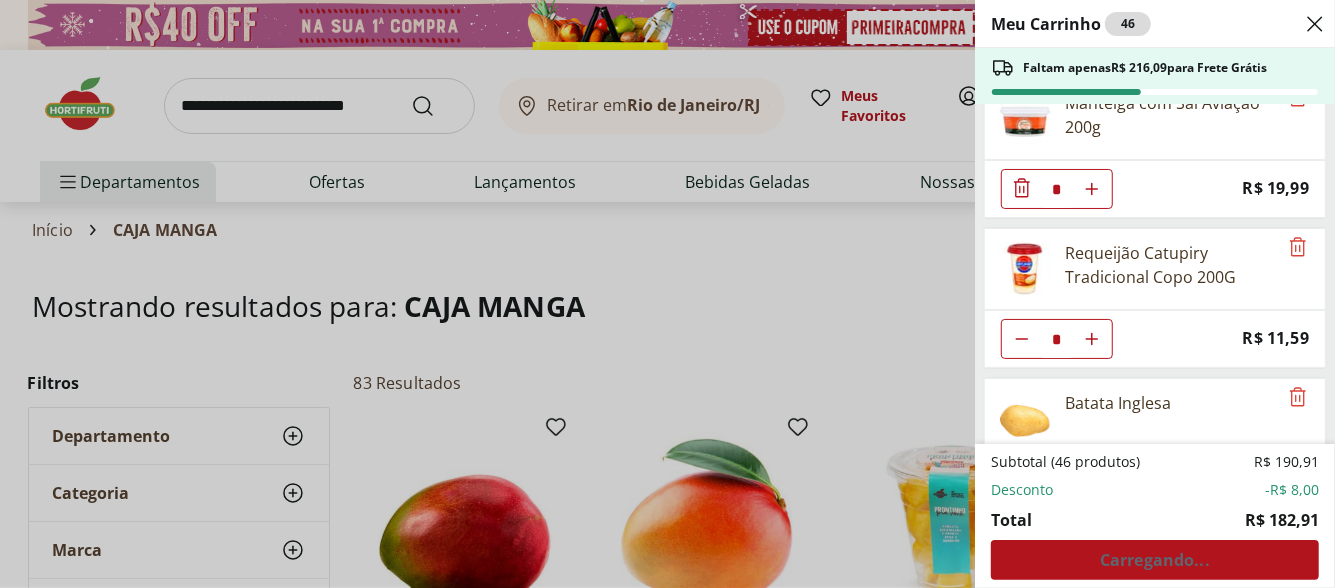 click 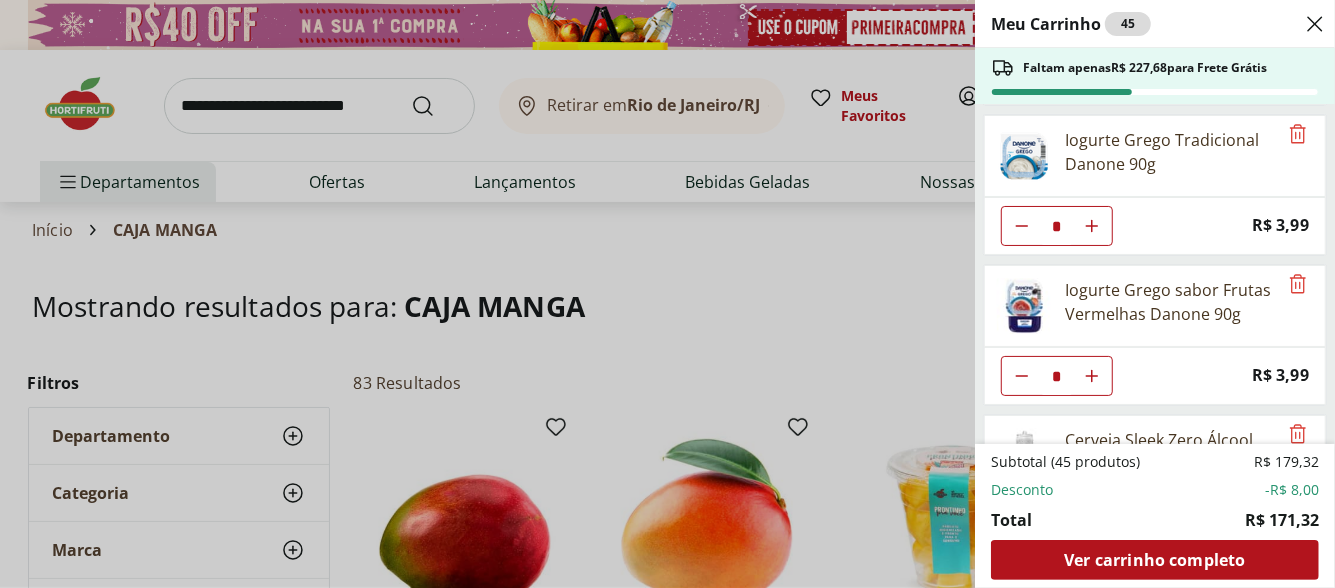 scroll, scrollTop: 1054, scrollLeft: 0, axis: vertical 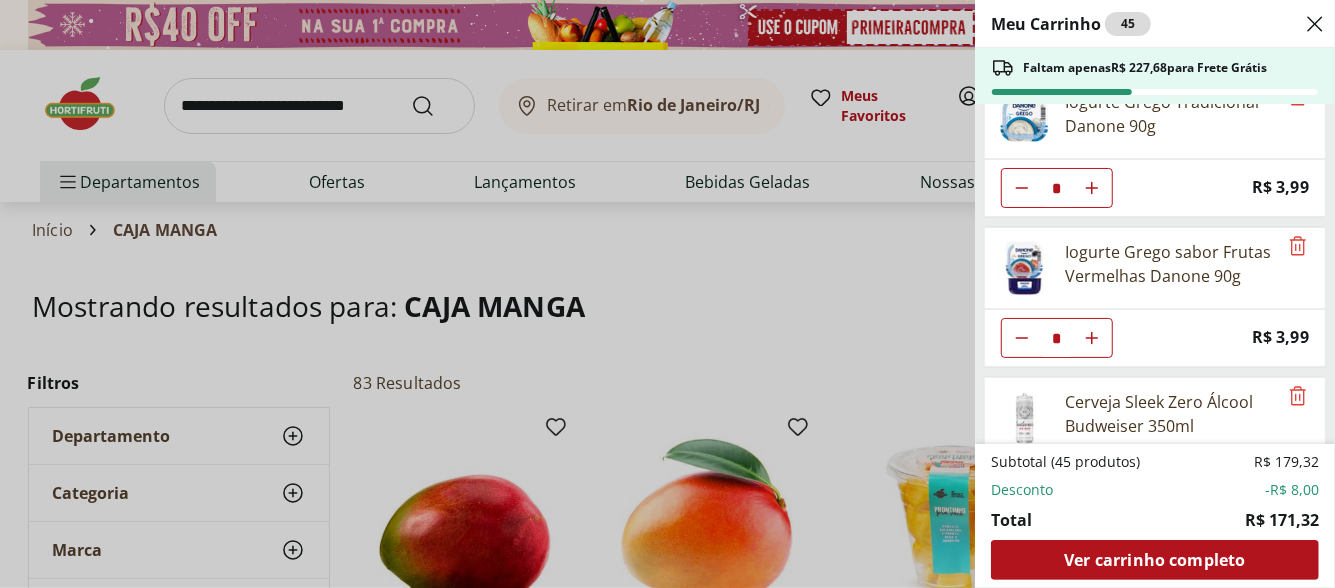 click 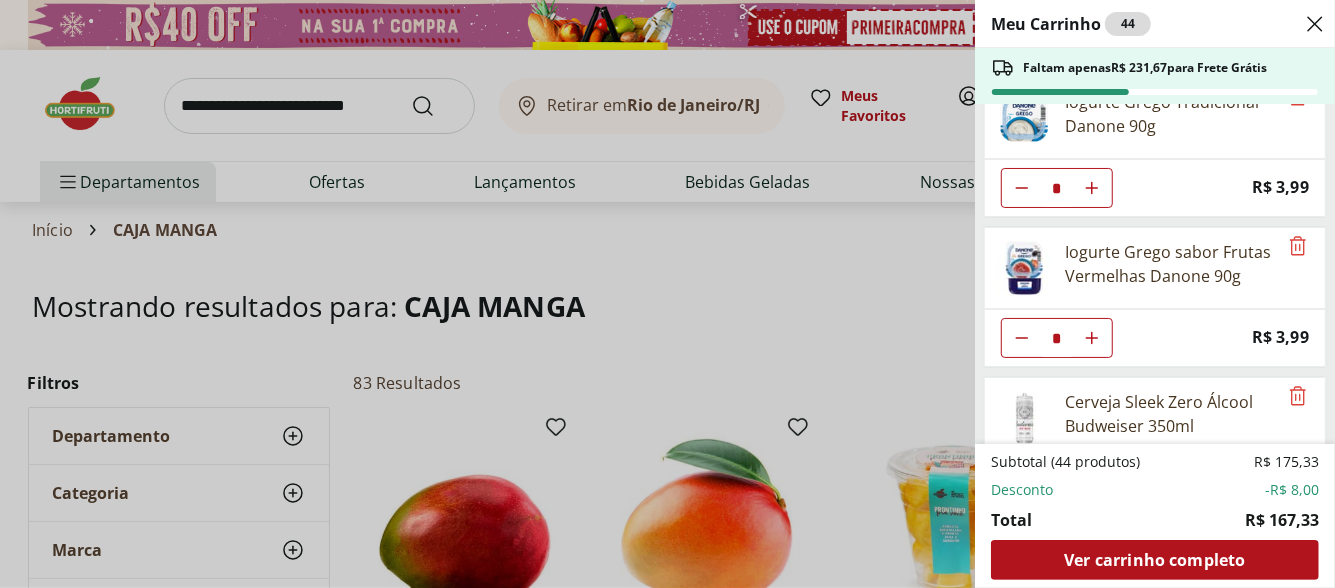 click at bounding box center [1022, -862] 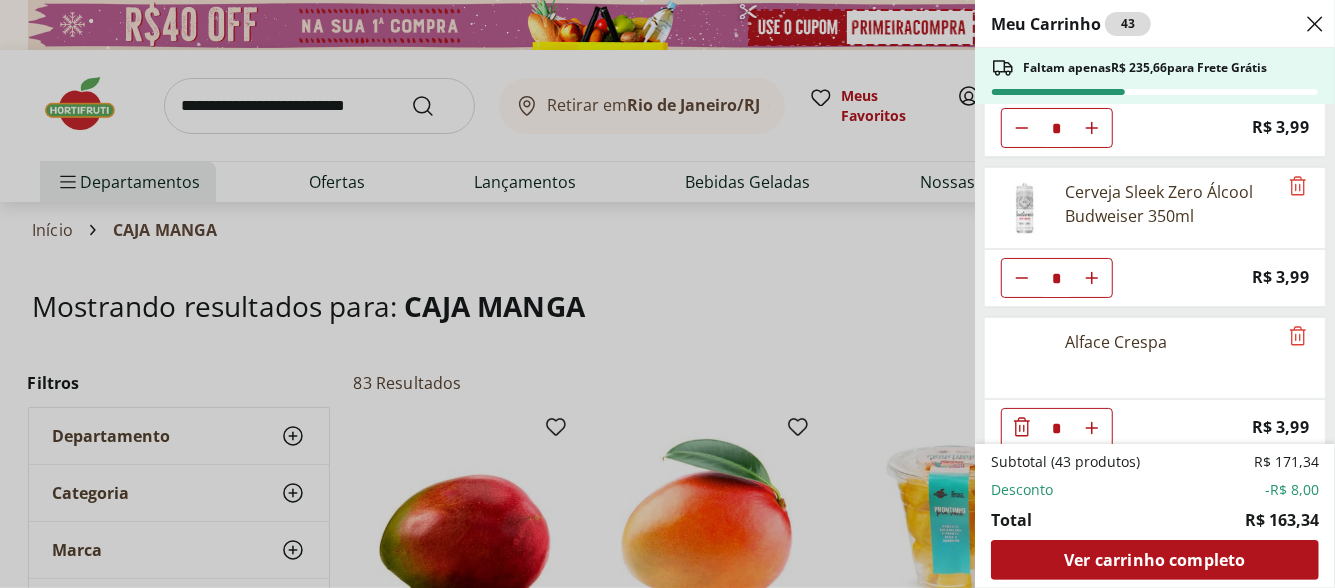 scroll, scrollTop: 1301, scrollLeft: 0, axis: vertical 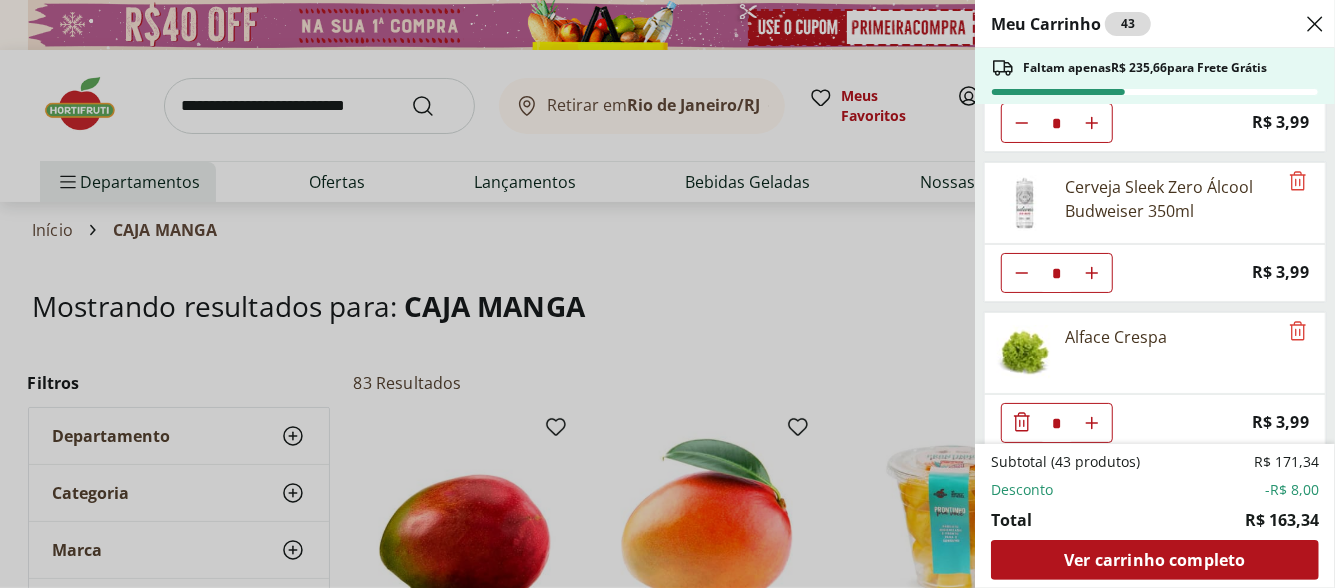 click 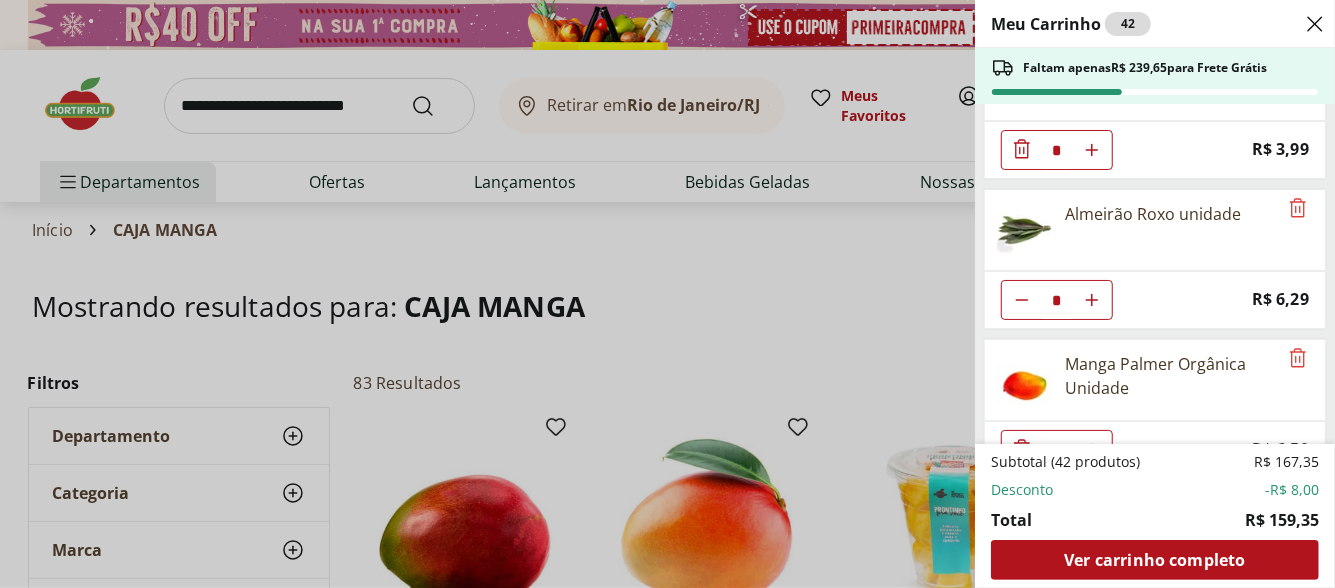 scroll, scrollTop: 1619, scrollLeft: 0, axis: vertical 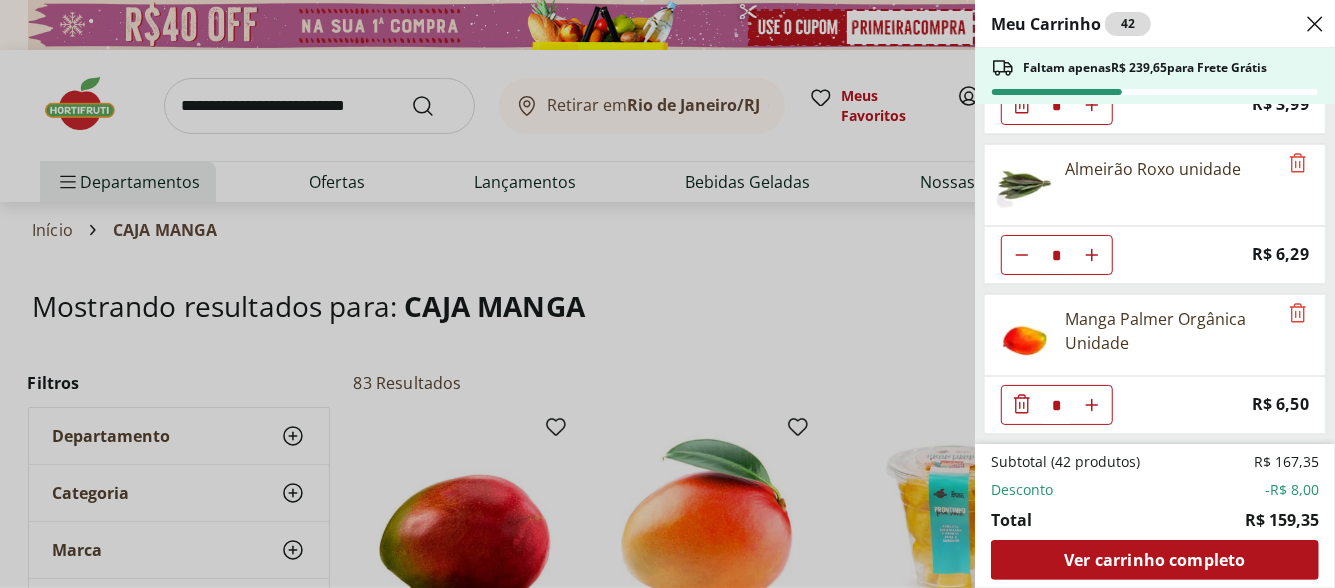 click 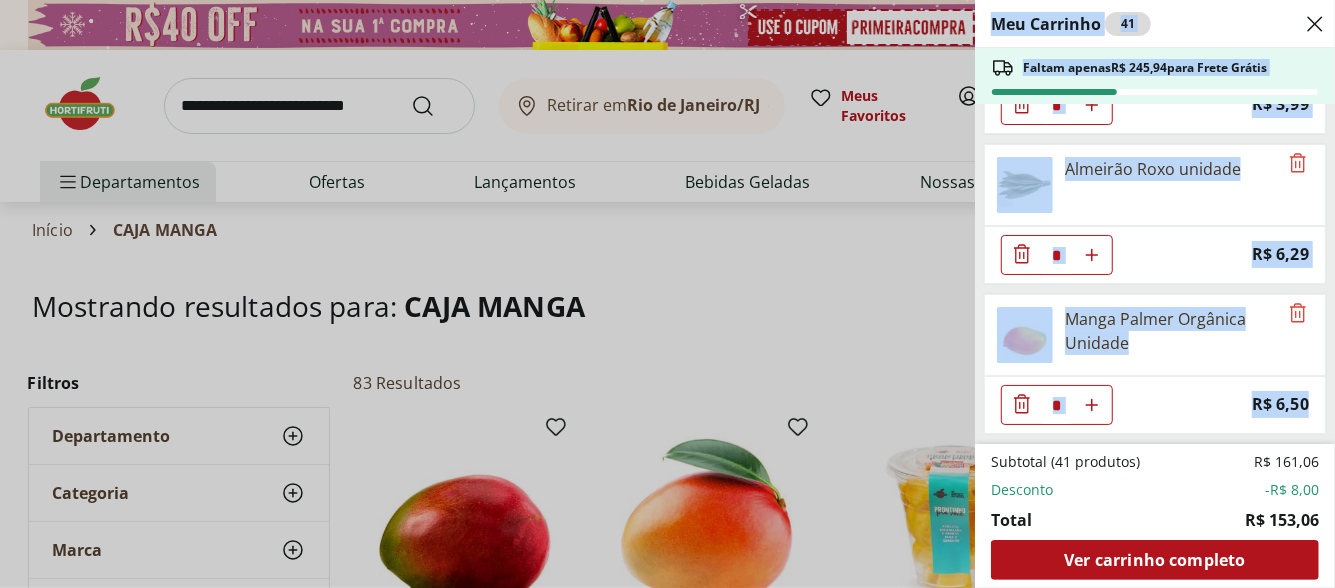 drag, startPoint x: 1331, startPoint y: 380, endPoint x: 1335, endPoint y: 418, distance: 38.209946 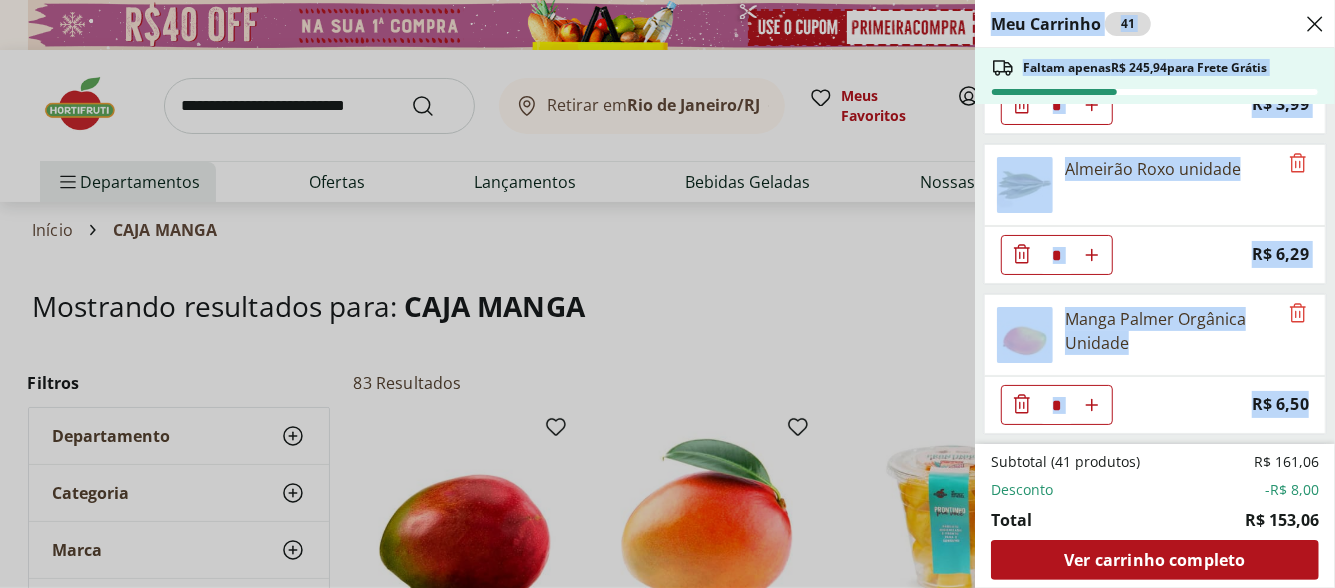 click on "Hortifruti Retirar em  Rio de Janeiro/RJ Entrar  ou  Criar conta 41 Retirar em  Rio de Janeiro/RJ Meus Favoritos Entrar  ou  Criar conta Comprar Novamente 41  Departamentos Nossa Marca Nossa Marca Ver tudo do departamento Açougue & Peixaria Congelados e Refrigerados Frutas, Legumes e Verduras Orgânicos Mercearia Sorvetes Hortifruti Hortifruti Ver tudo do departamento Cogumelos Frutas Legumes Ovos Temperos Frescos Verduras Orgânicos Orgânicos Ver tudo do departamento Bebidas Orgânicas Frutas Orgânicas Legumes Orgânicos Ovos Orgânicos Perecíveis Orgânicos Verduras Orgânicas Temperos Frescos Açougue e Peixaria Açougue e Peixaria Ver tudo do departamento Aves Bovinos Exóticos Frutos do Mar Linguiça e Salsicha Peixes Salgados e Defumados Suínos Prontinhos Prontinhos Ver tudo do departamento Frutas Cortadinhas Pré Preparados Prontos para Consumo Saladas Sucos e Água de Coco Padaria Padaria Ver tudo do departamento Bolos e Mini Bolos Doces Pão Padaria Própria Salgados Torradas Bebidas Bebidas" at bounding box center [667, 1870] 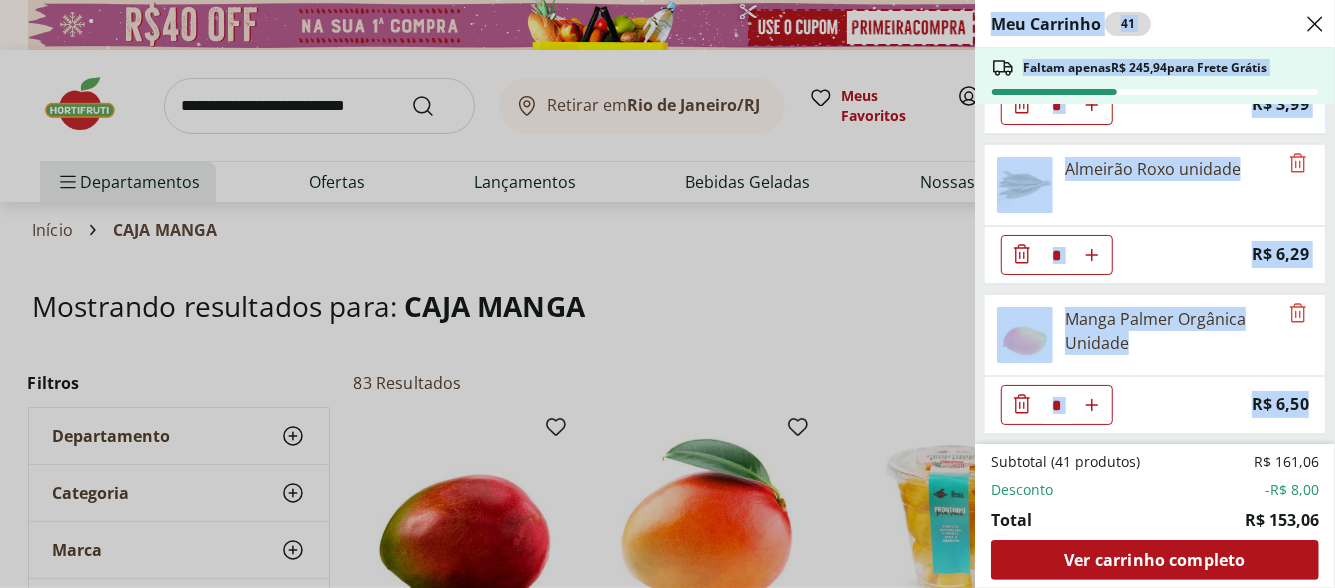 click 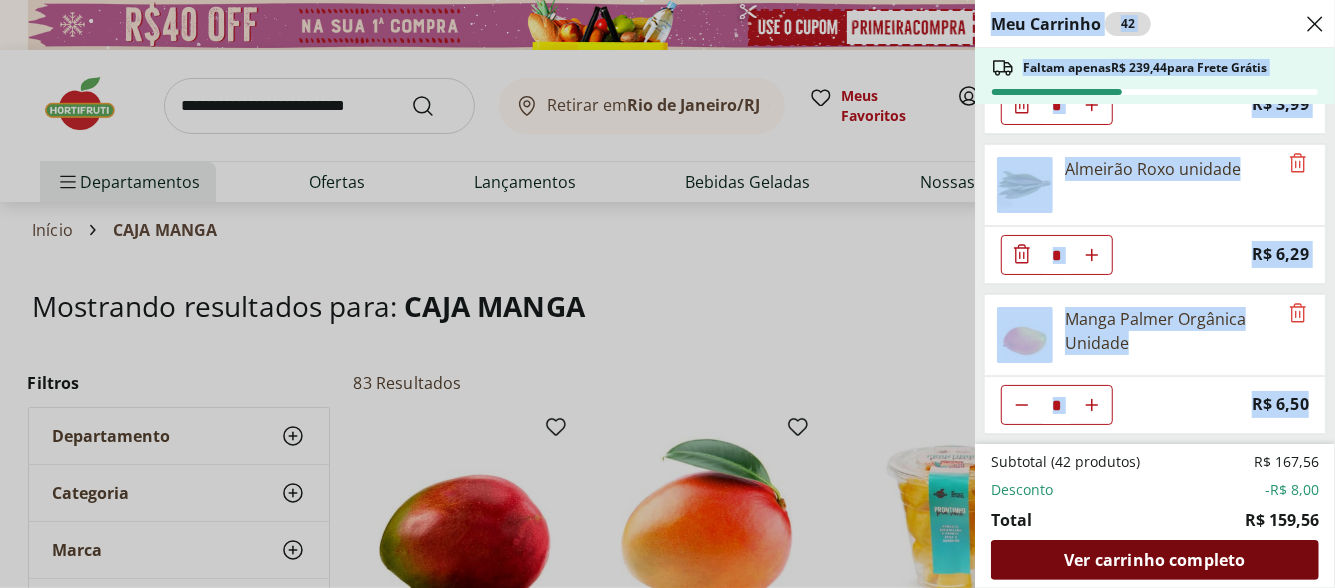 click on "Ver carrinho completo" at bounding box center (1154, 560) 